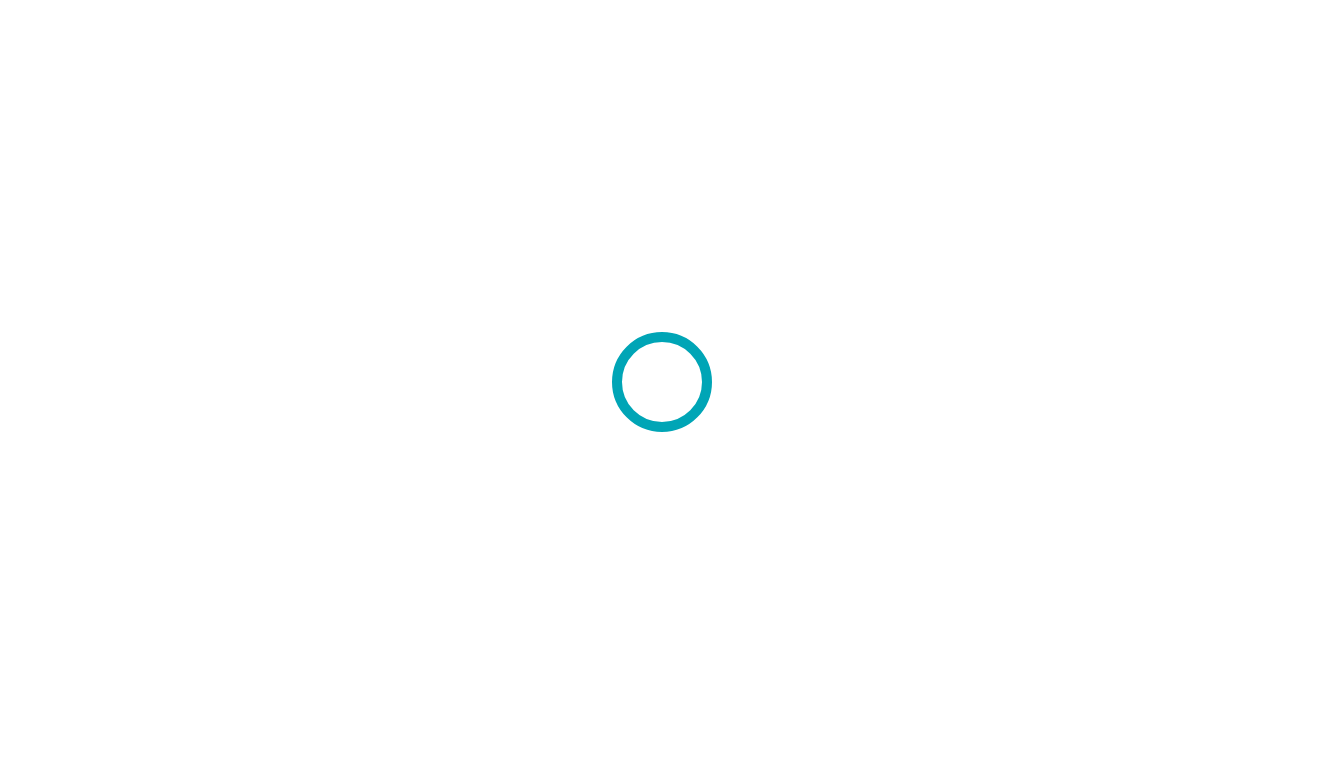 scroll, scrollTop: 0, scrollLeft: 0, axis: both 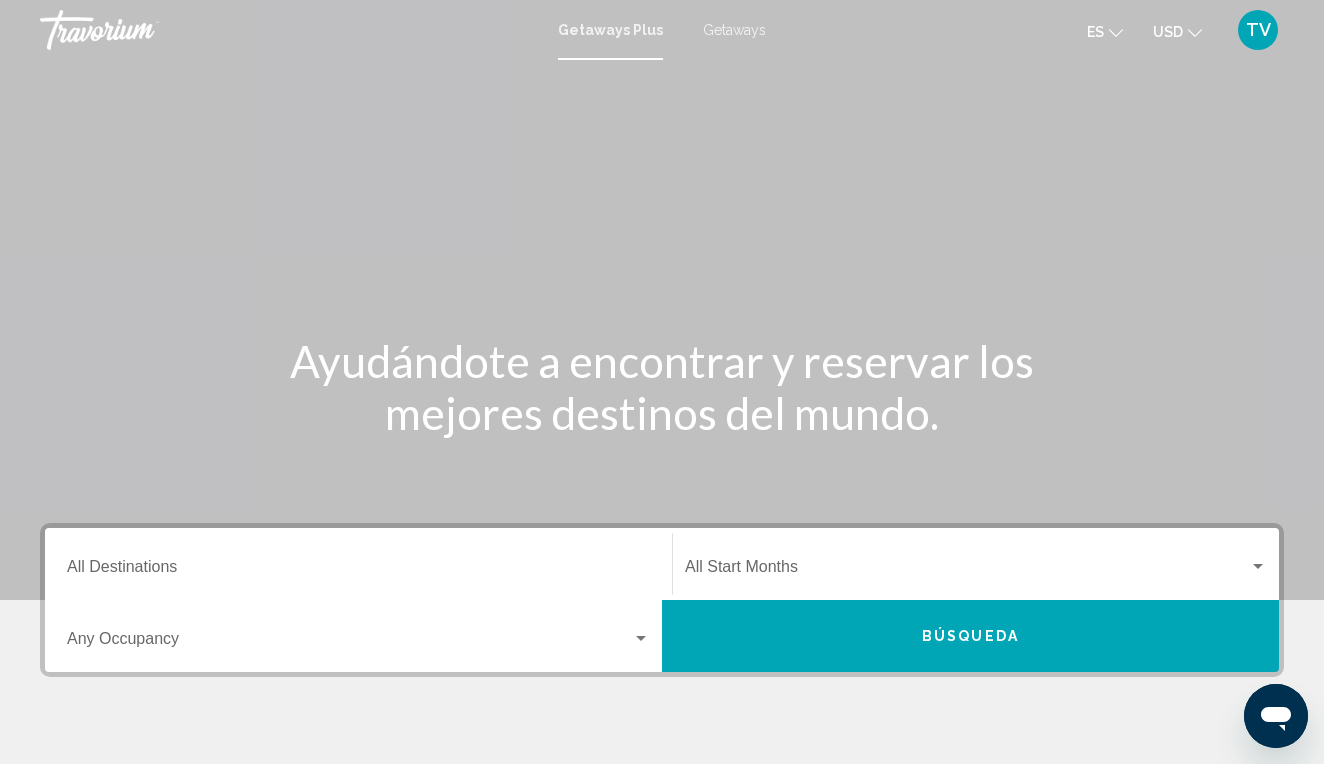 click on "Getaways" at bounding box center (734, 30) 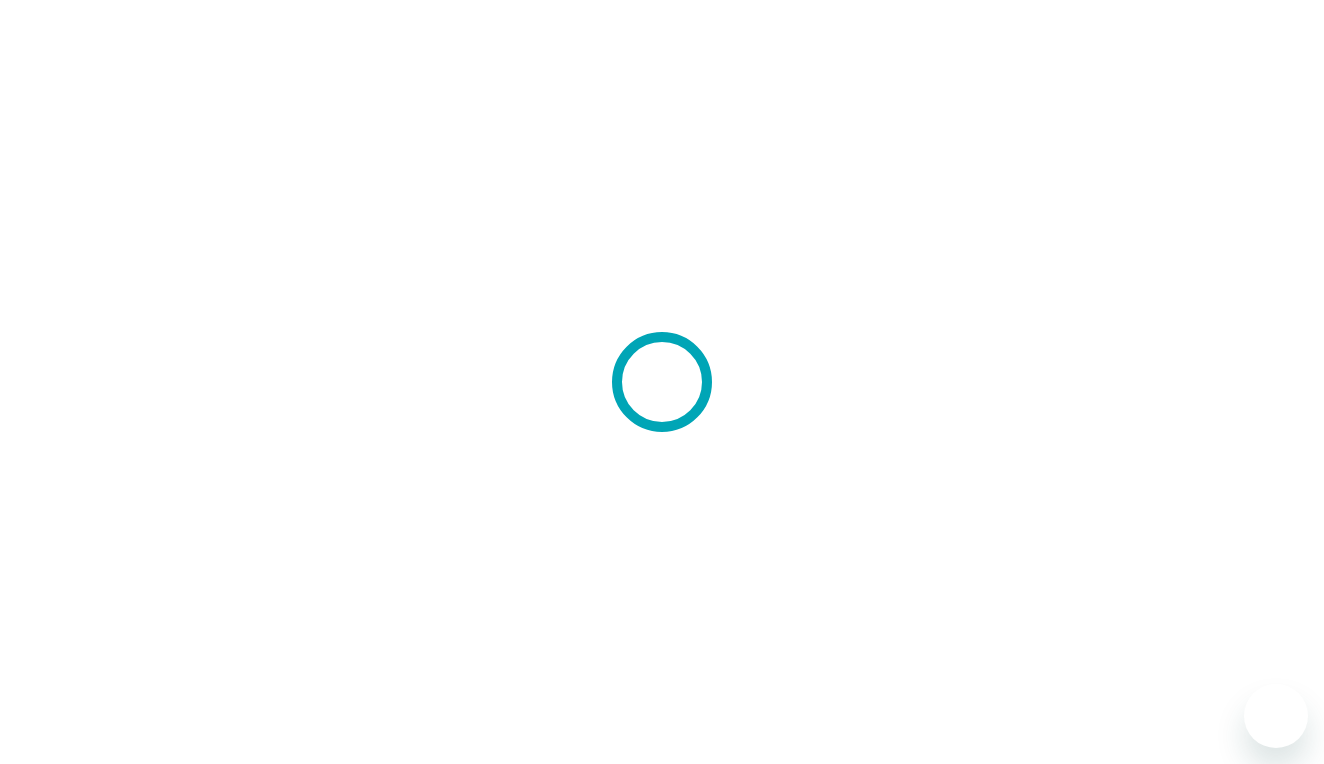 scroll, scrollTop: 0, scrollLeft: 0, axis: both 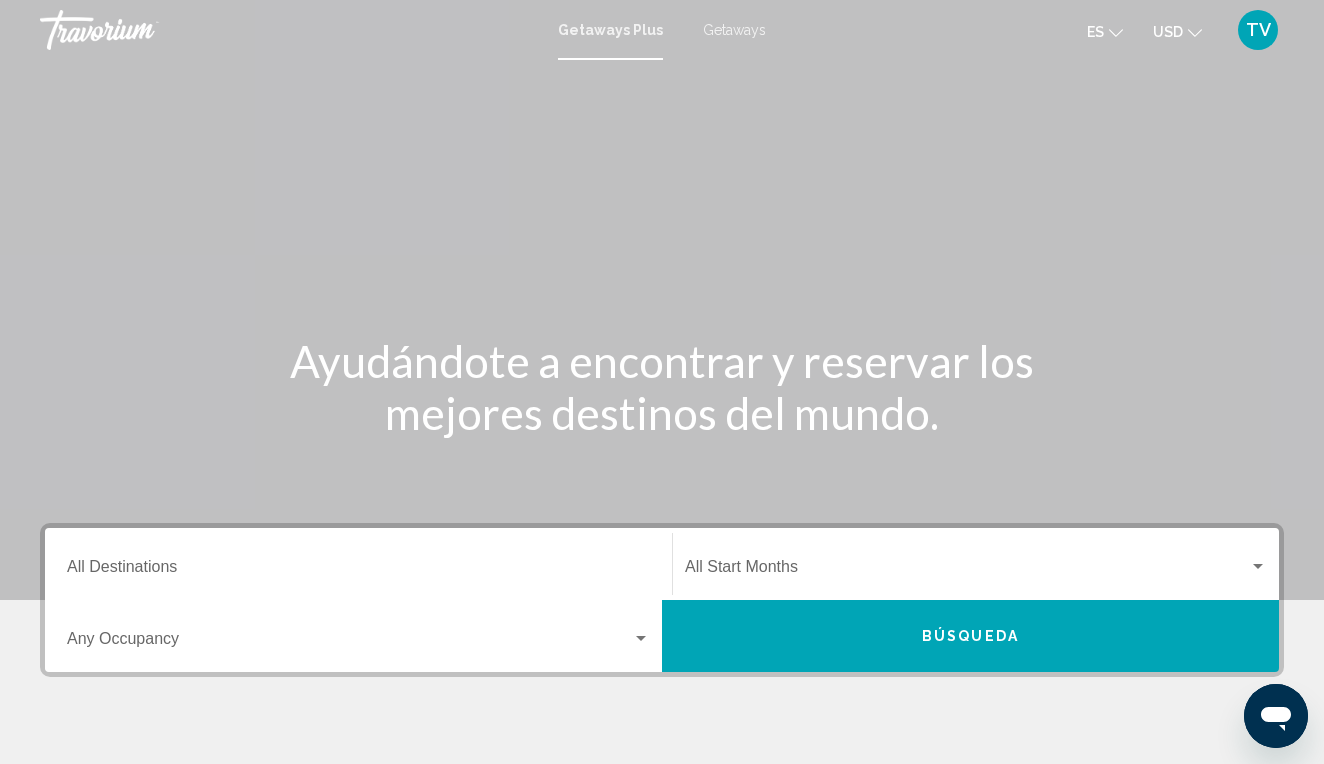 click on "Destination All Destinations" at bounding box center (358, 571) 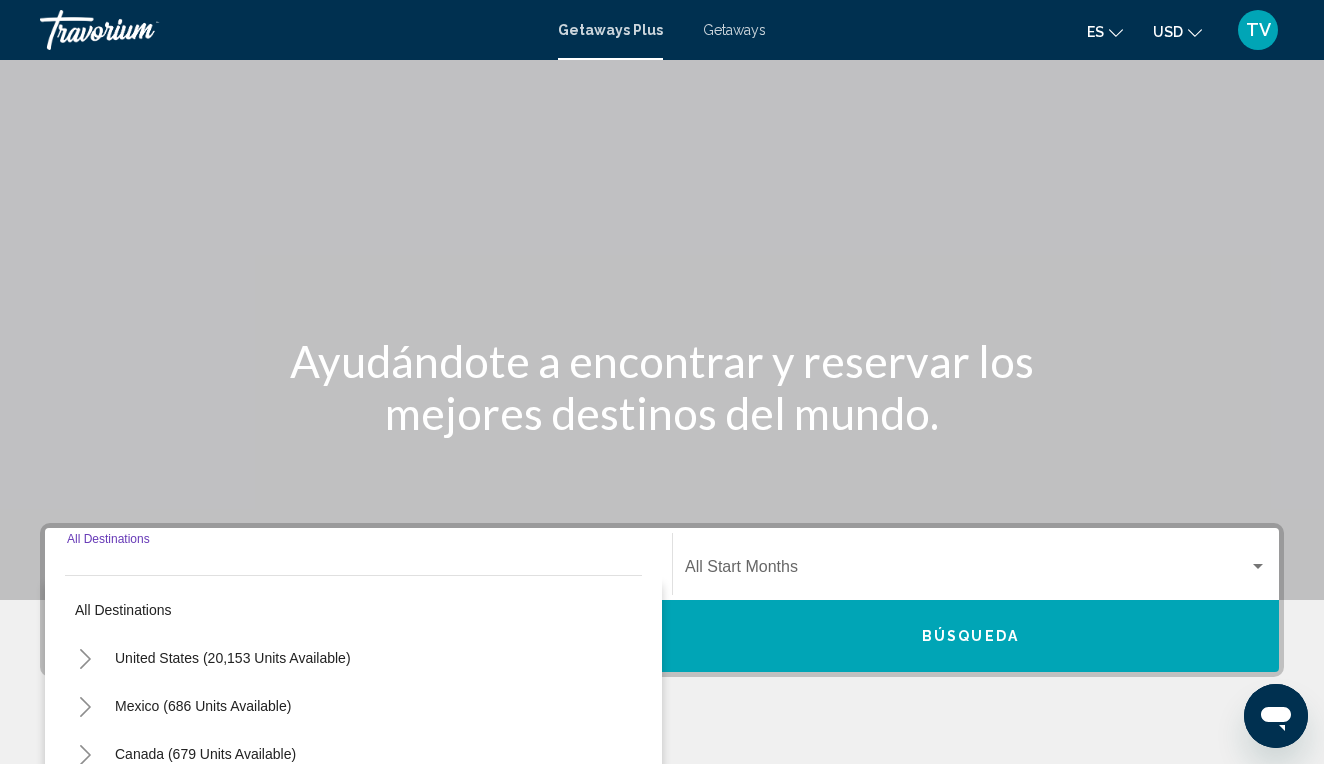 scroll, scrollTop: 358, scrollLeft: 0, axis: vertical 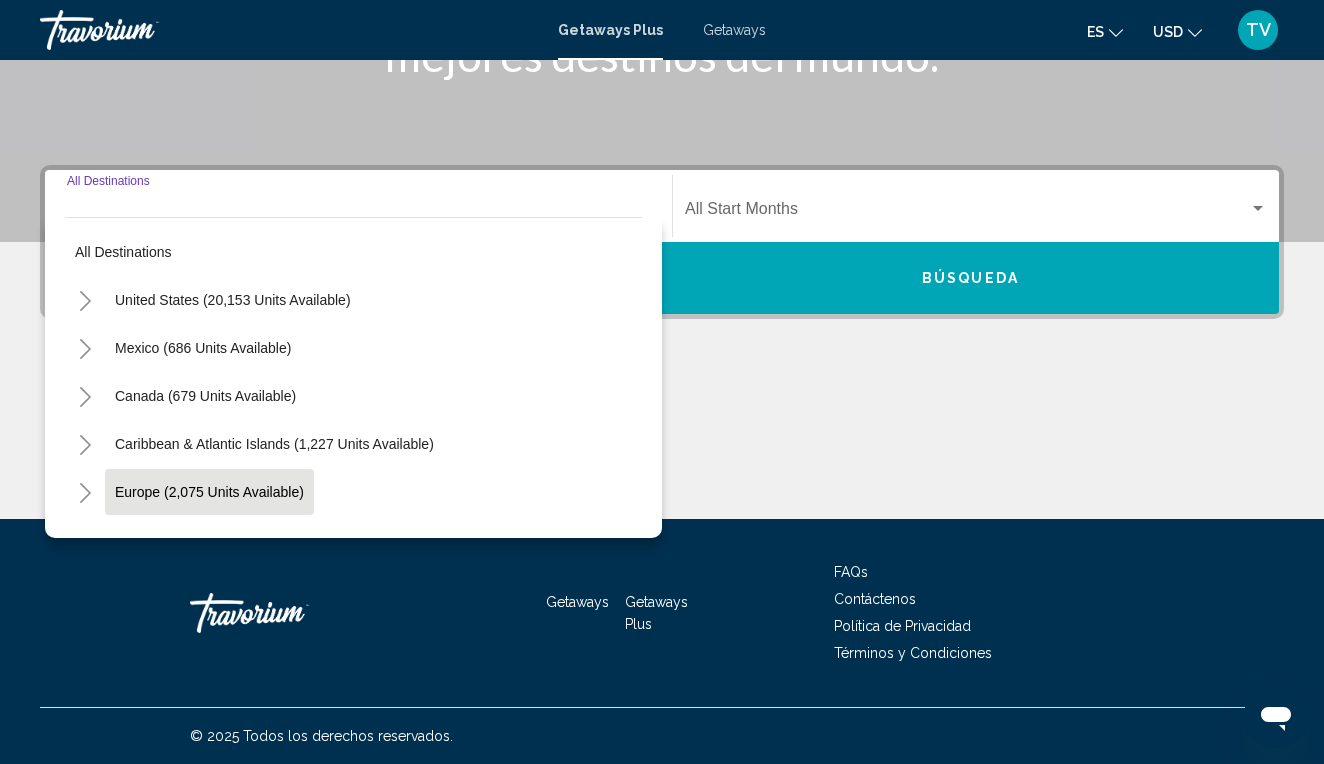 click on "Europe (2,075 units available)" at bounding box center [204, 540] 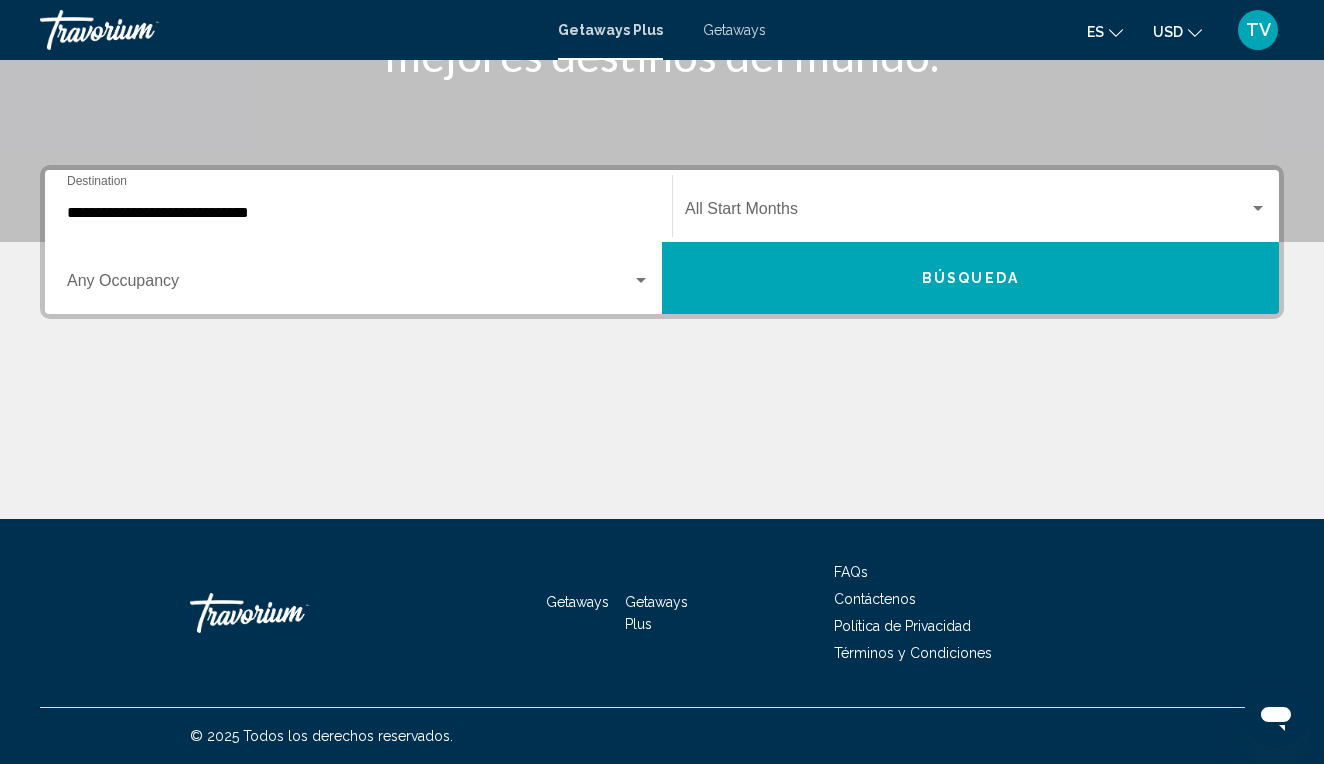 click on "Occupancy Any Occupancy" at bounding box center [358, 278] 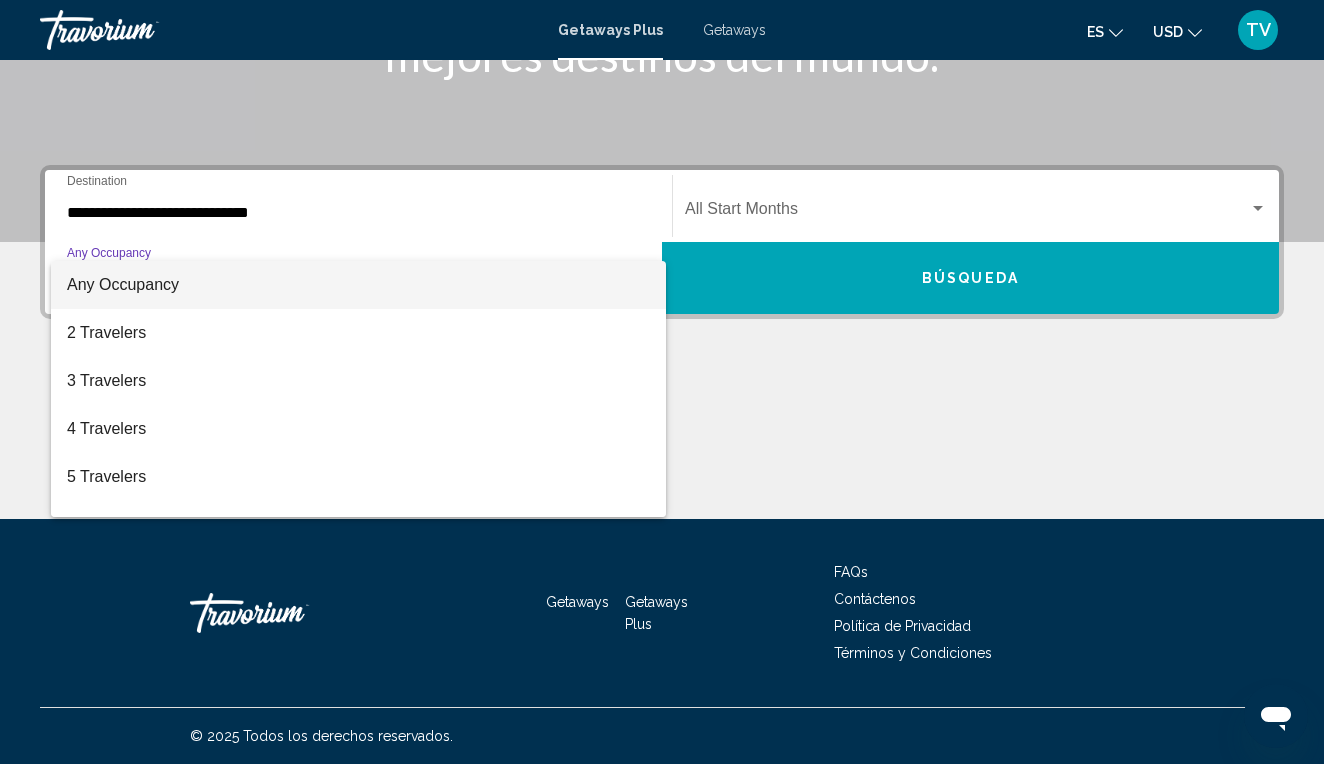 click at bounding box center [662, 382] 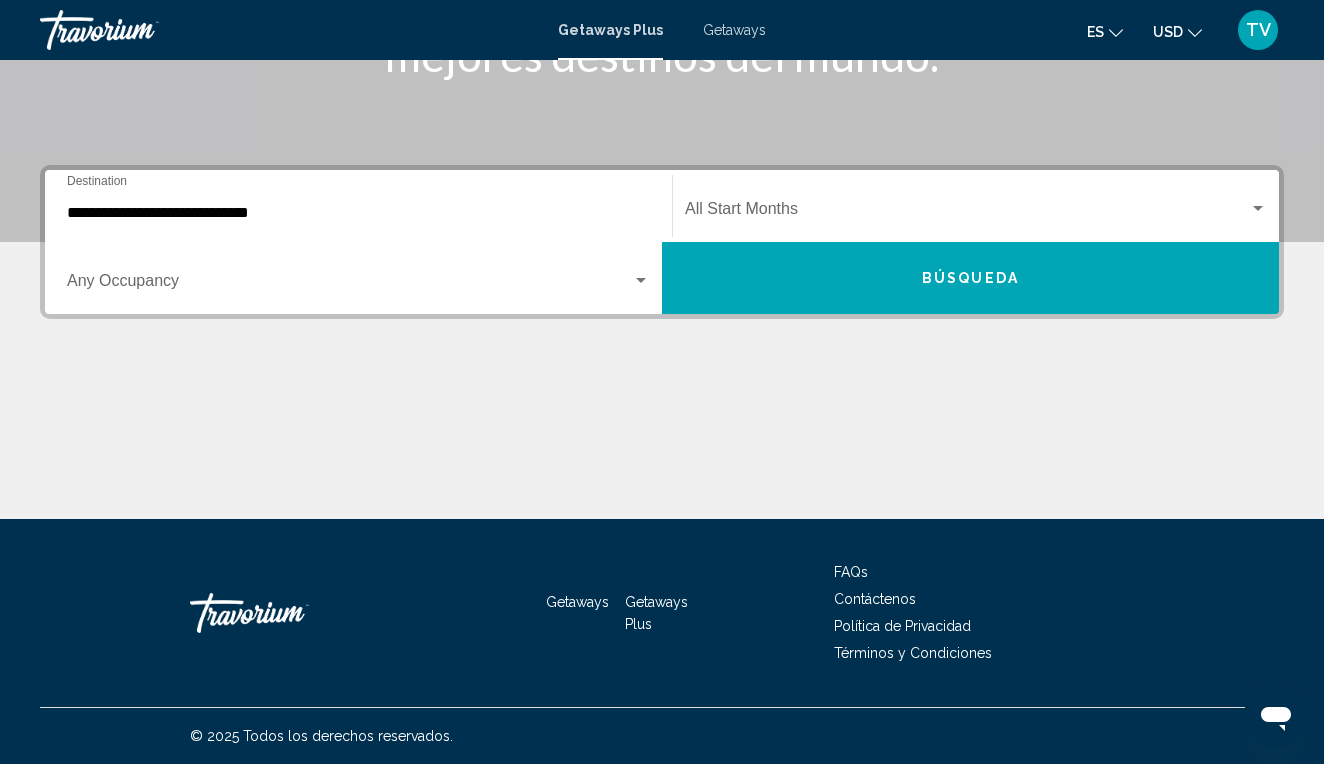 click on "Occupancy Any Occupancy" at bounding box center [358, 278] 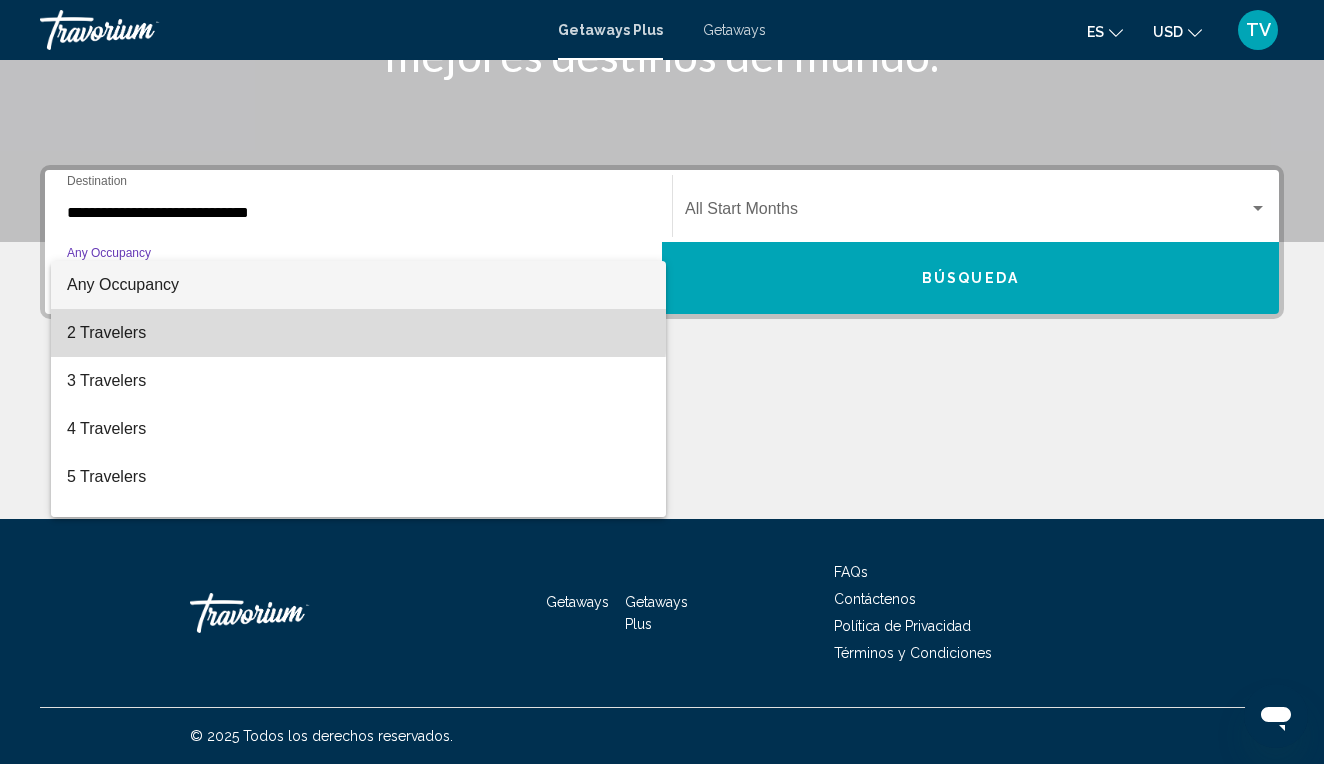 click on "2 Travelers" at bounding box center [358, 333] 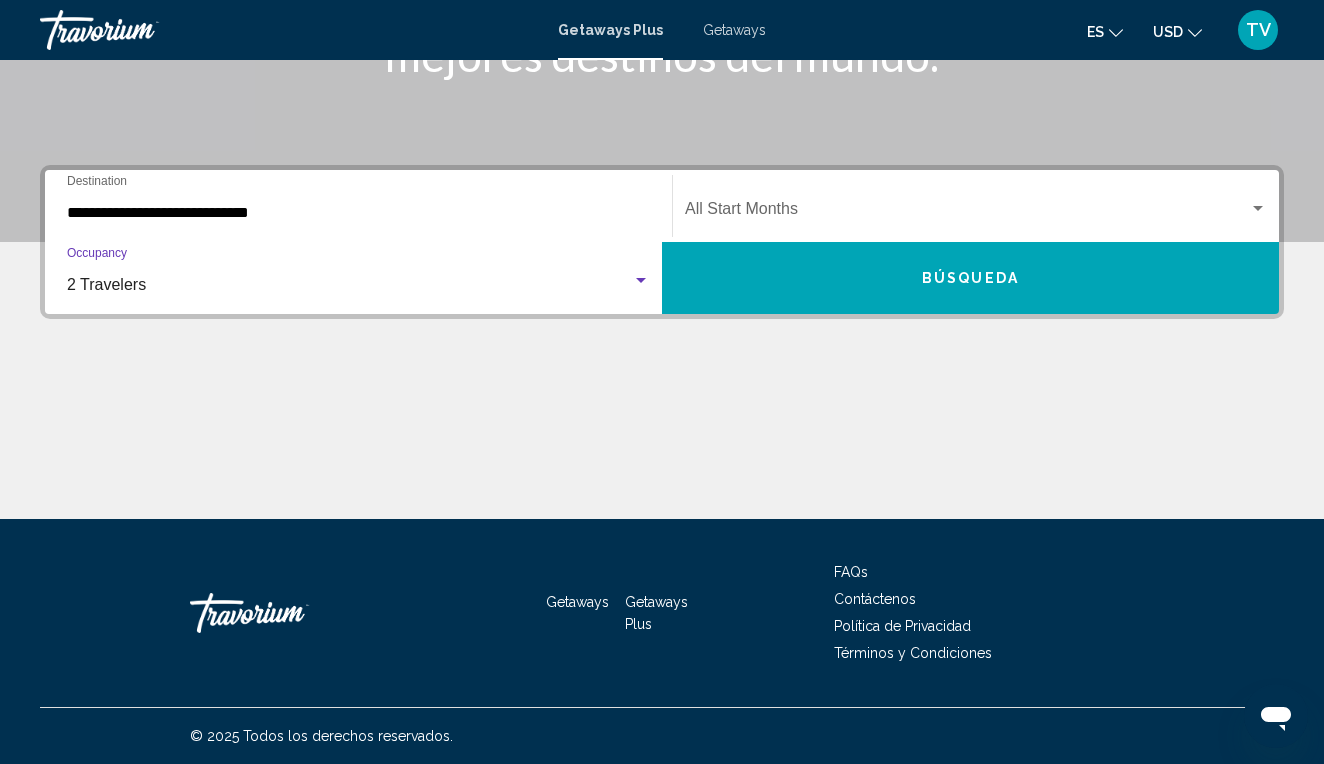 click at bounding box center (1258, 208) 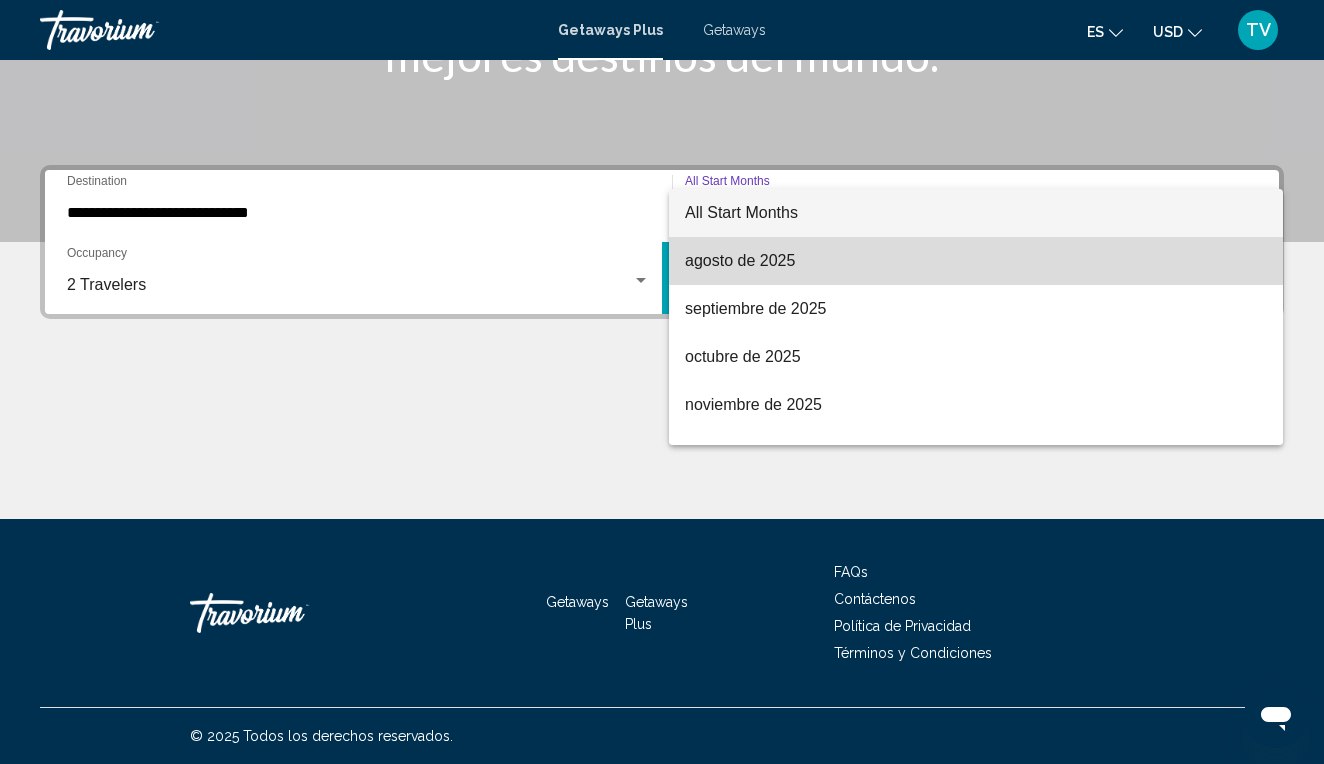 click on "agosto de 2025" at bounding box center (976, 261) 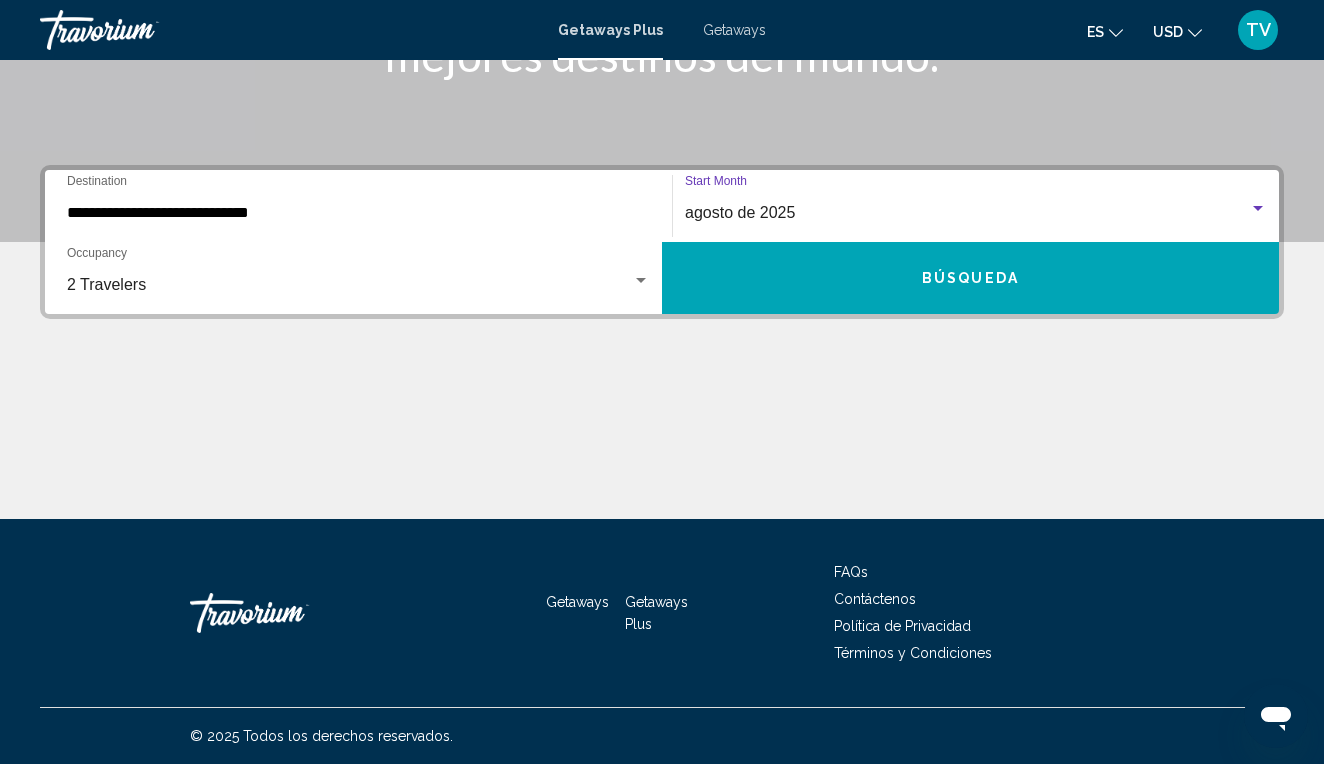 click on "Búsqueda" at bounding box center [970, 278] 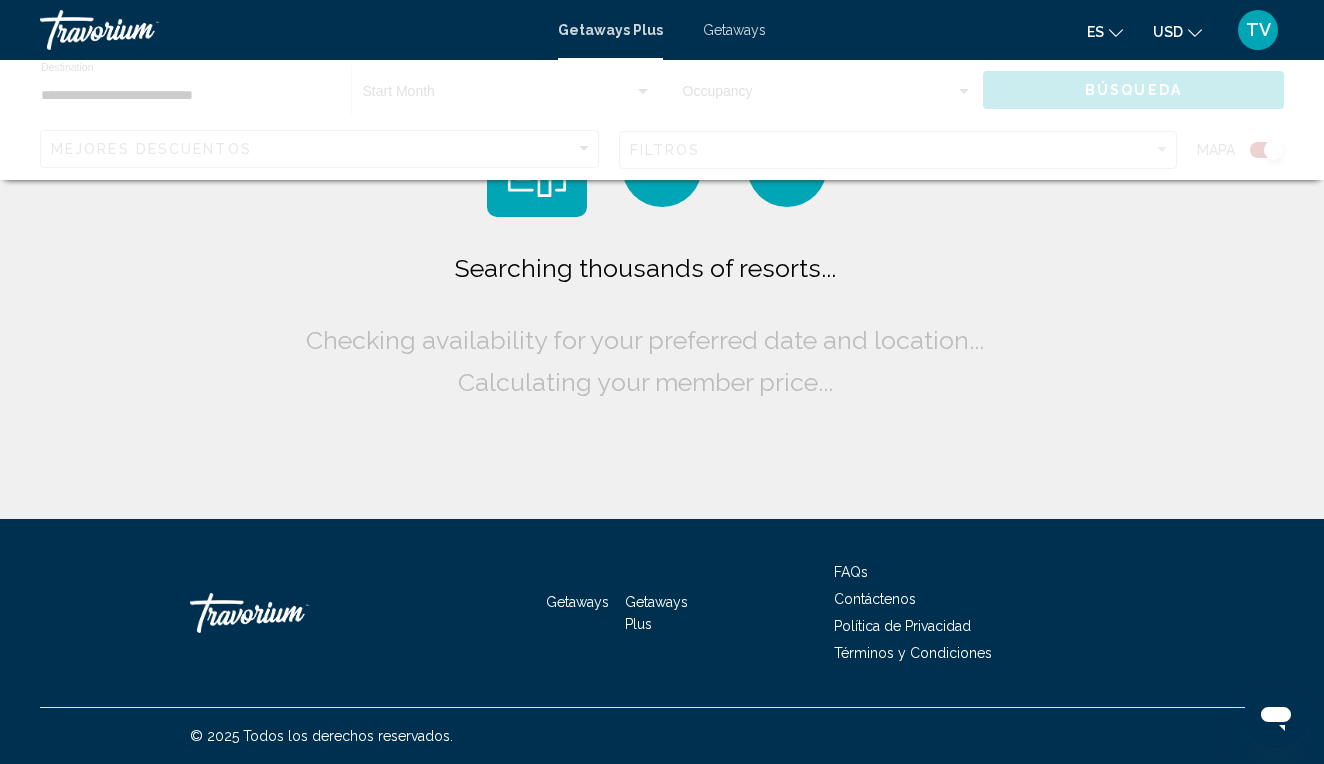 scroll, scrollTop: 0, scrollLeft: 0, axis: both 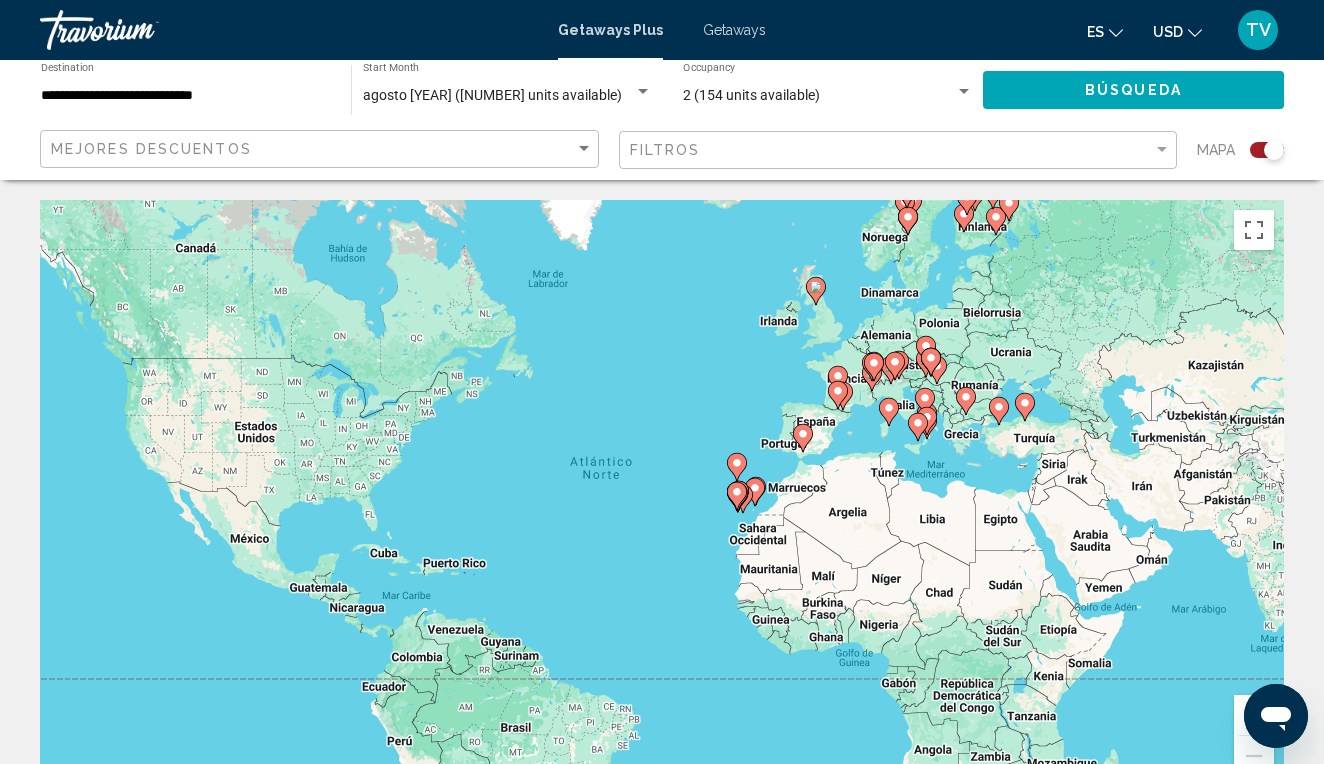 click 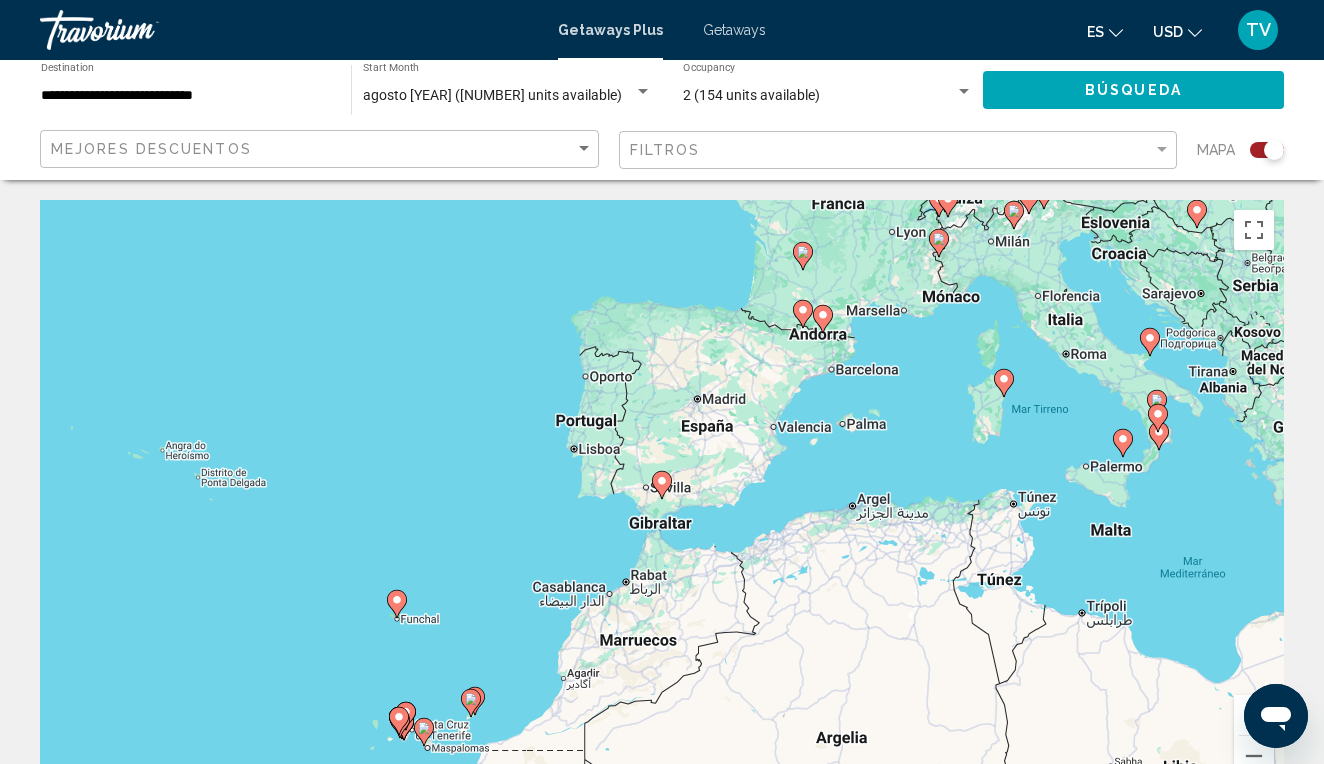 click 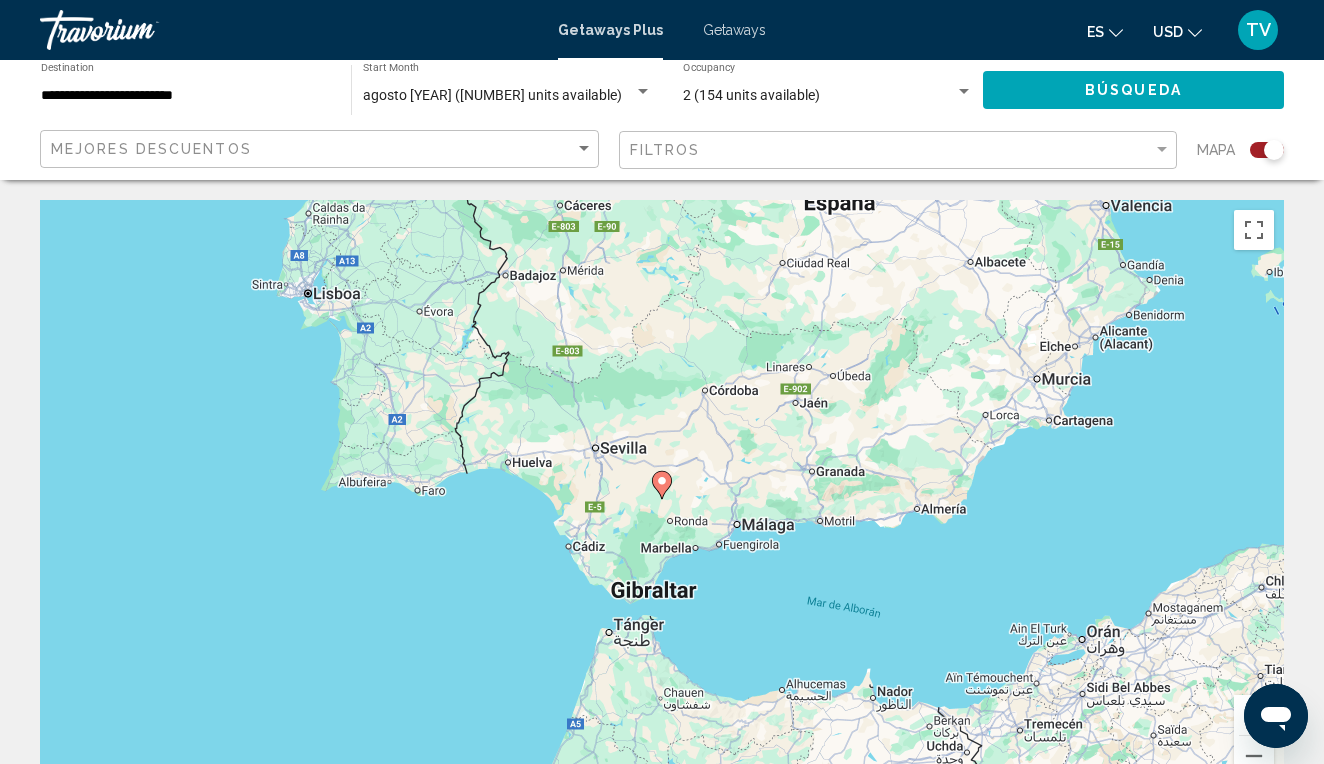 click 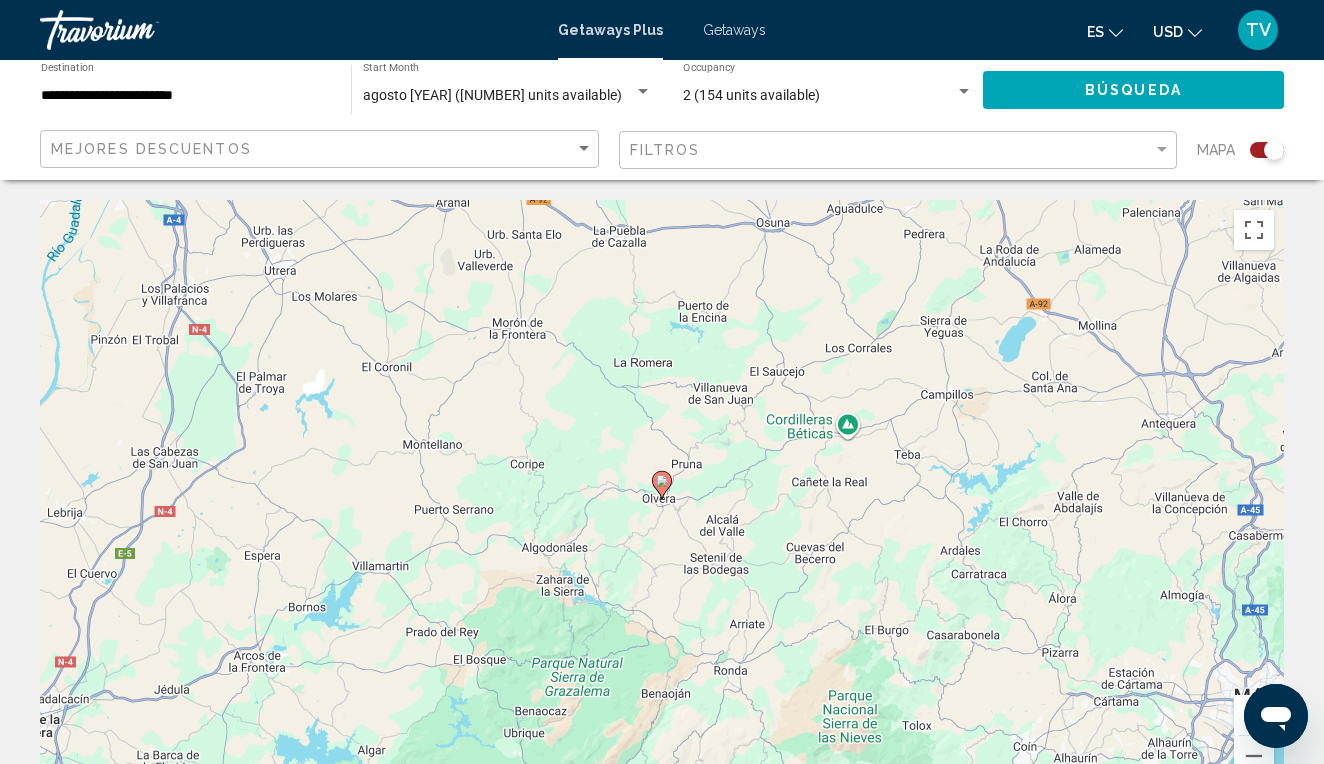 click 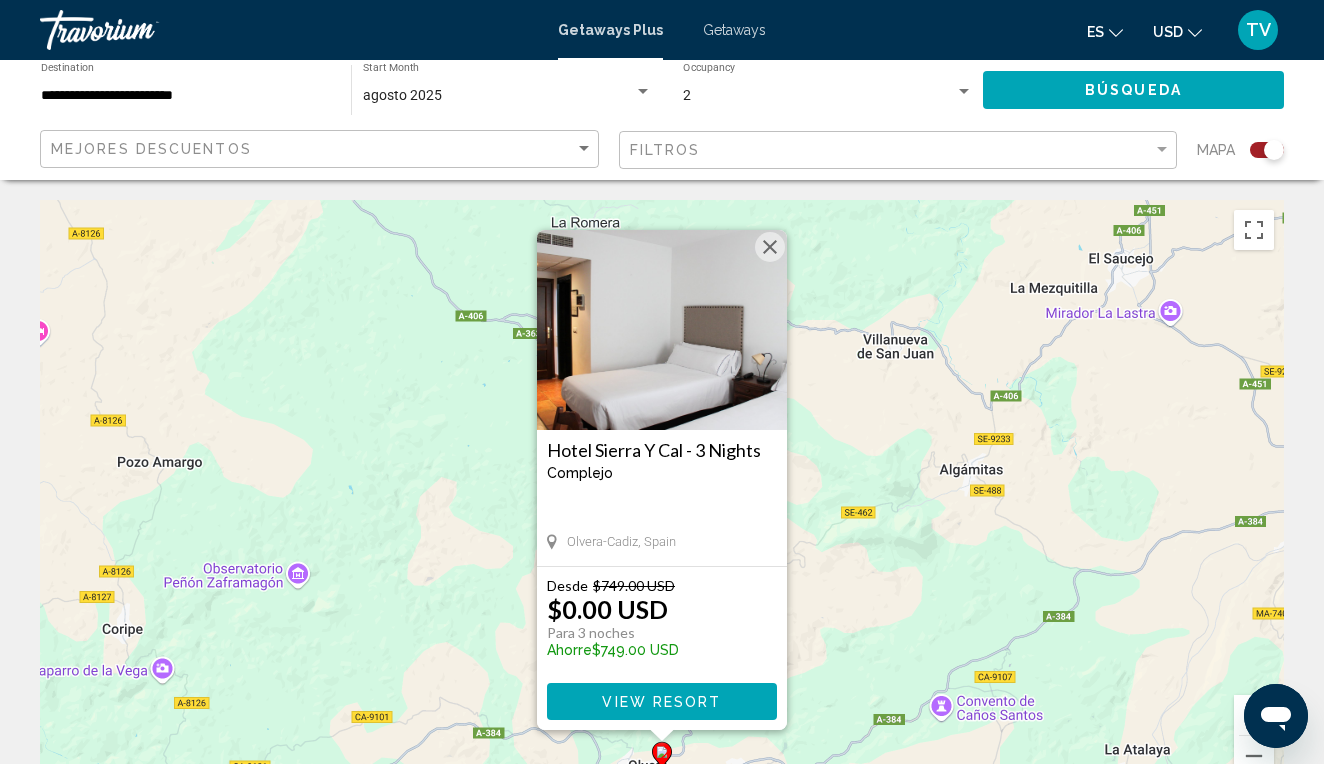 click at bounding box center [770, 247] 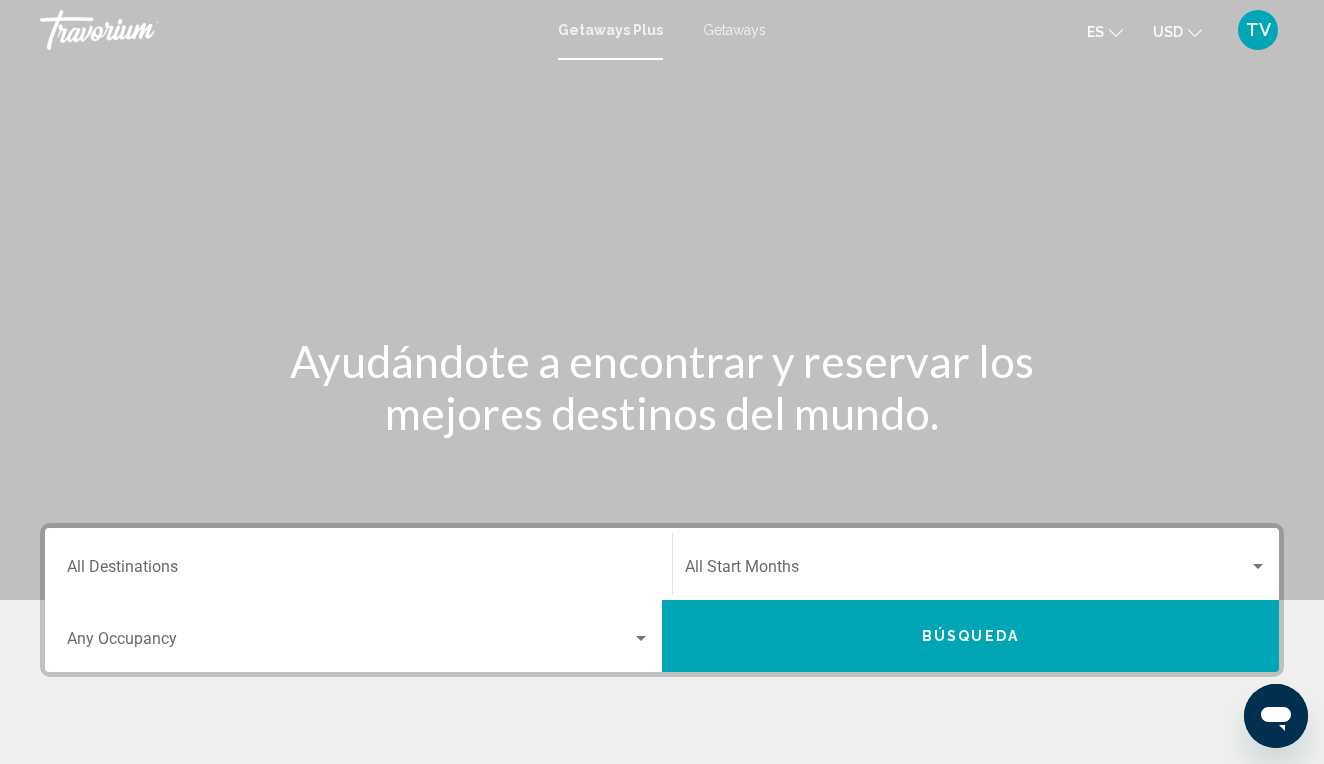 click on "Start Month All Start Months" 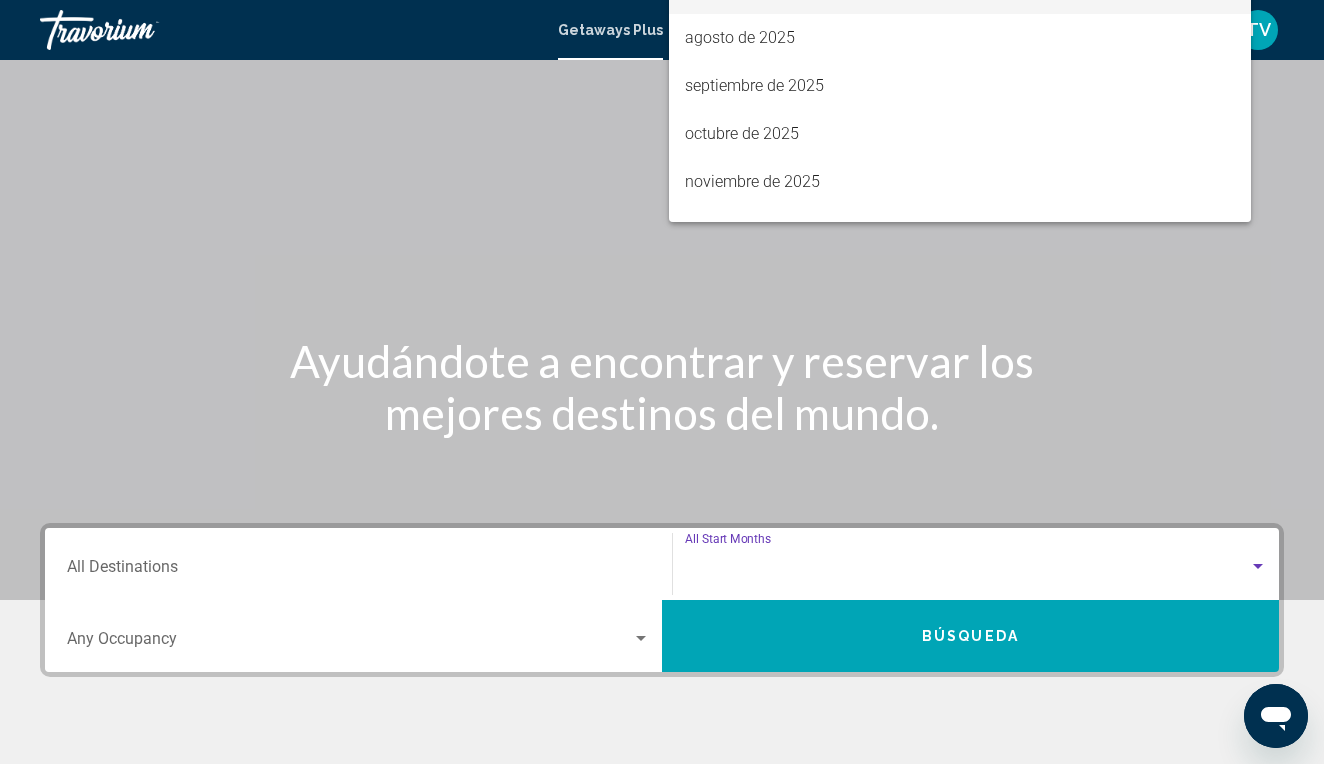 scroll, scrollTop: 358, scrollLeft: 0, axis: vertical 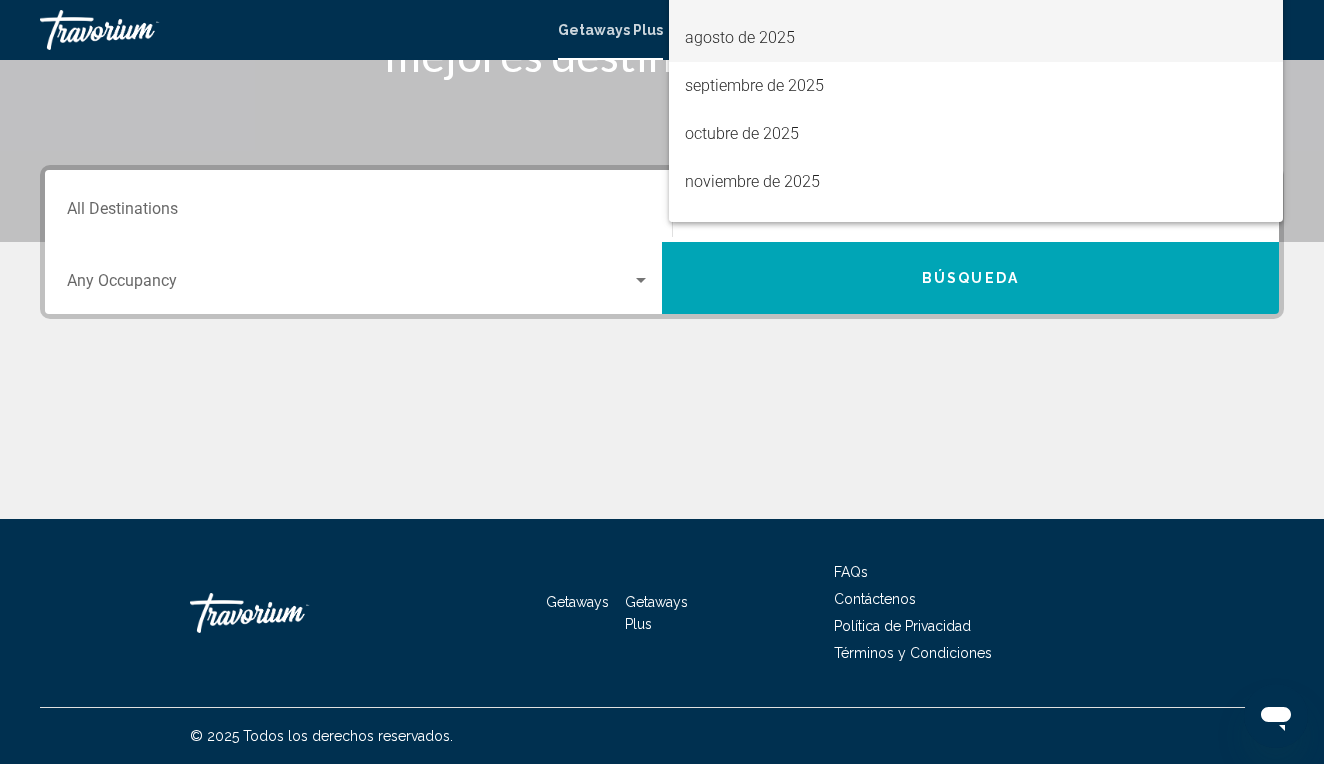 click on "agosto de 2025" at bounding box center (976, 38) 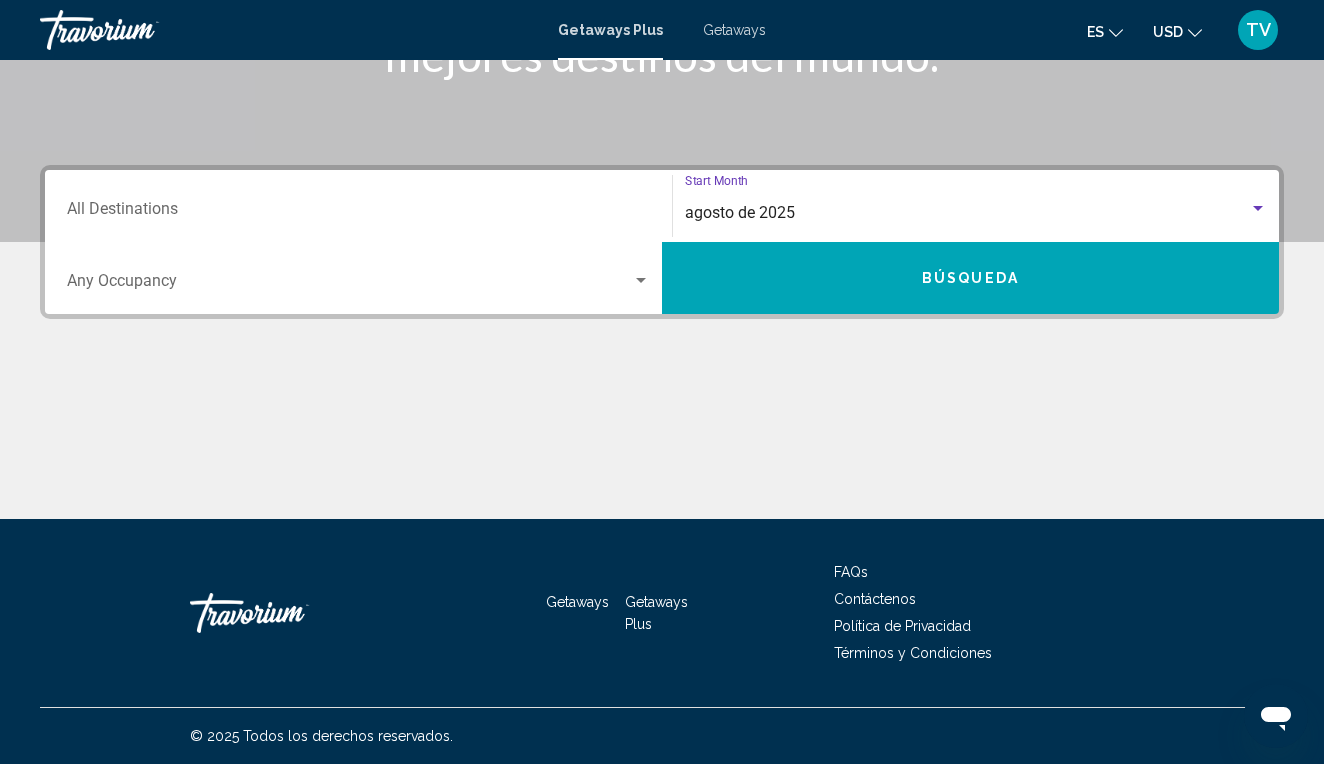 click on "Destination All Destinations" at bounding box center (358, 213) 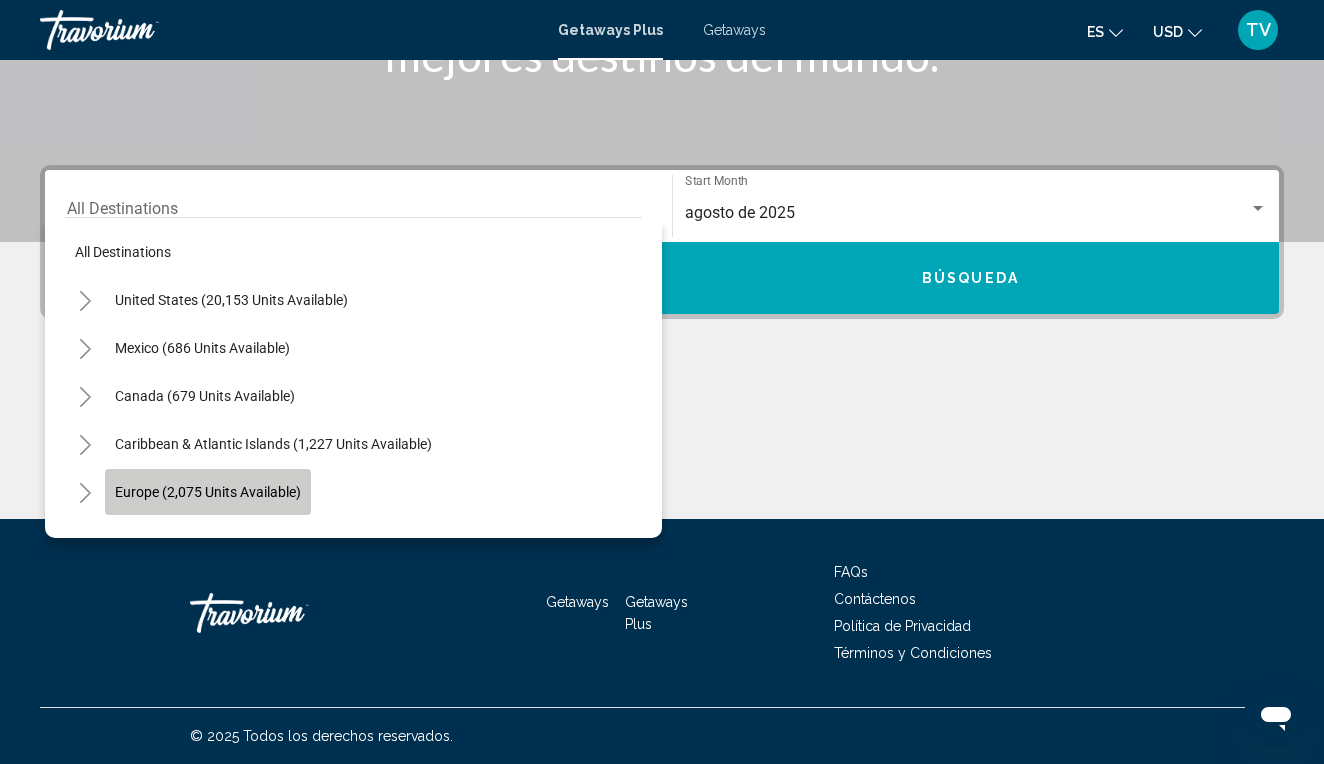 click on "Europe (2,075 units available)" at bounding box center (204, 540) 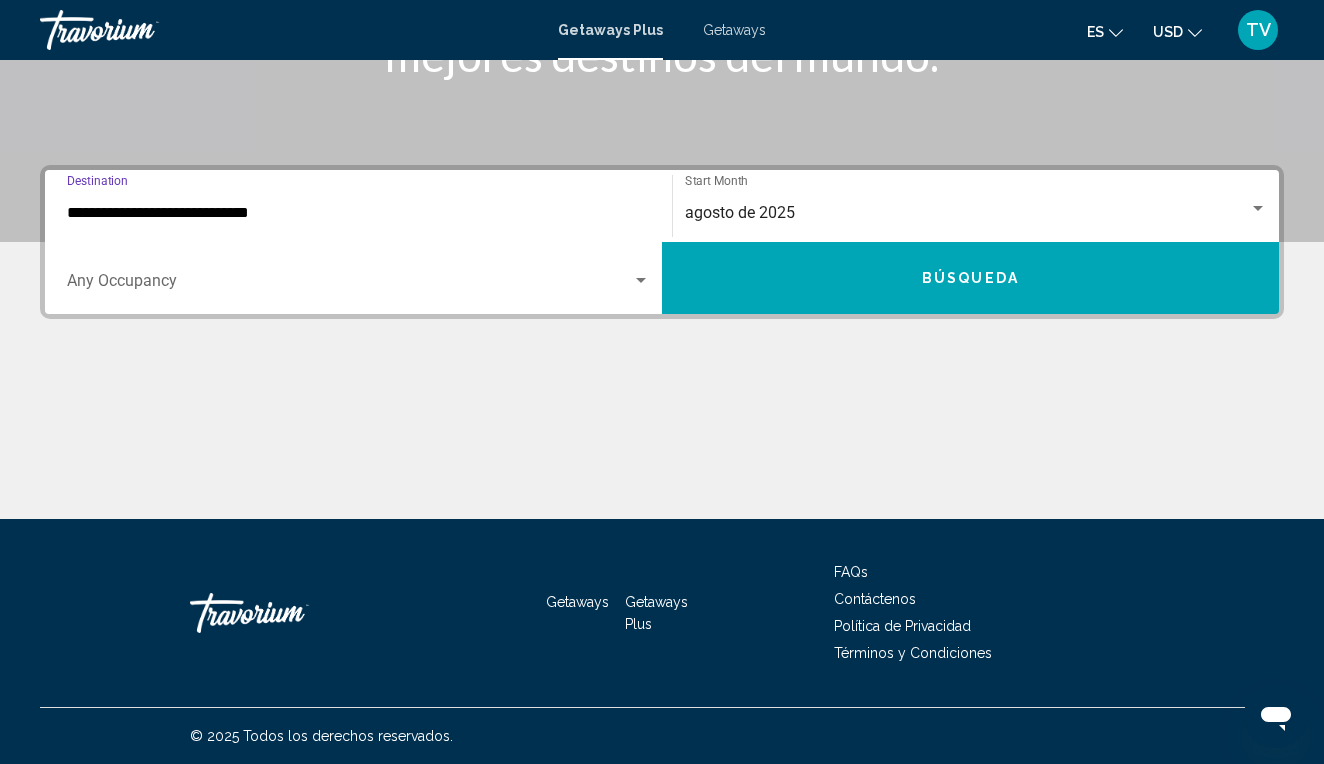 click on "Occupancy Any Occupancy" at bounding box center [358, 278] 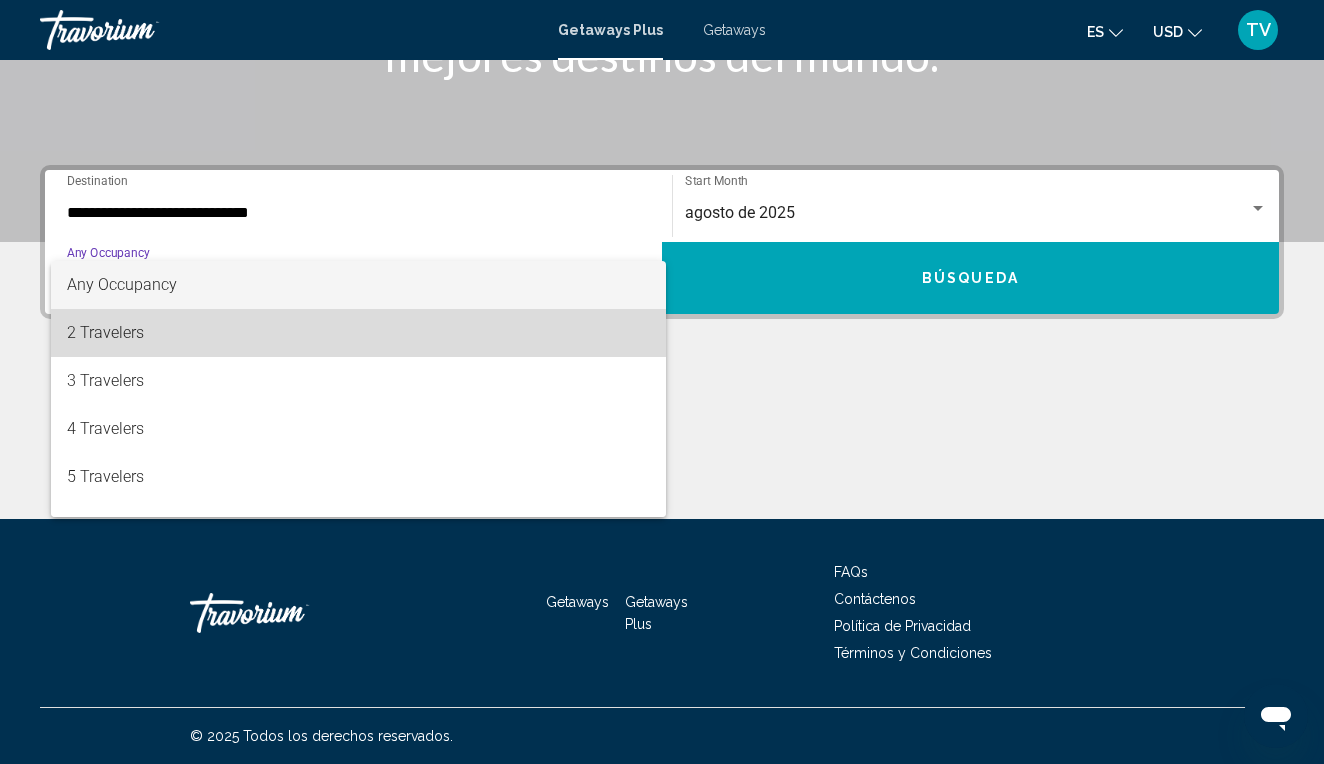 click on "2 Travelers" at bounding box center [358, 333] 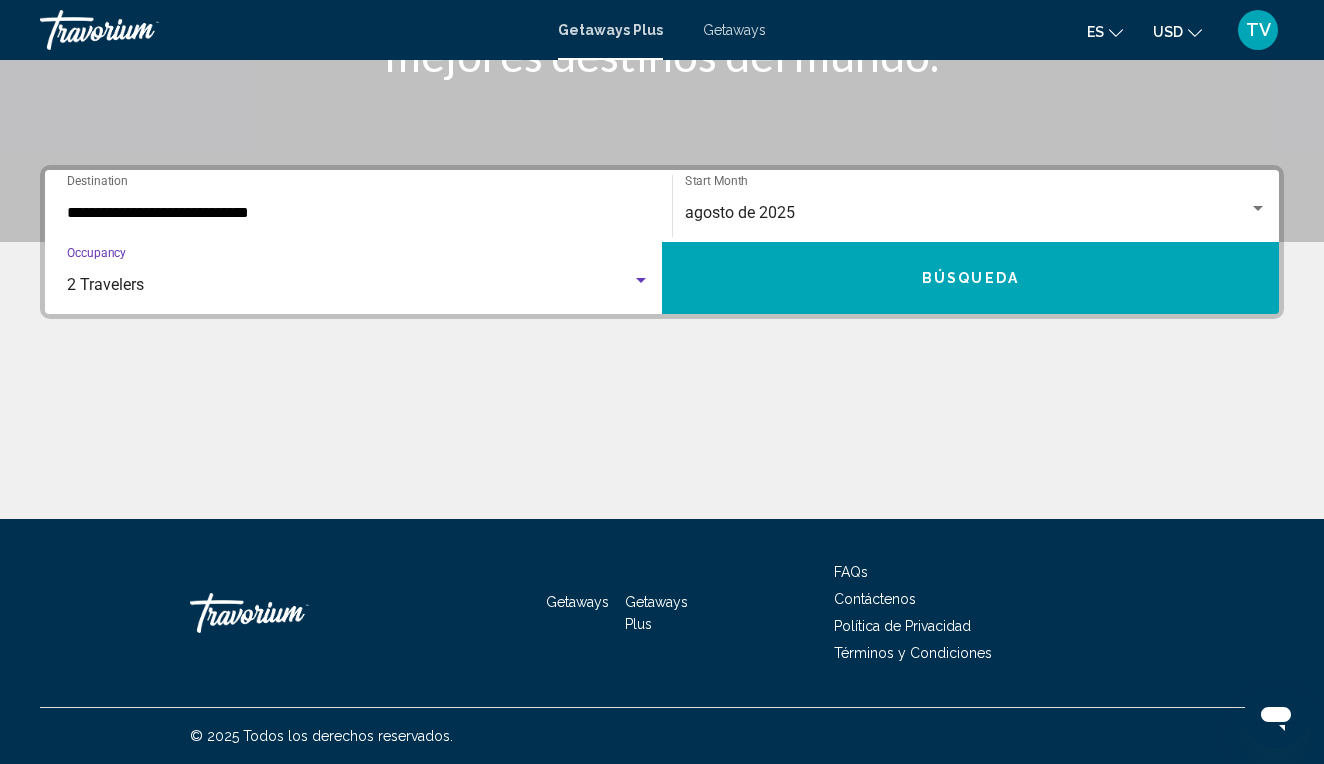 click on "Búsqueda" at bounding box center [970, 278] 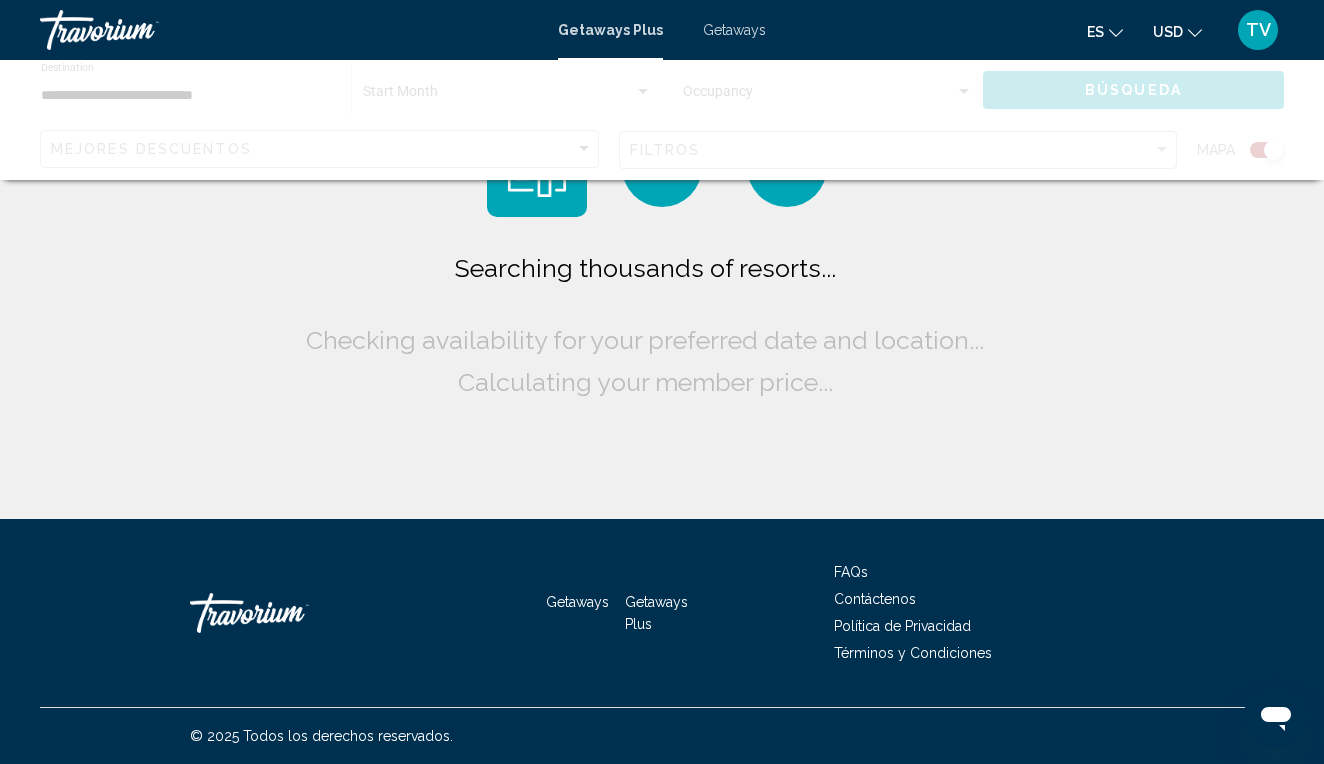 scroll, scrollTop: 0, scrollLeft: 0, axis: both 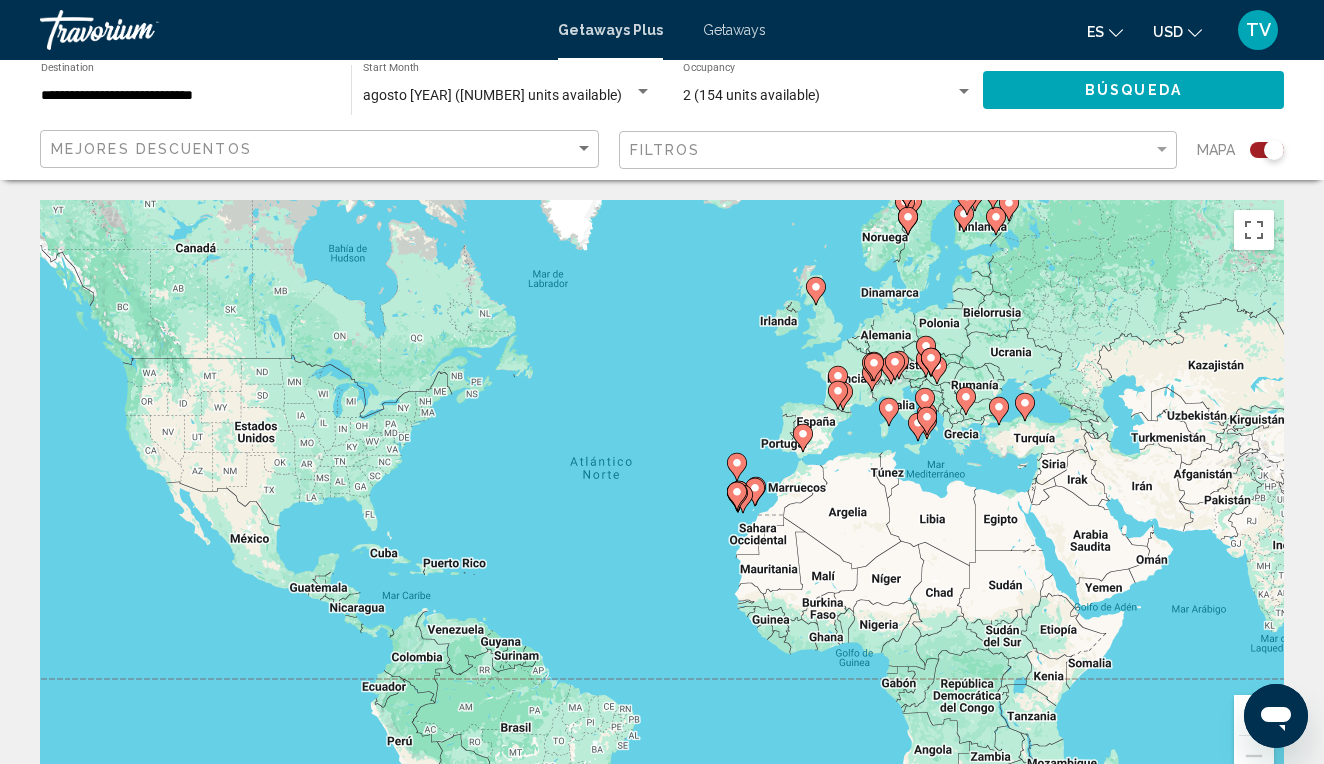 click 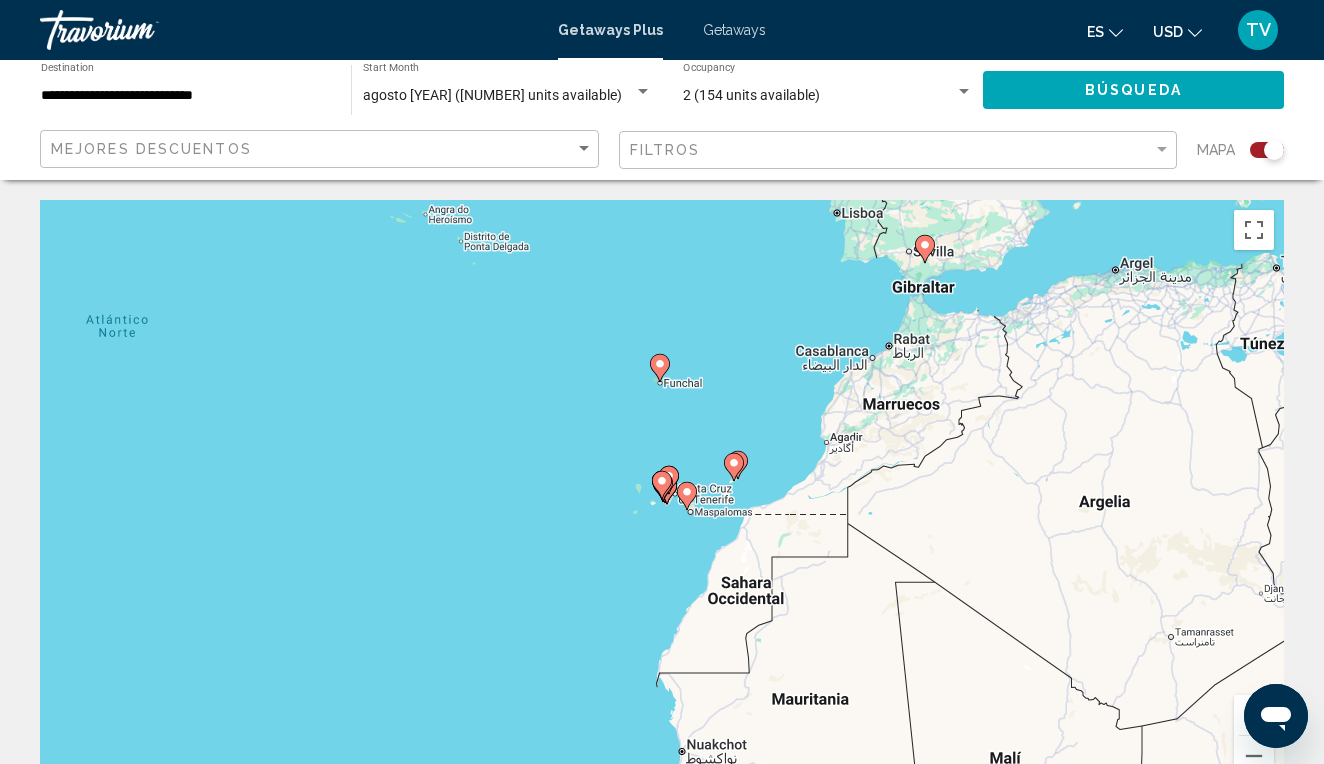 click 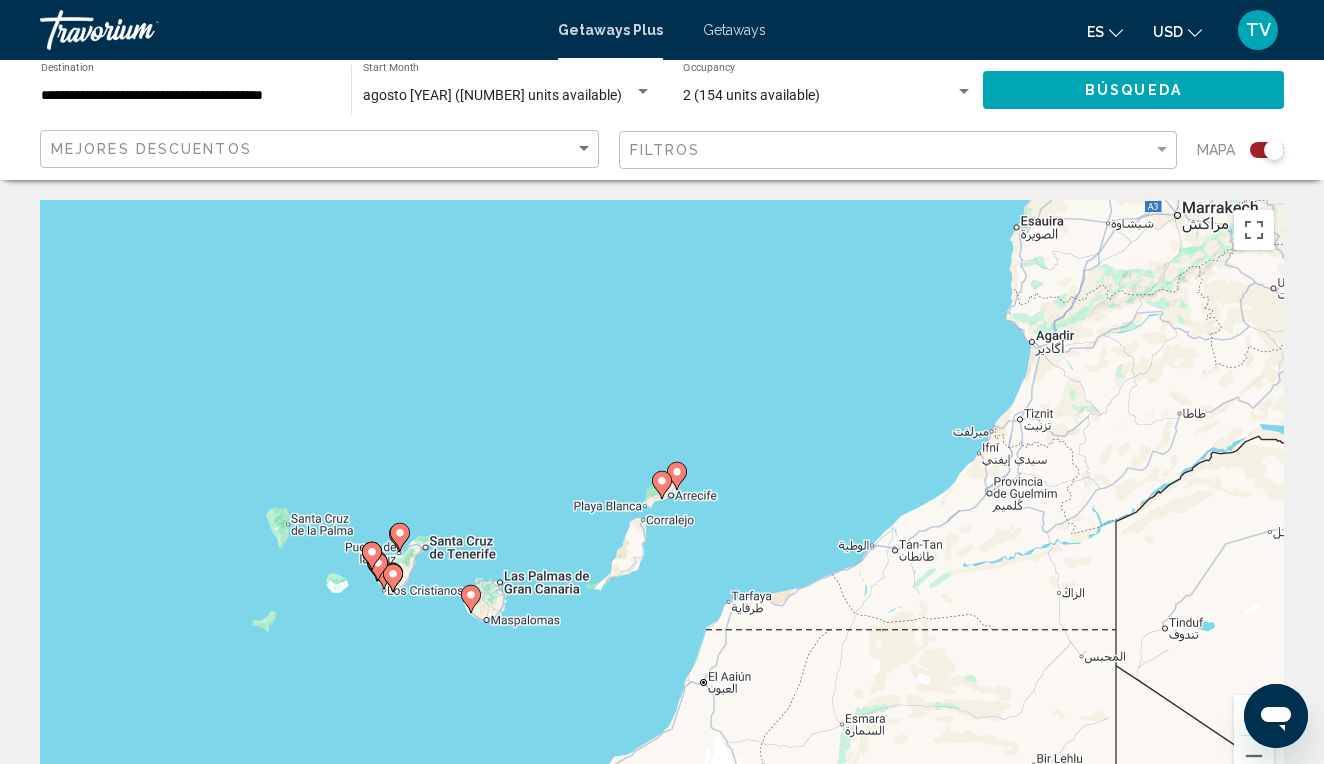 scroll, scrollTop: 0, scrollLeft: 0, axis: both 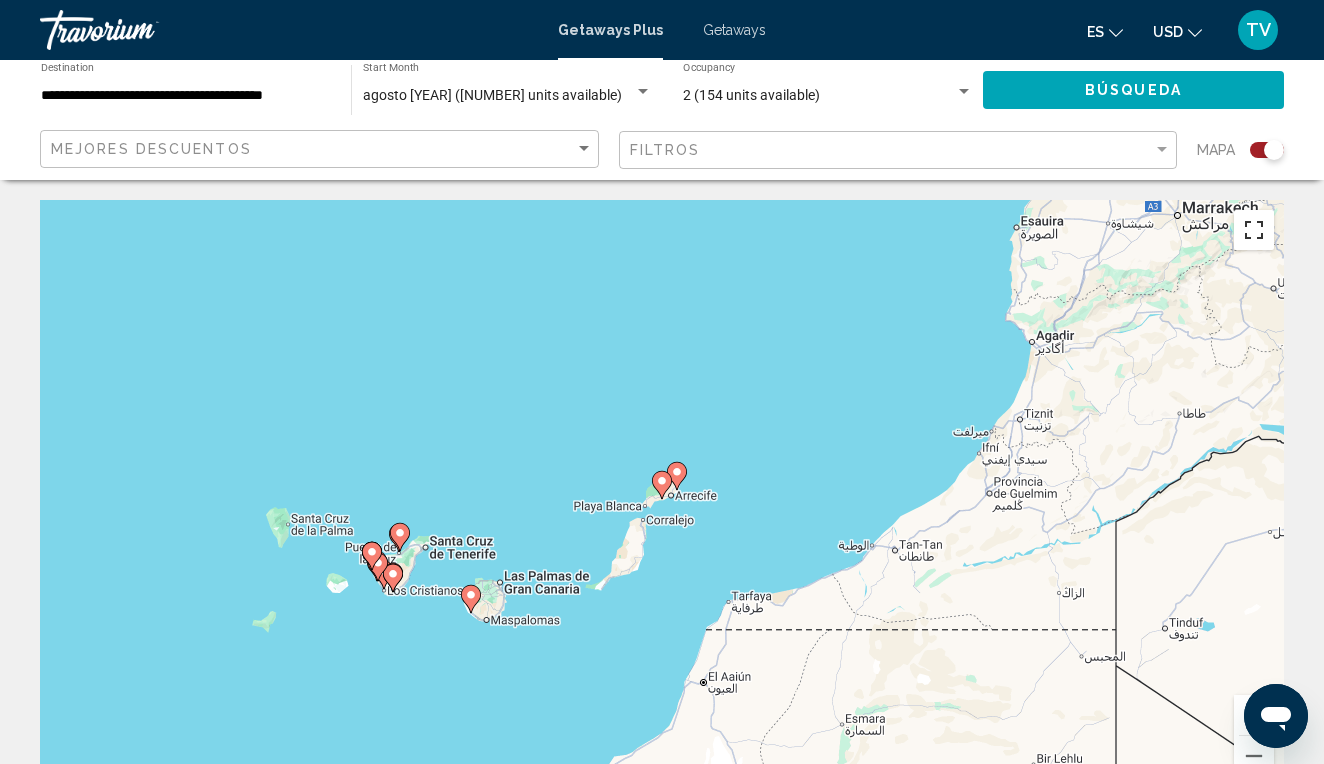 click at bounding box center [1254, 230] 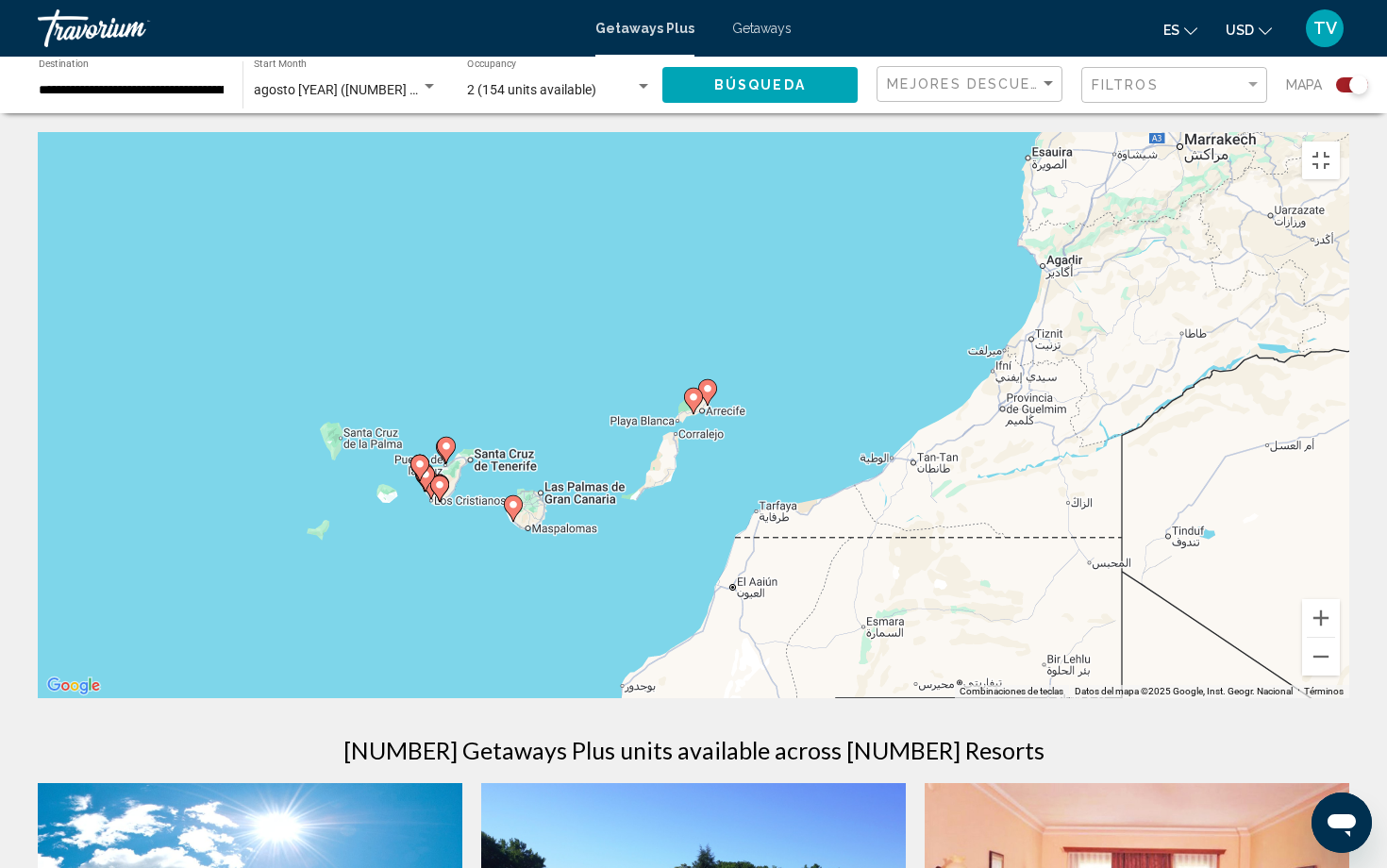 click 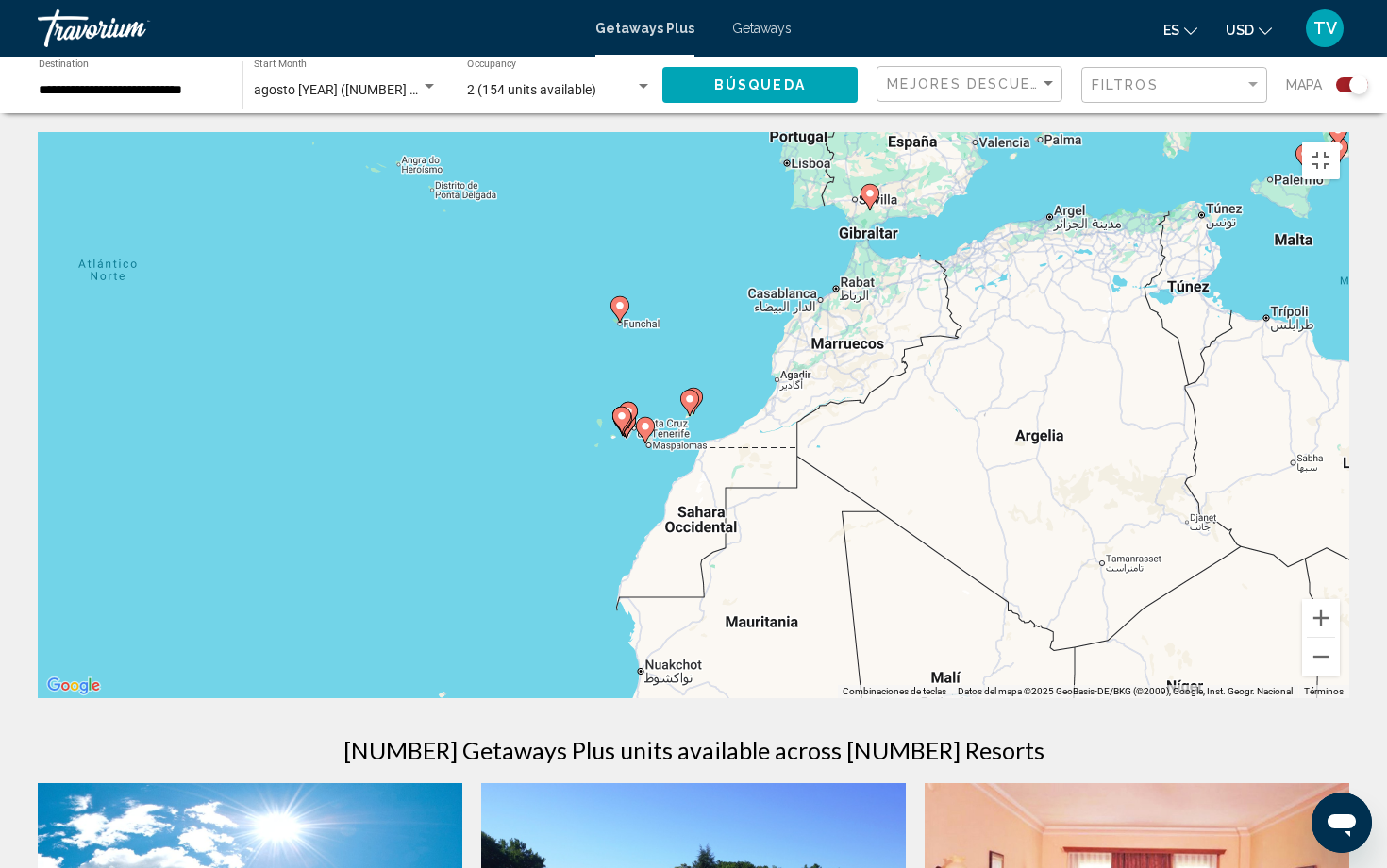 click 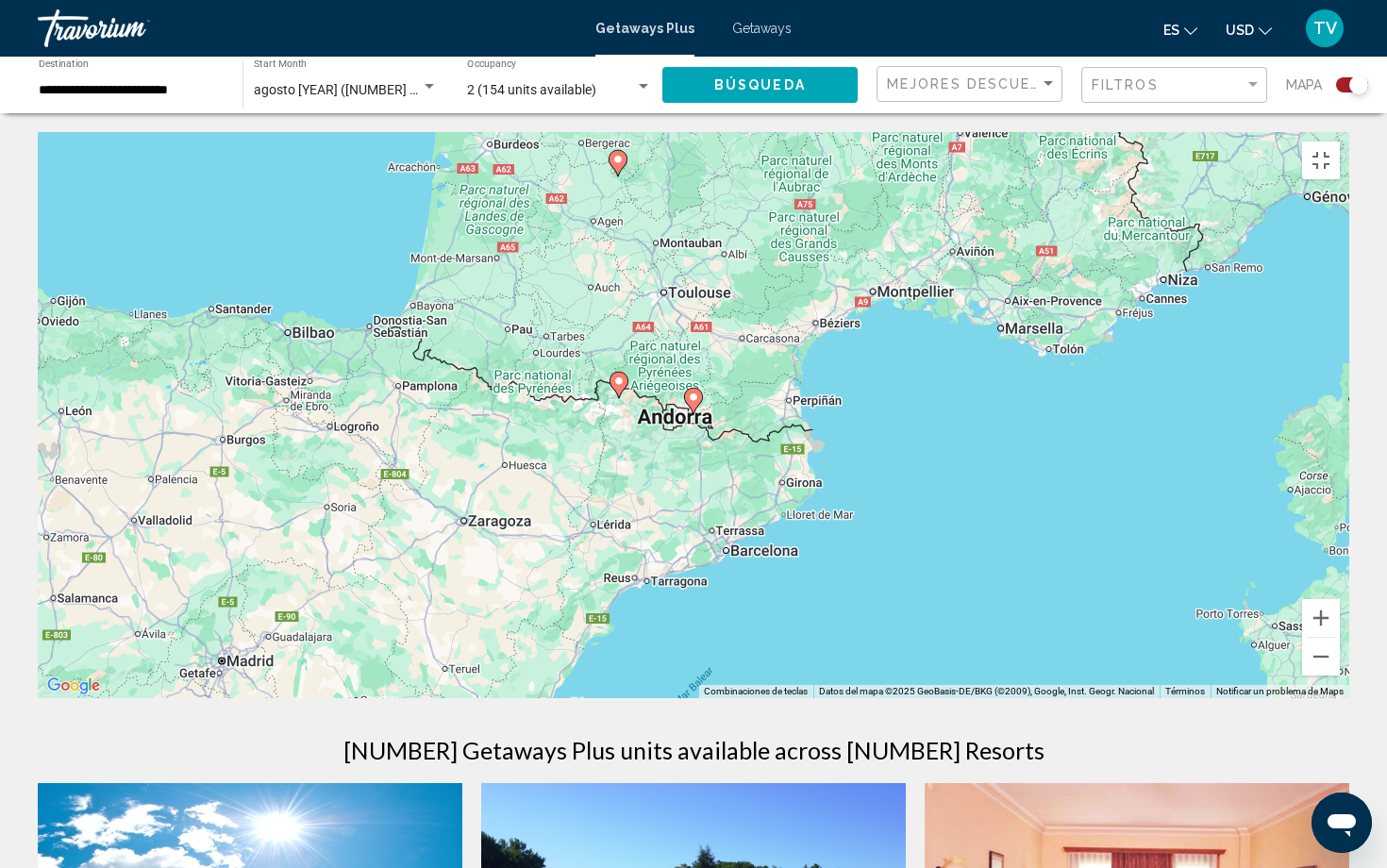 click 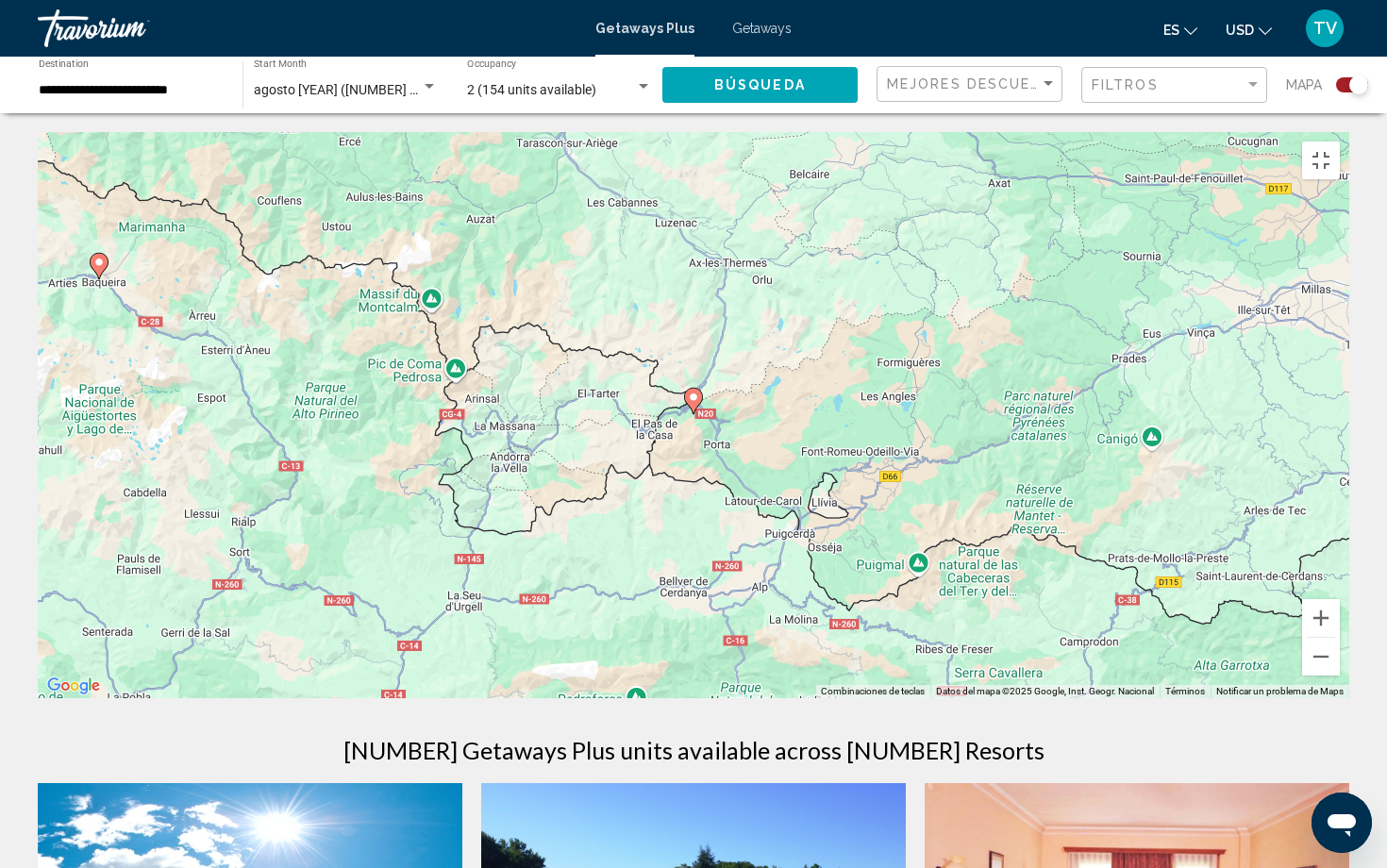 click 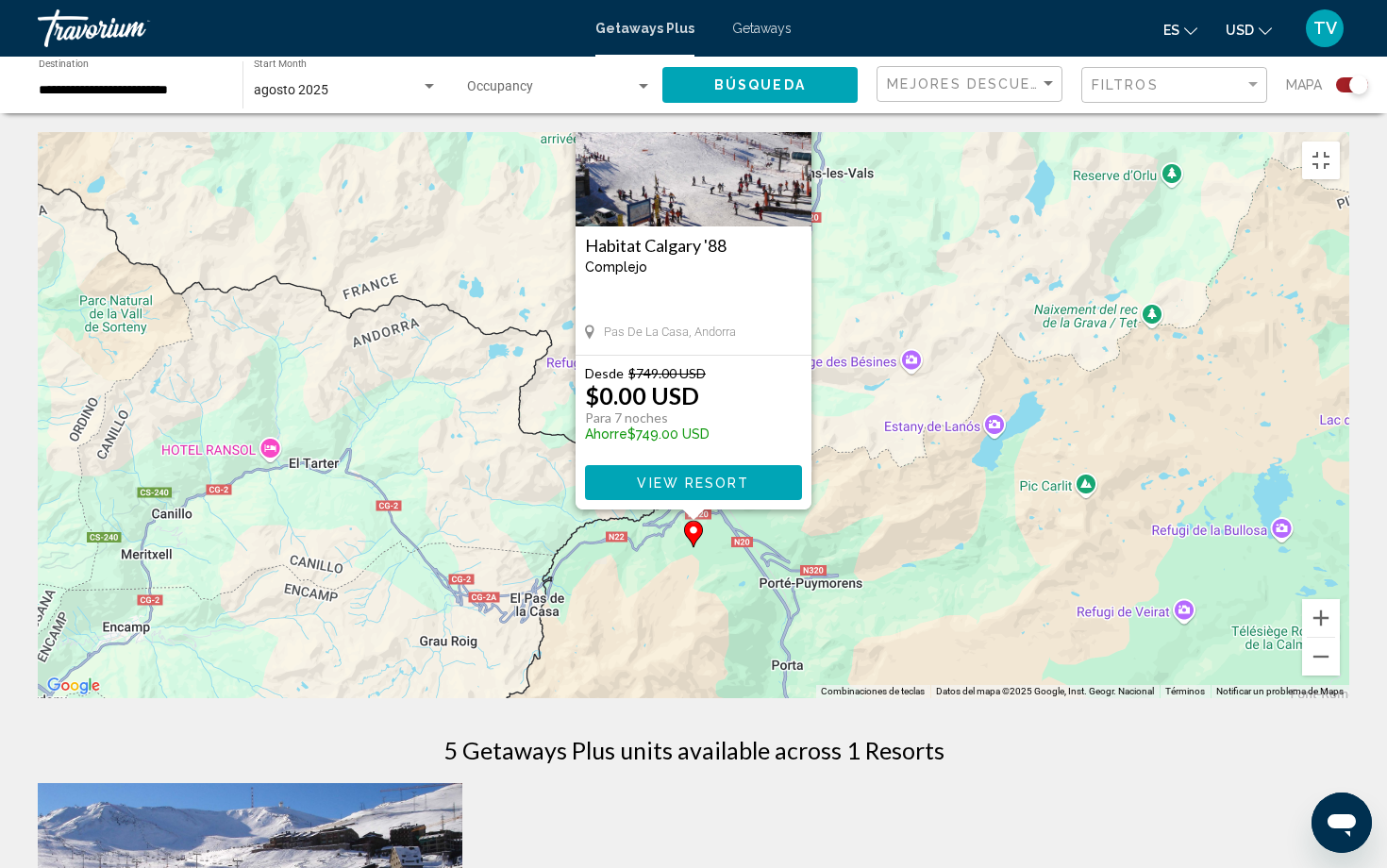 click on "View Resort" at bounding box center [693, 483] 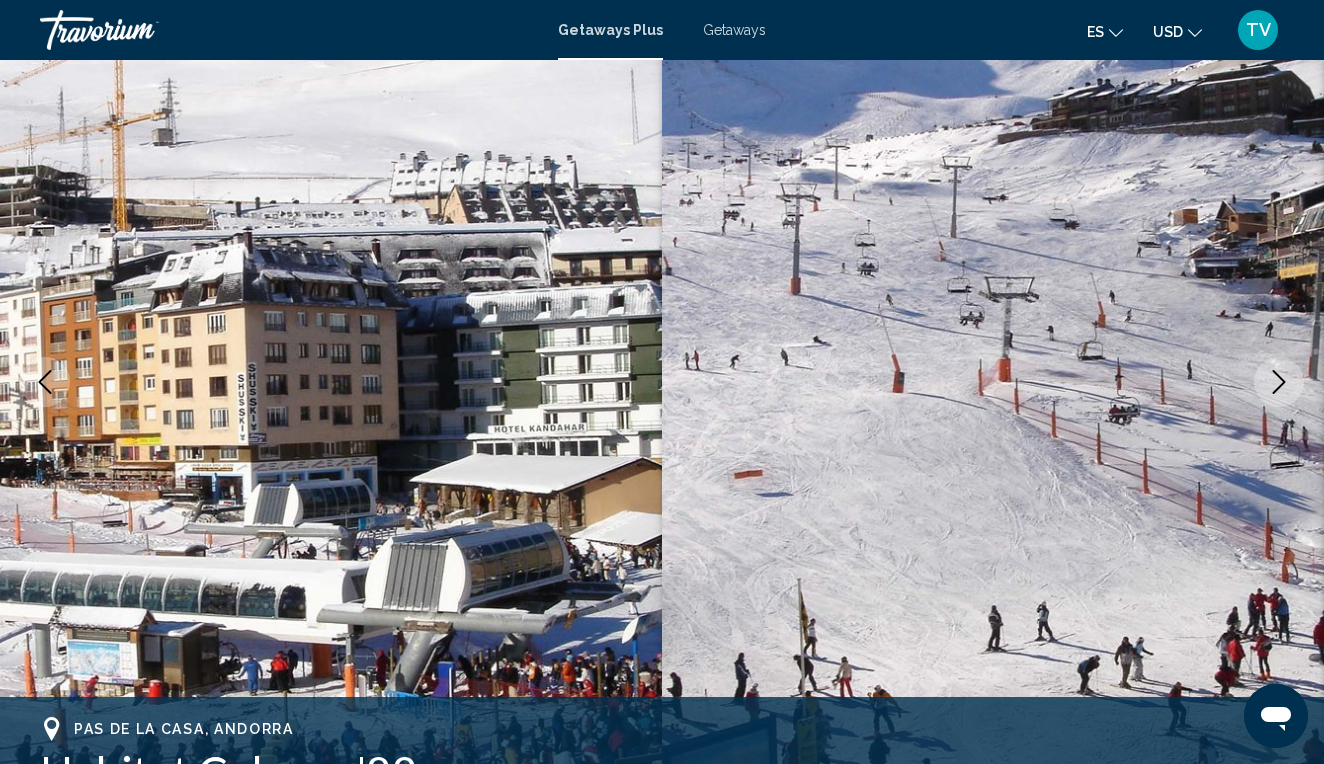scroll, scrollTop: 174, scrollLeft: 0, axis: vertical 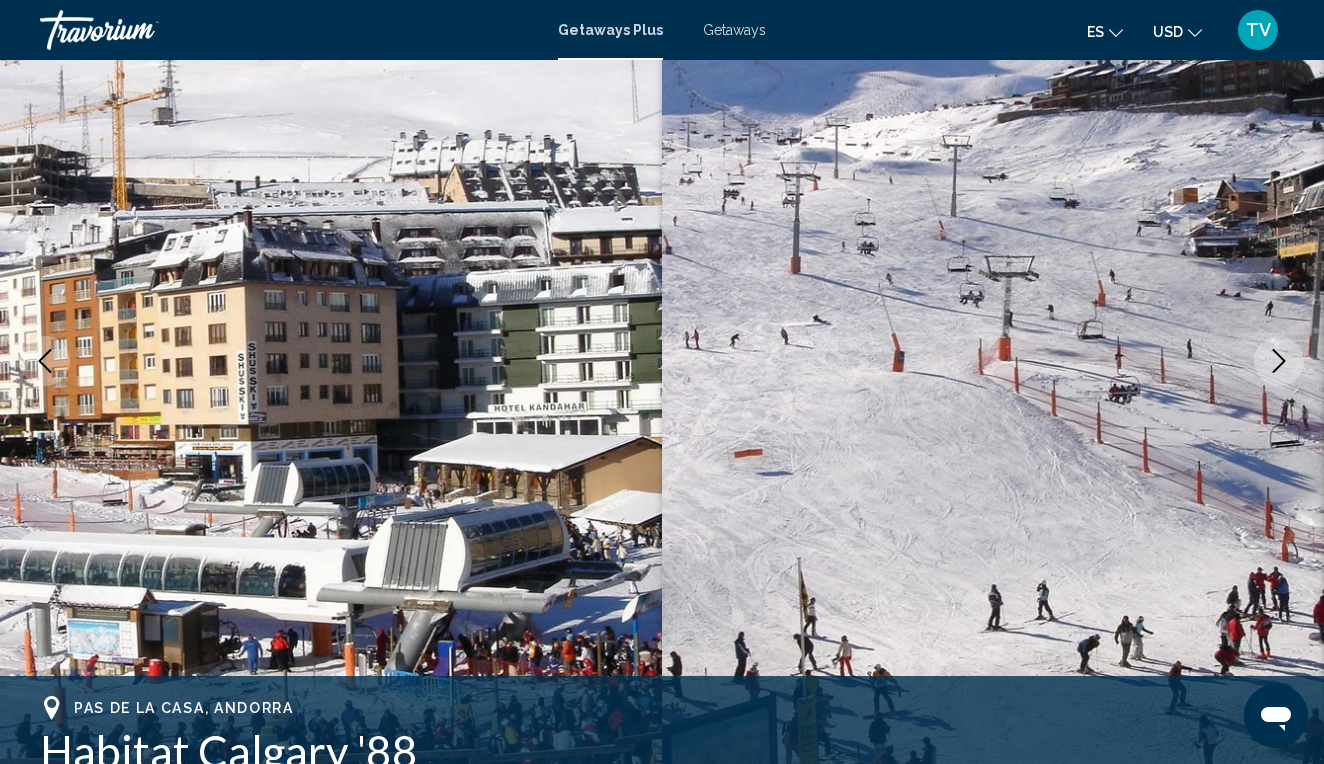 click 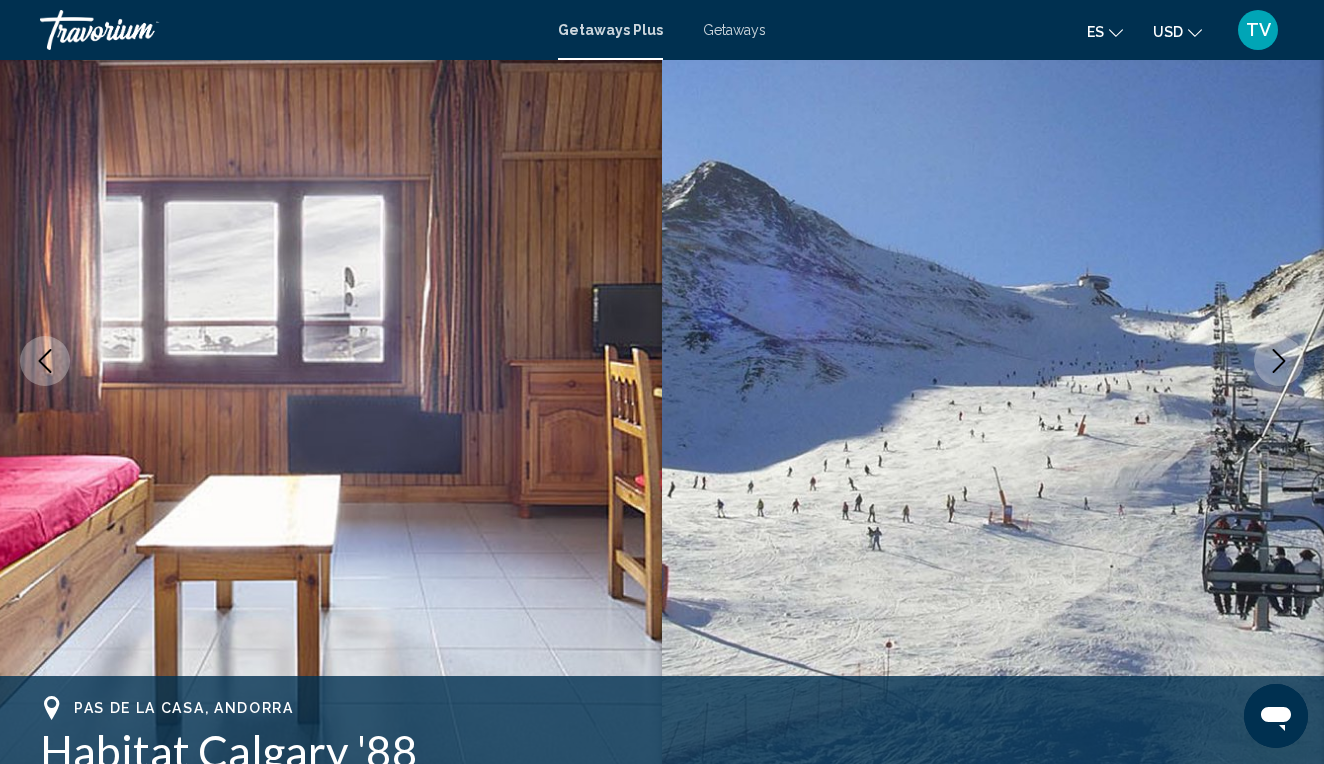 click 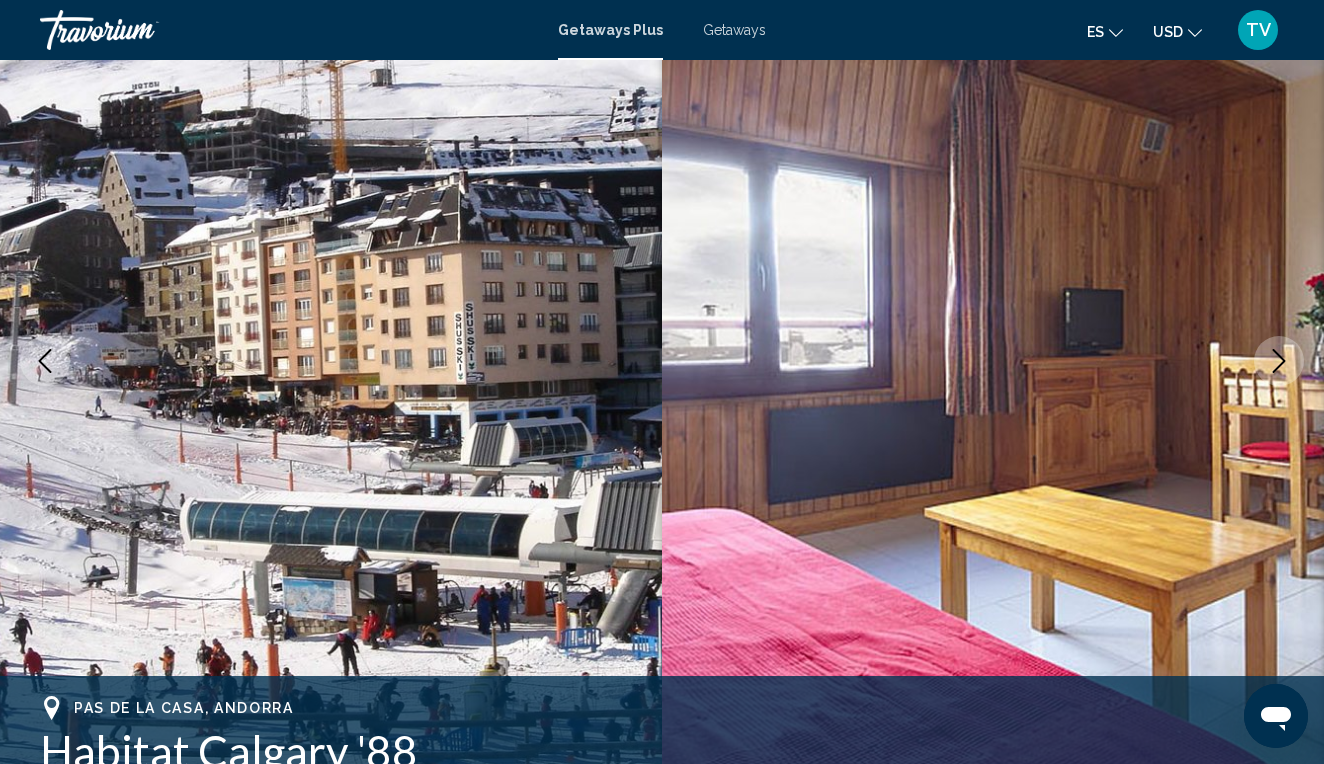 click at bounding box center (1279, 361) 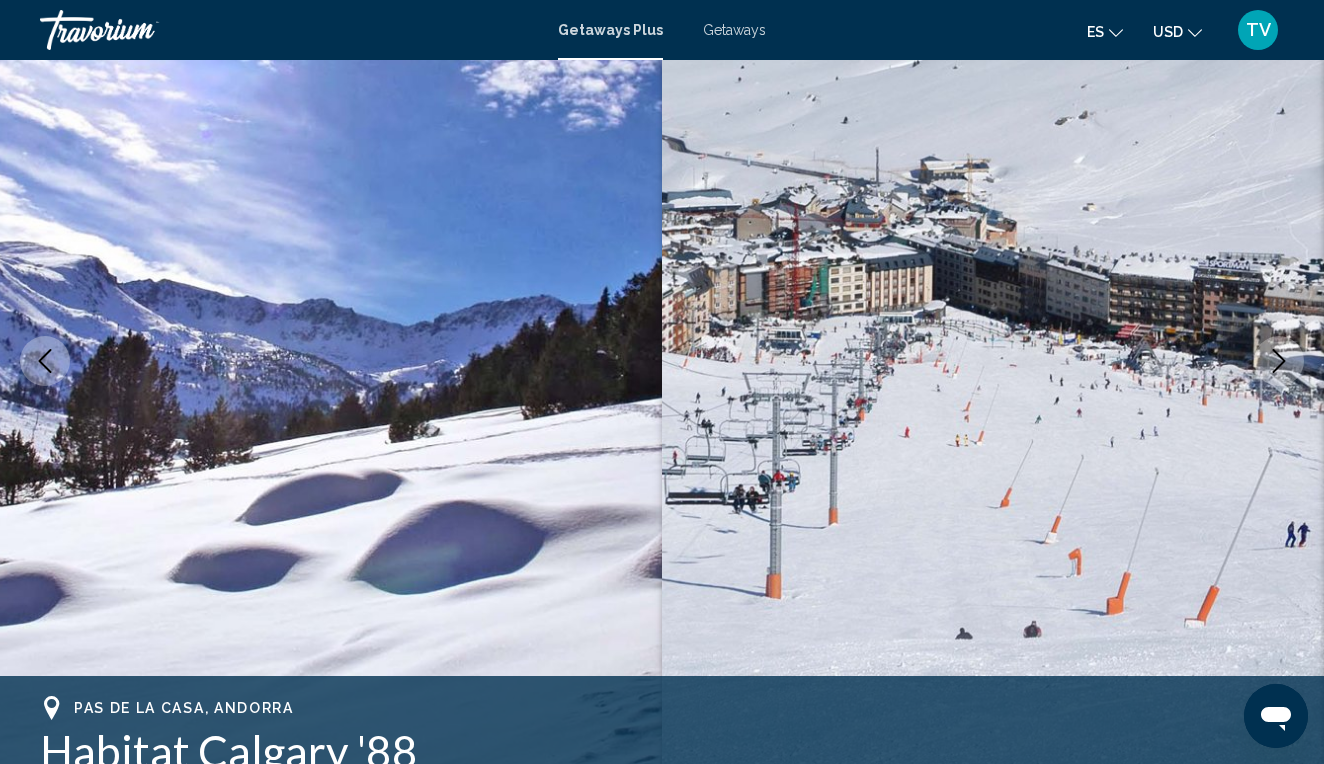 click 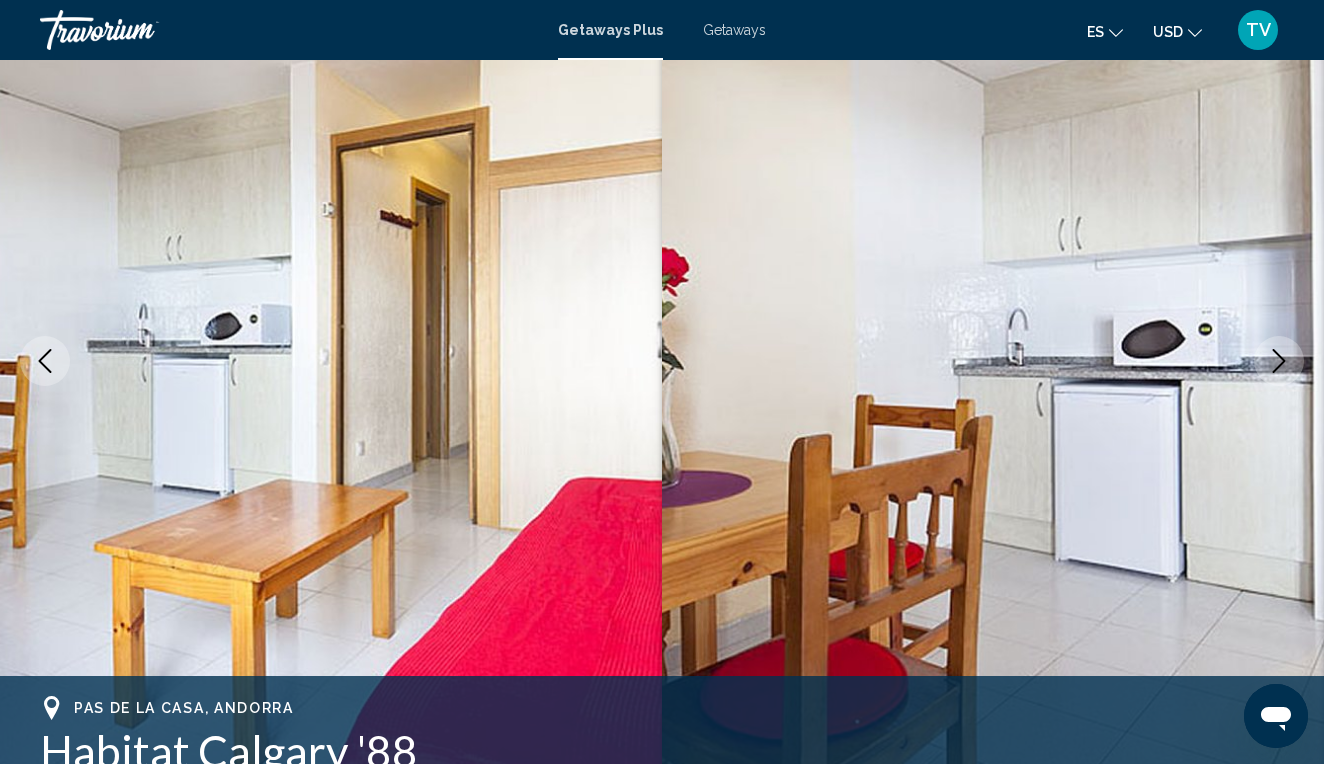 click 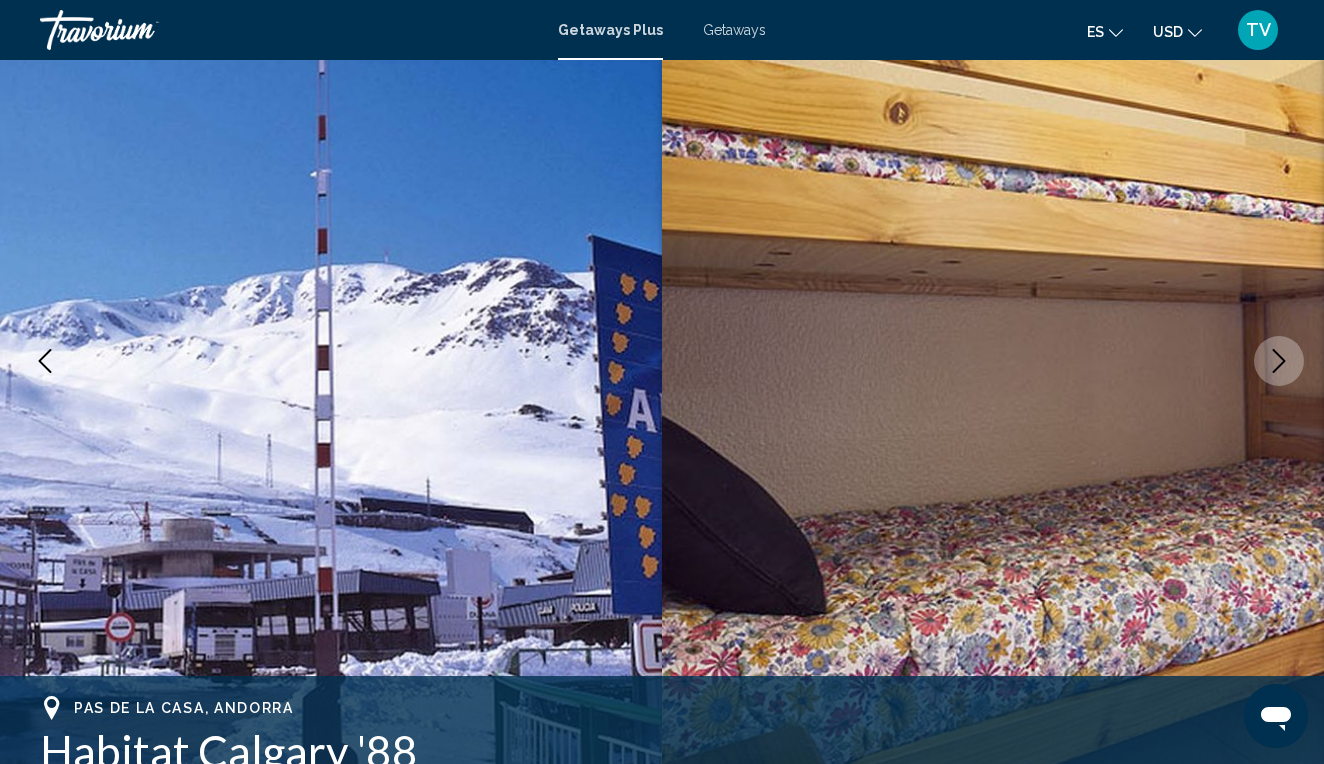 click 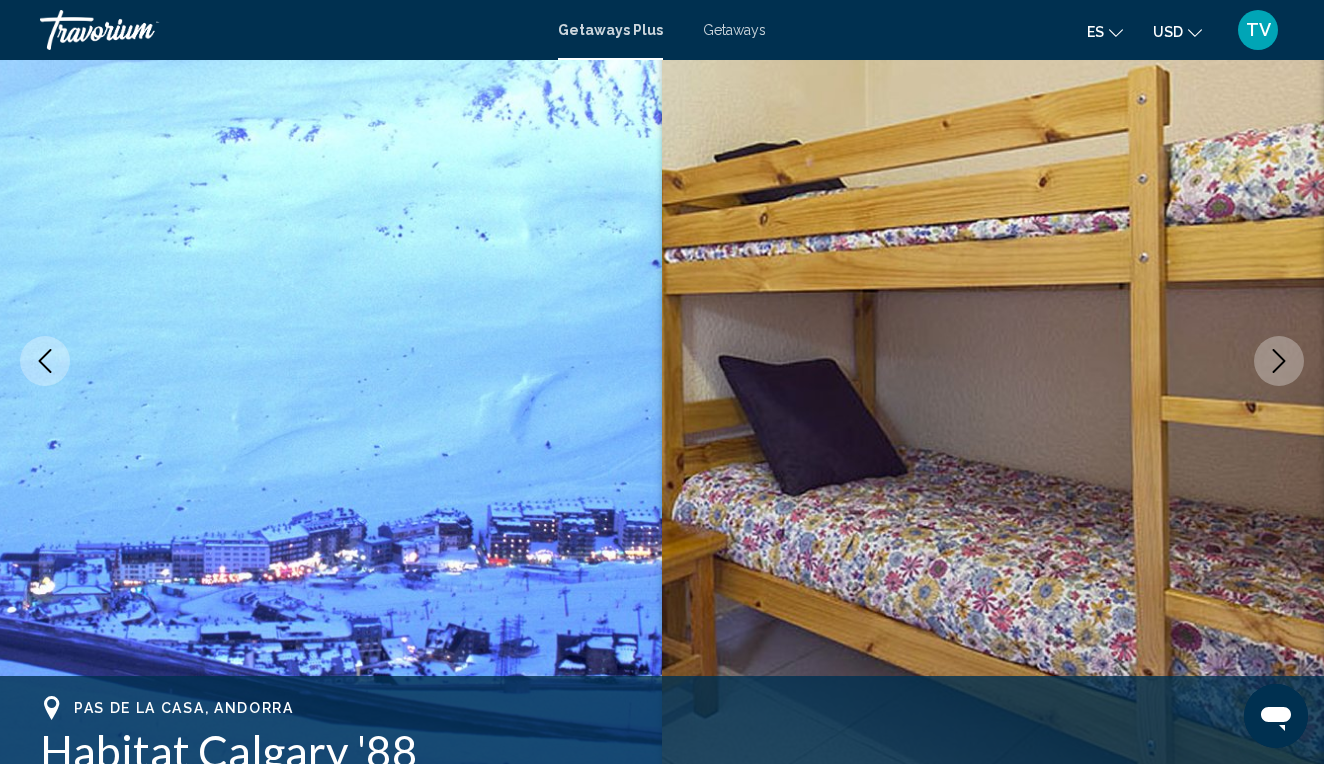 click 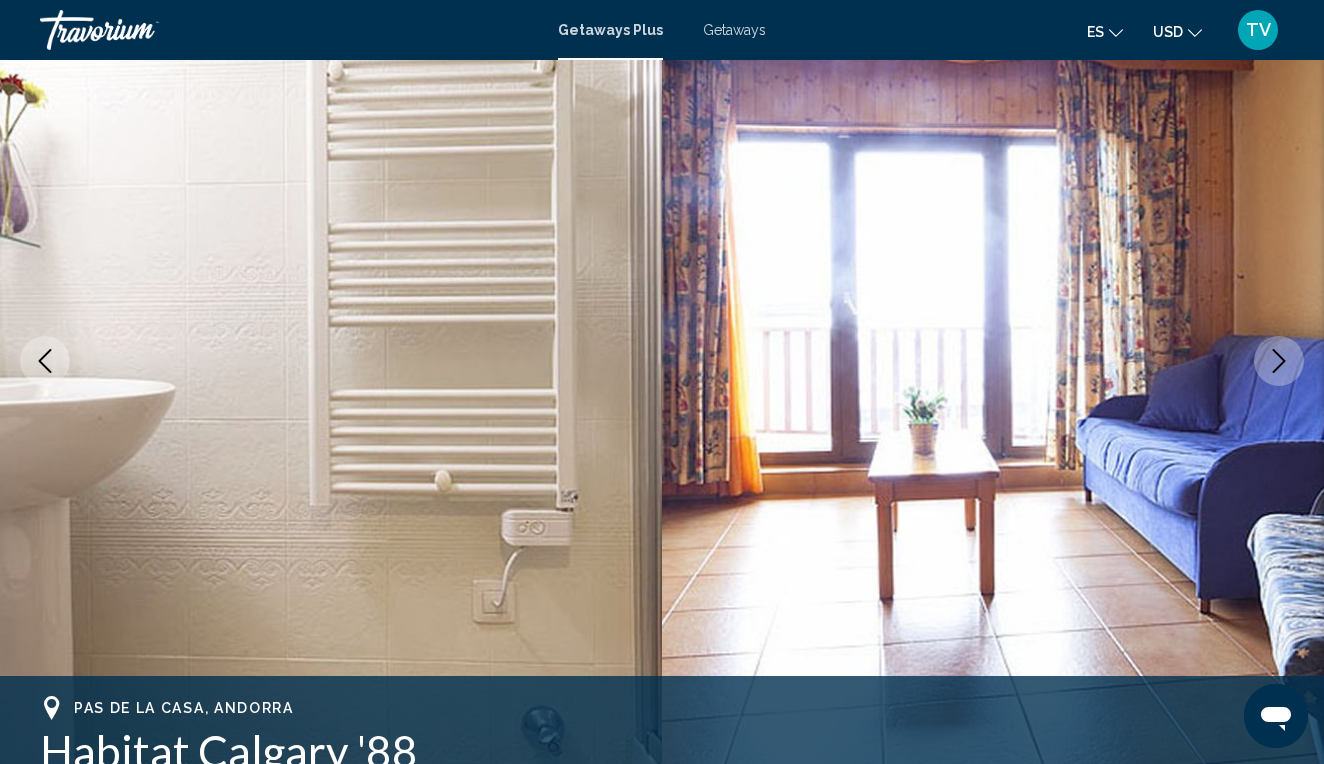 click 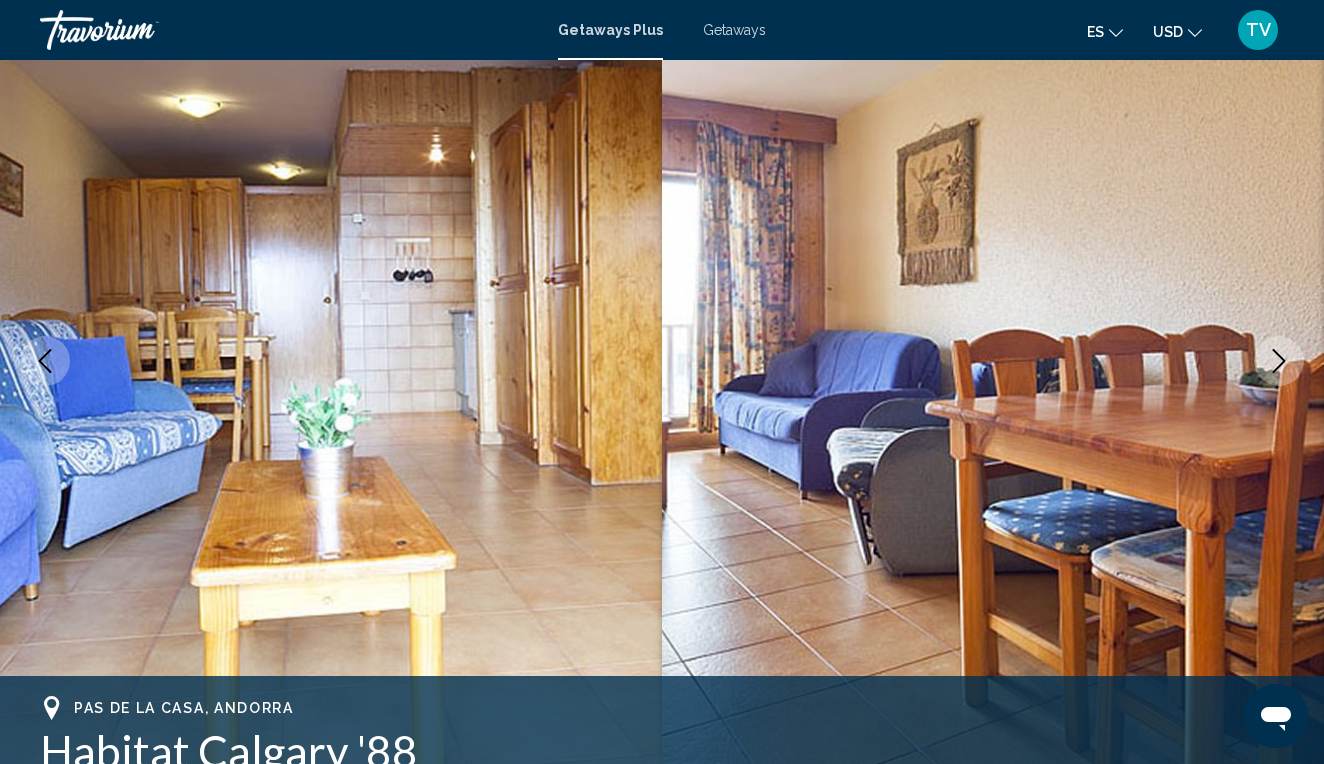 click 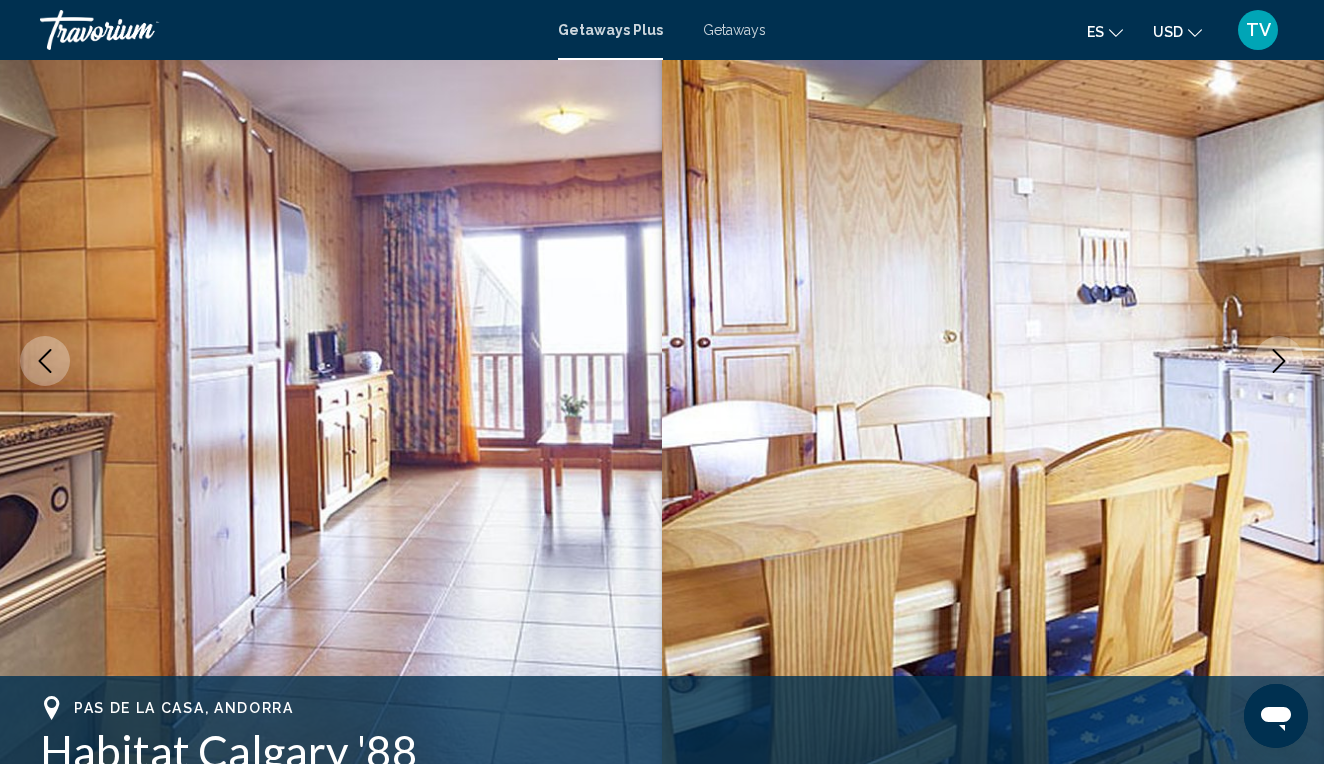 click 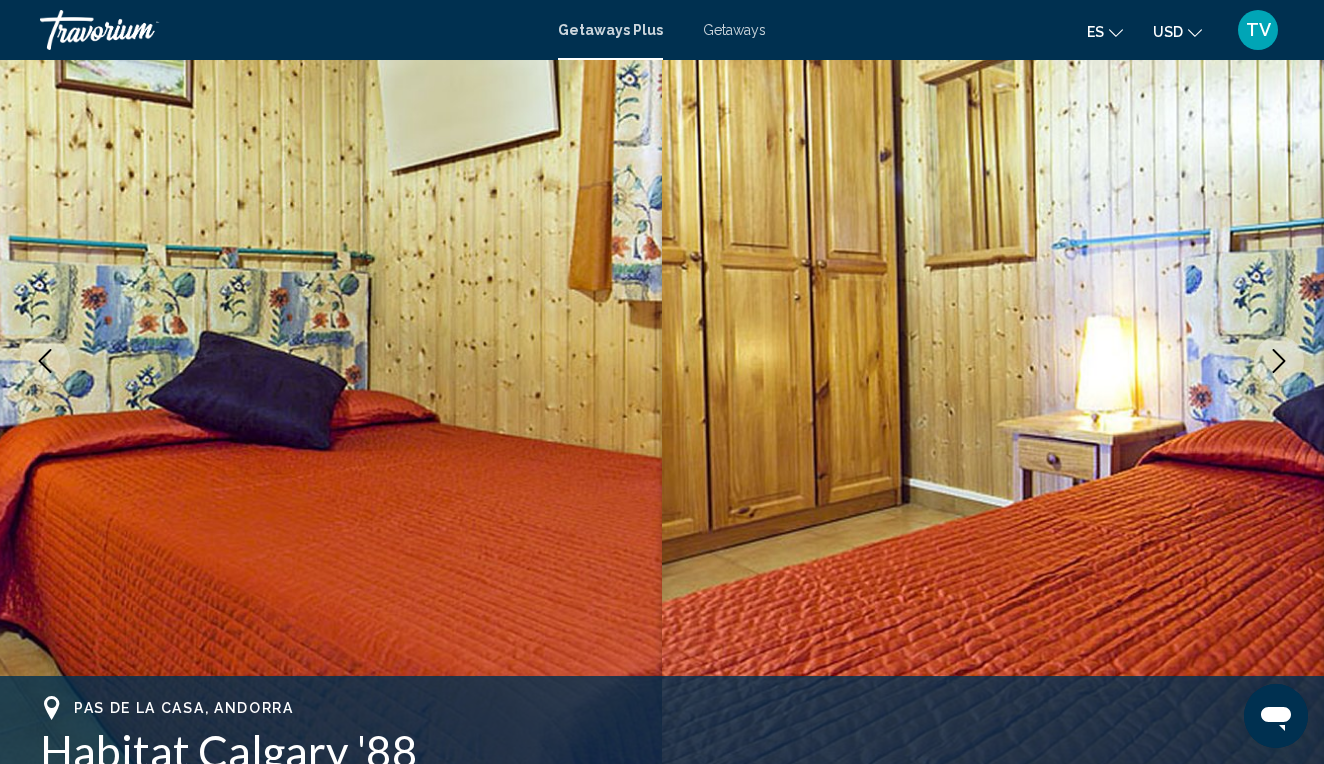 click 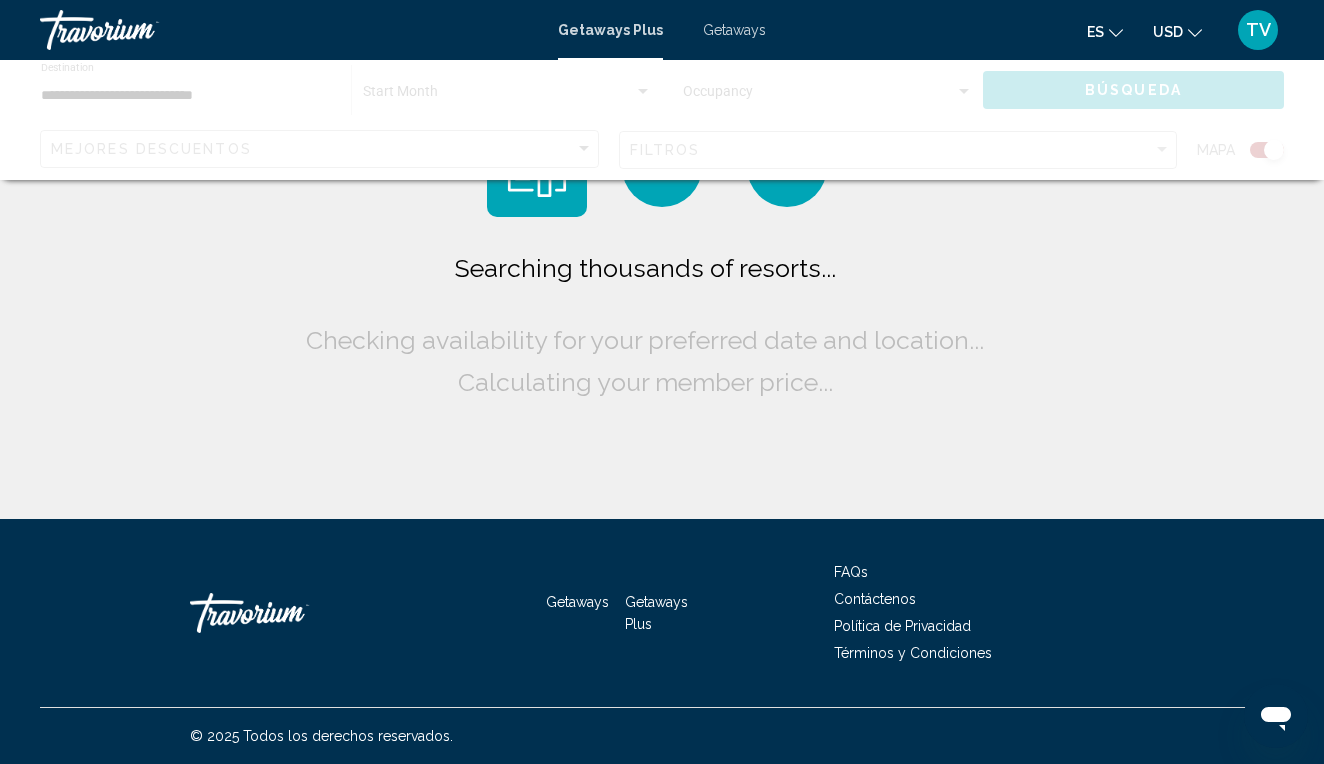 scroll, scrollTop: 0, scrollLeft: 0, axis: both 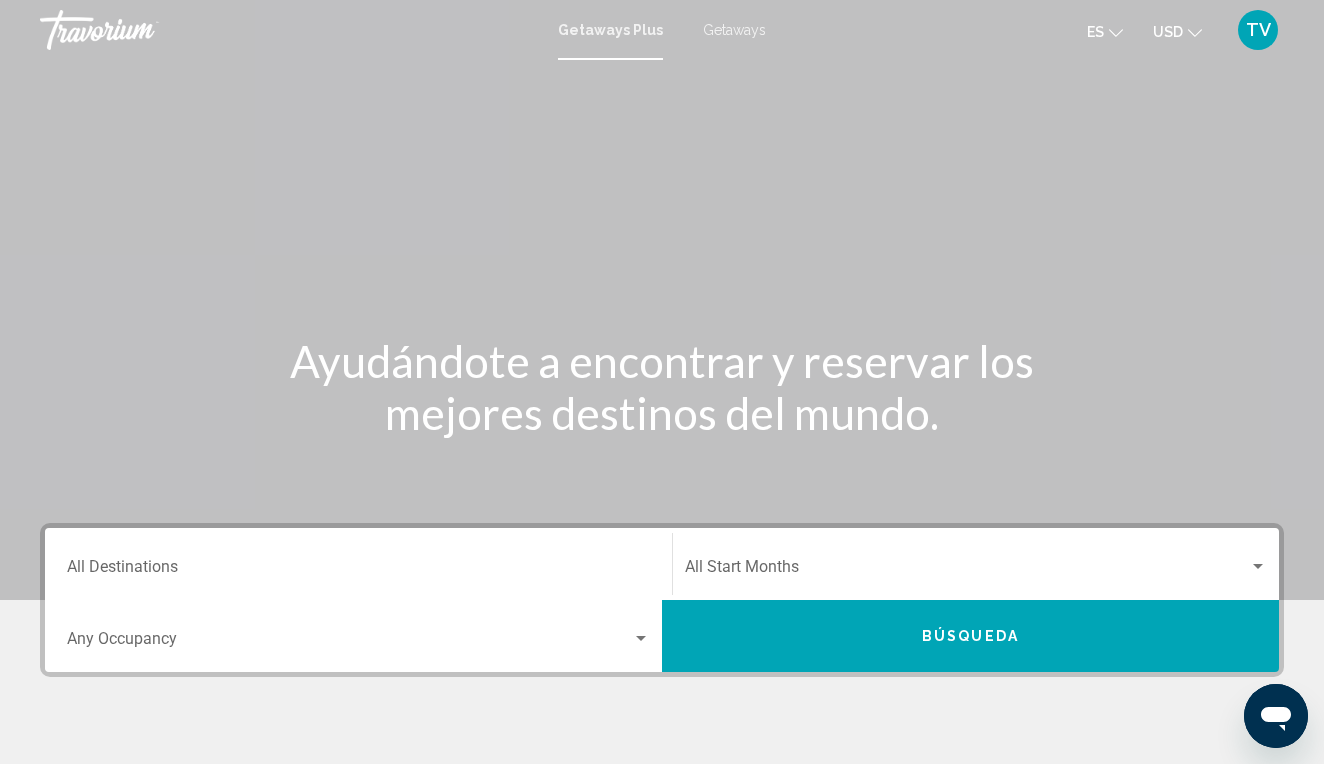 click on "Destination All Destinations" at bounding box center (358, 571) 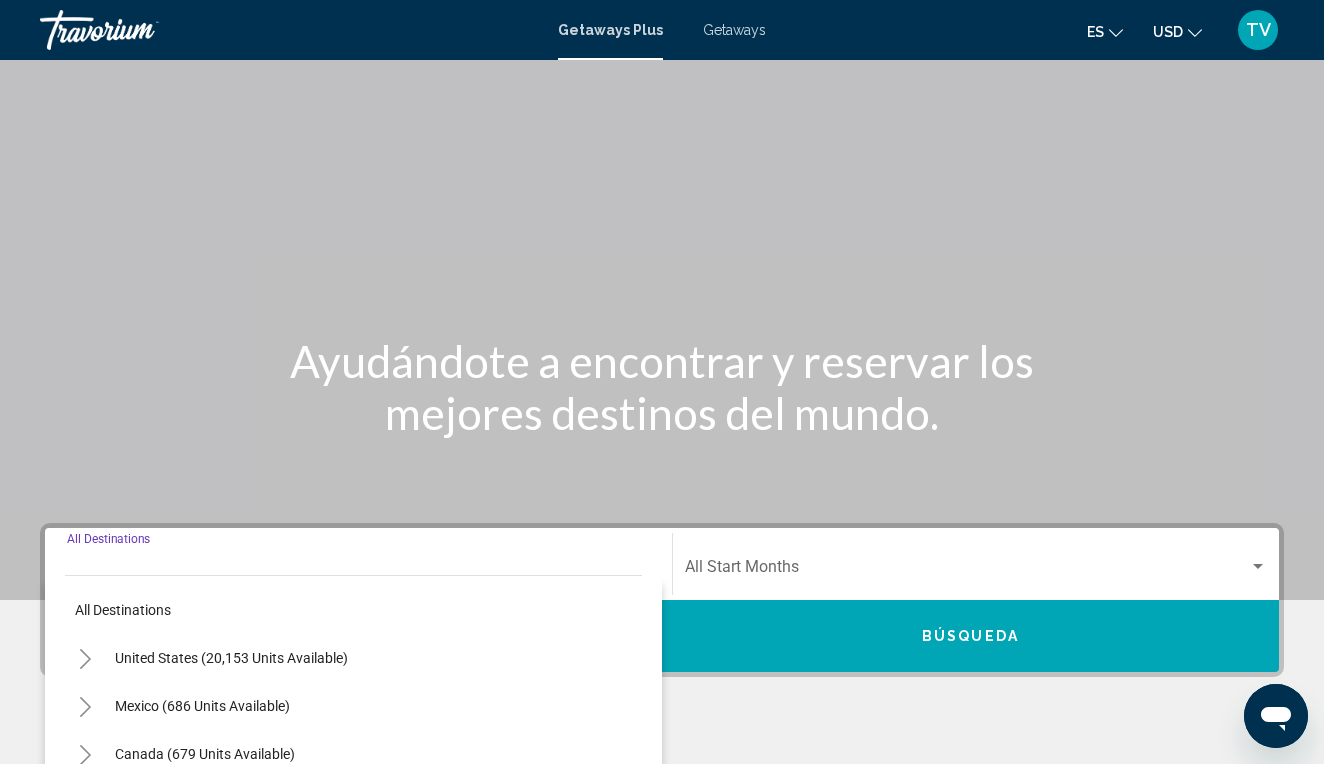 scroll, scrollTop: 358, scrollLeft: 0, axis: vertical 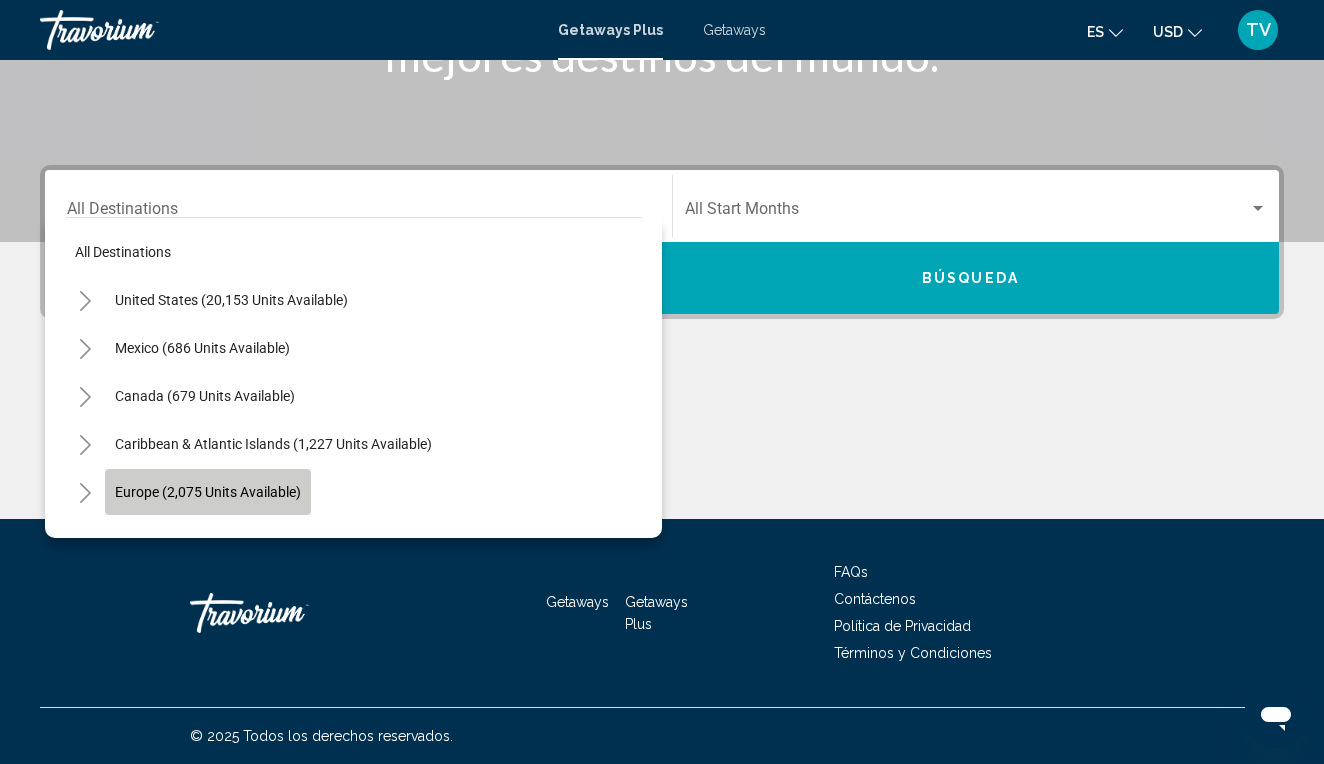 click on "Europe (2,075 units available)" at bounding box center [204, 540] 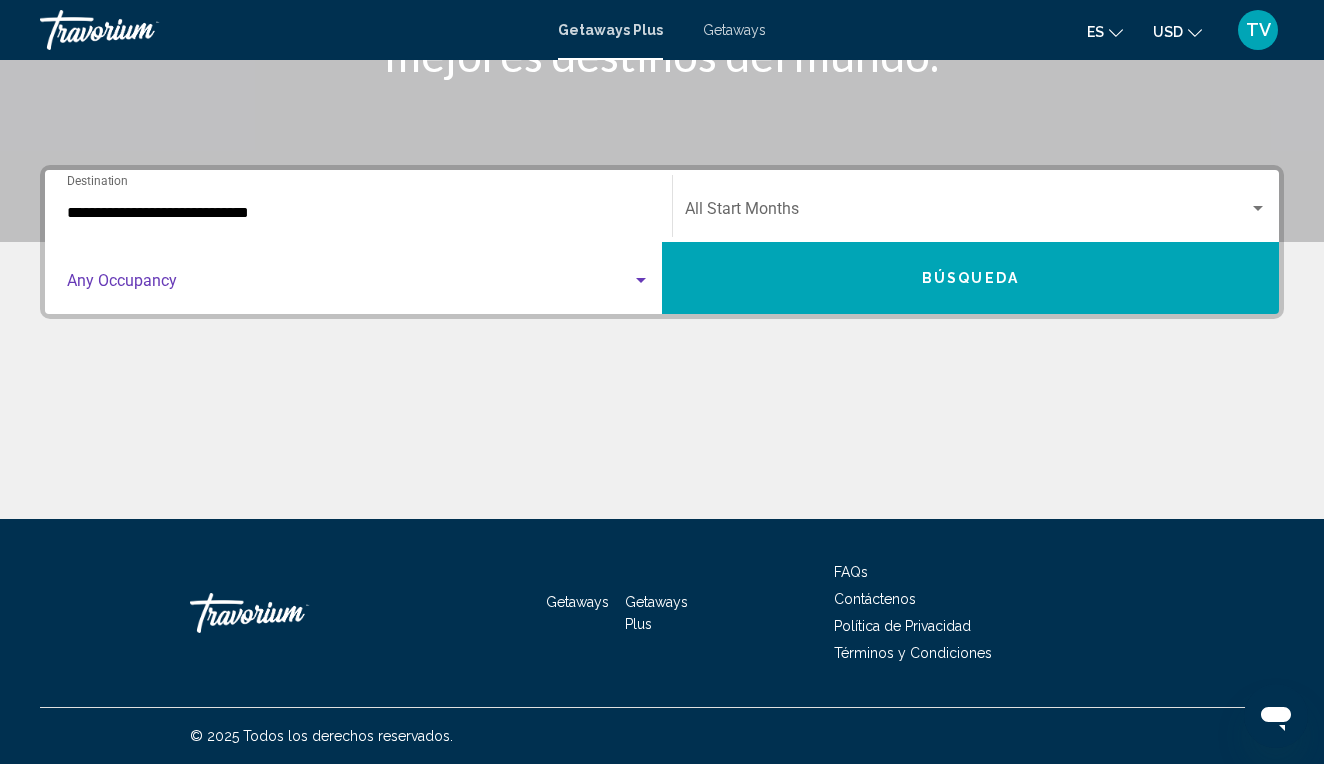 click at bounding box center (349, 285) 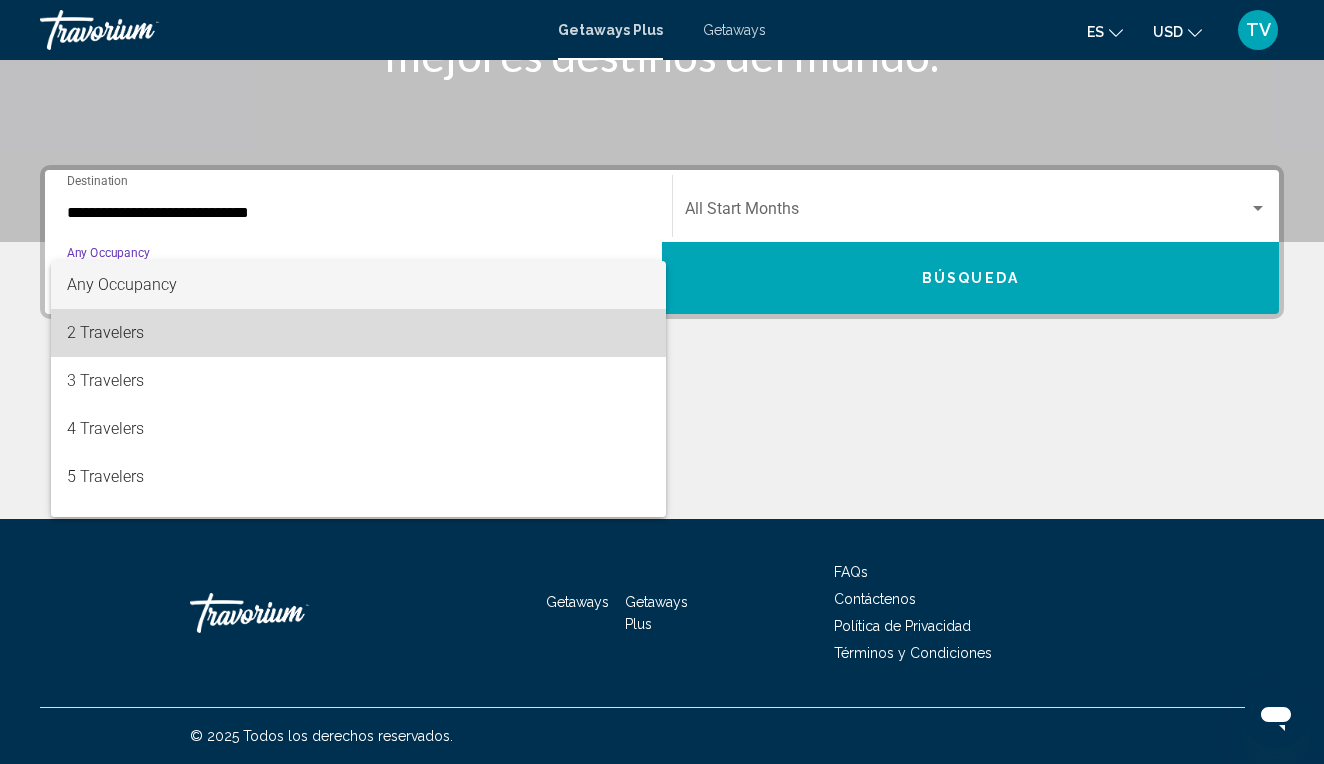 click on "2 Travelers" at bounding box center [358, 333] 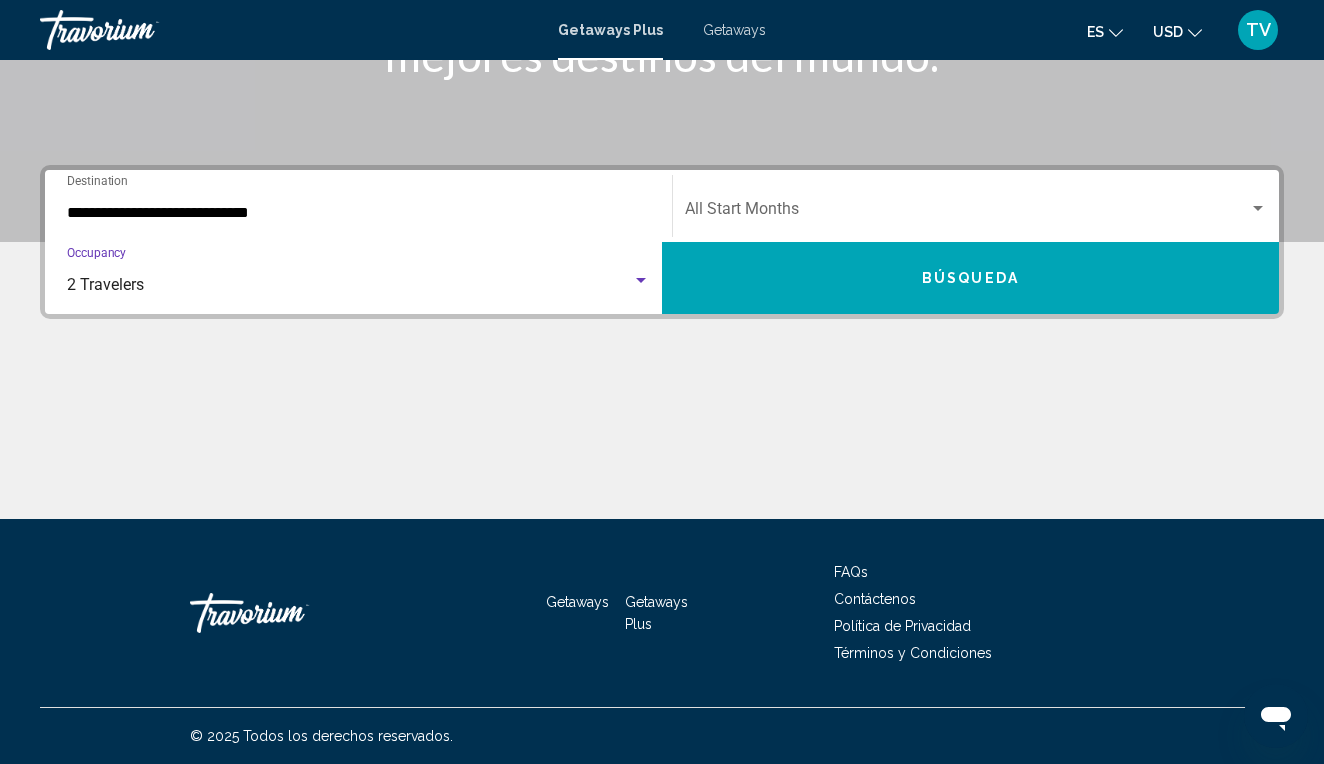click at bounding box center [967, 213] 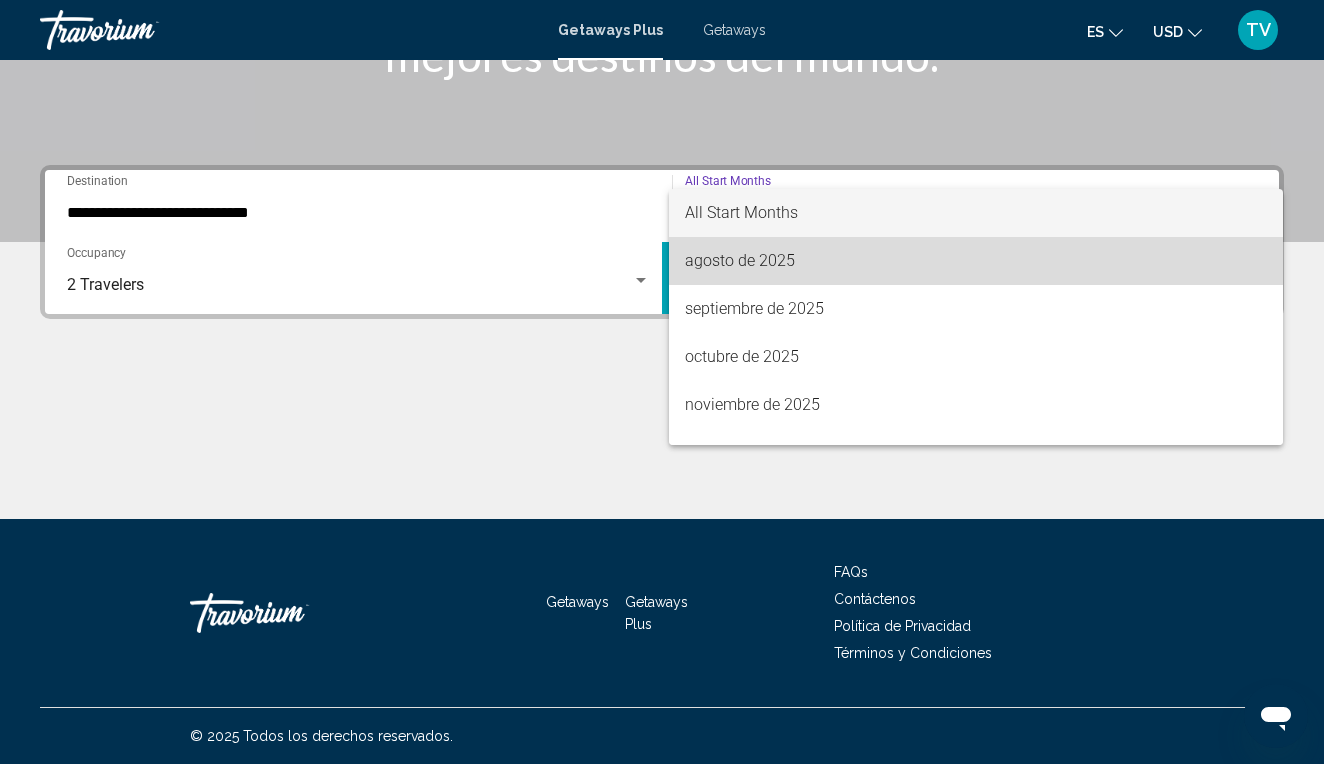 click on "agosto de 2025" at bounding box center [976, 261] 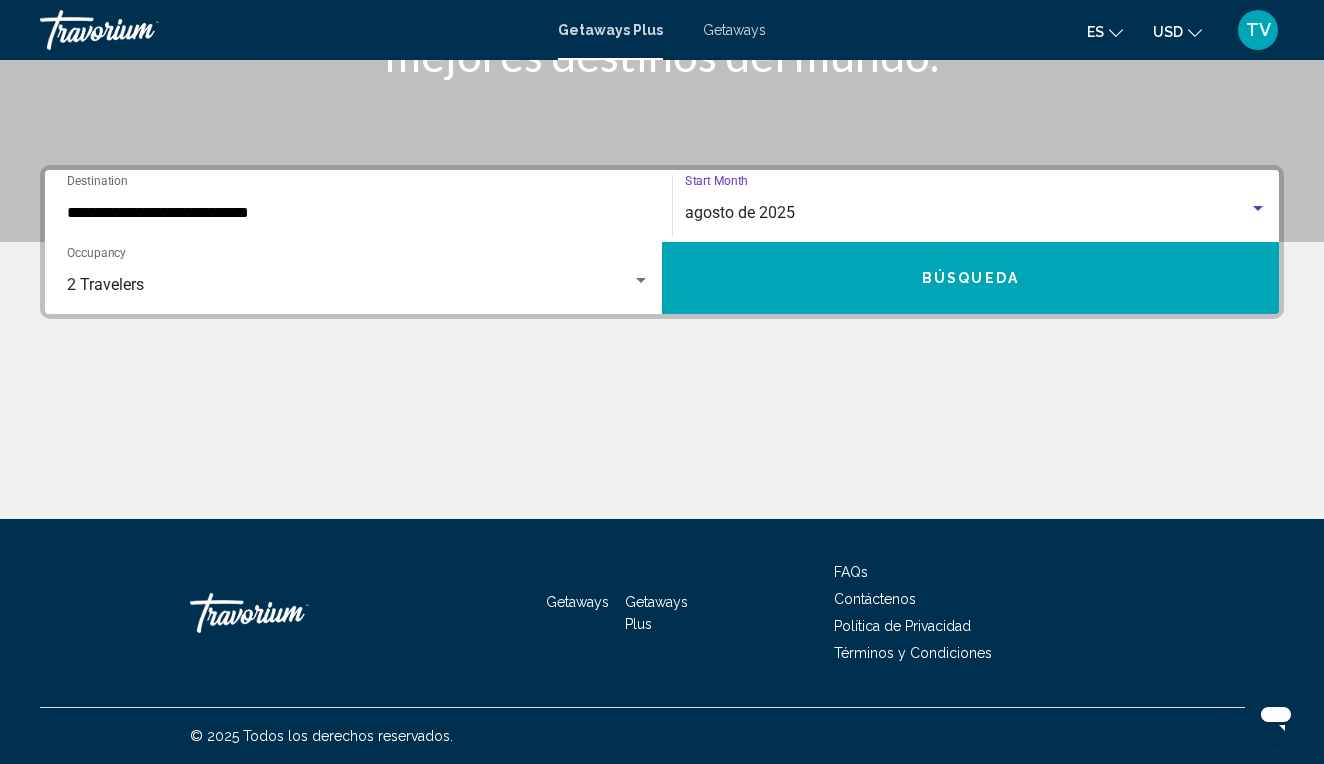 click on "Búsqueda" at bounding box center (970, 278) 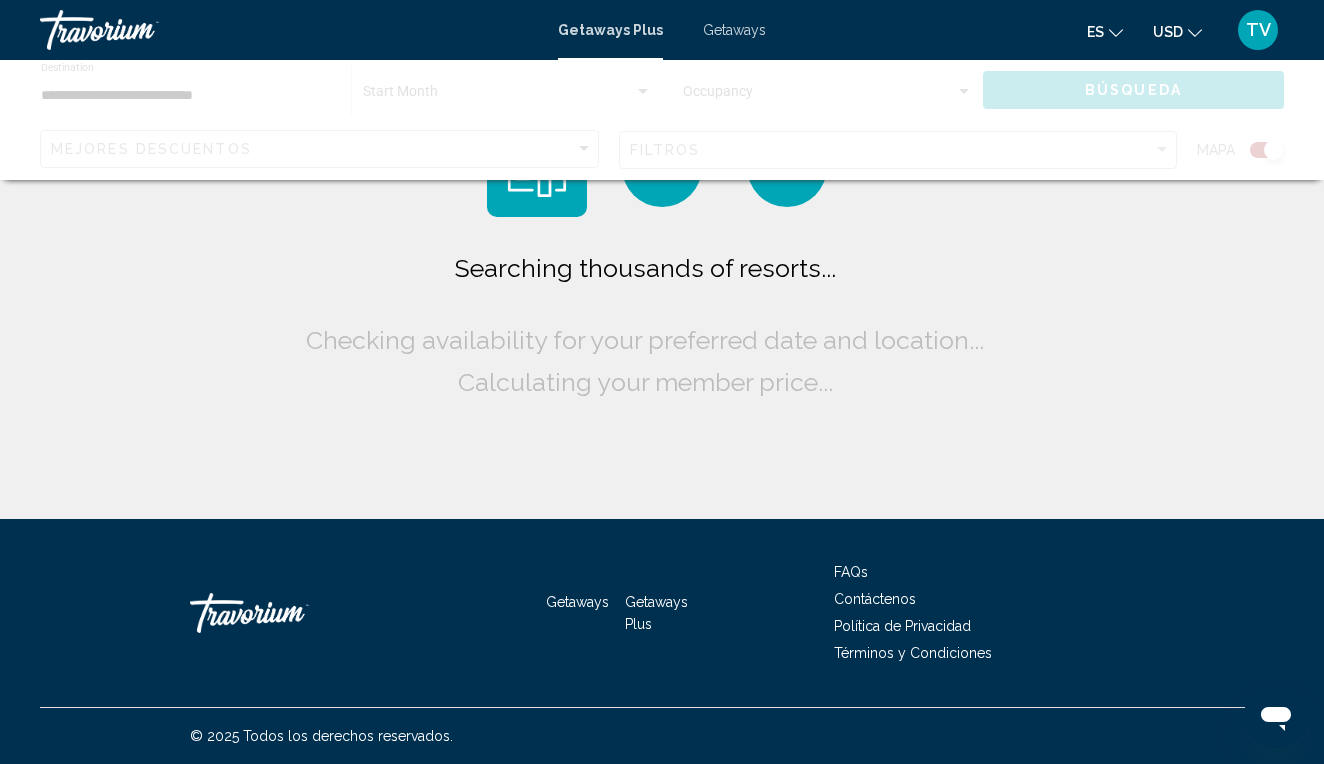 scroll, scrollTop: 0, scrollLeft: 0, axis: both 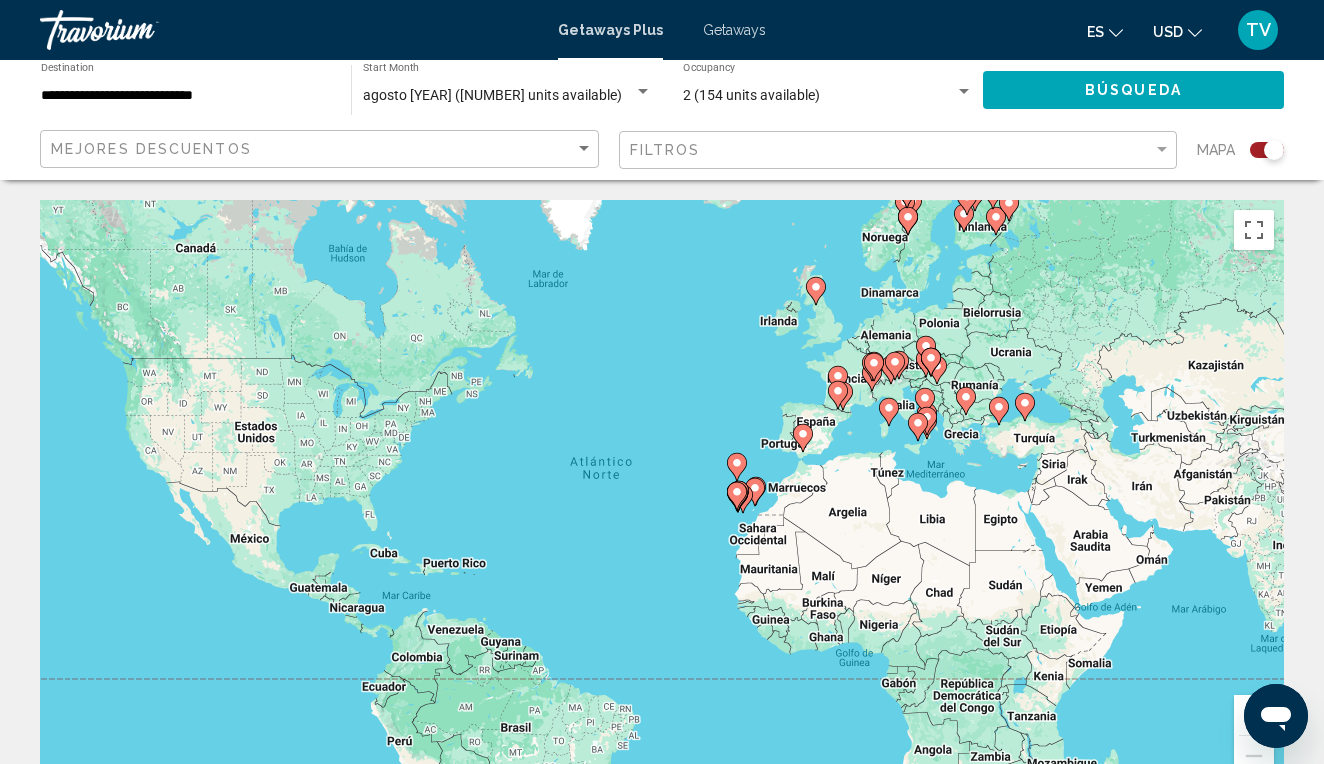 click 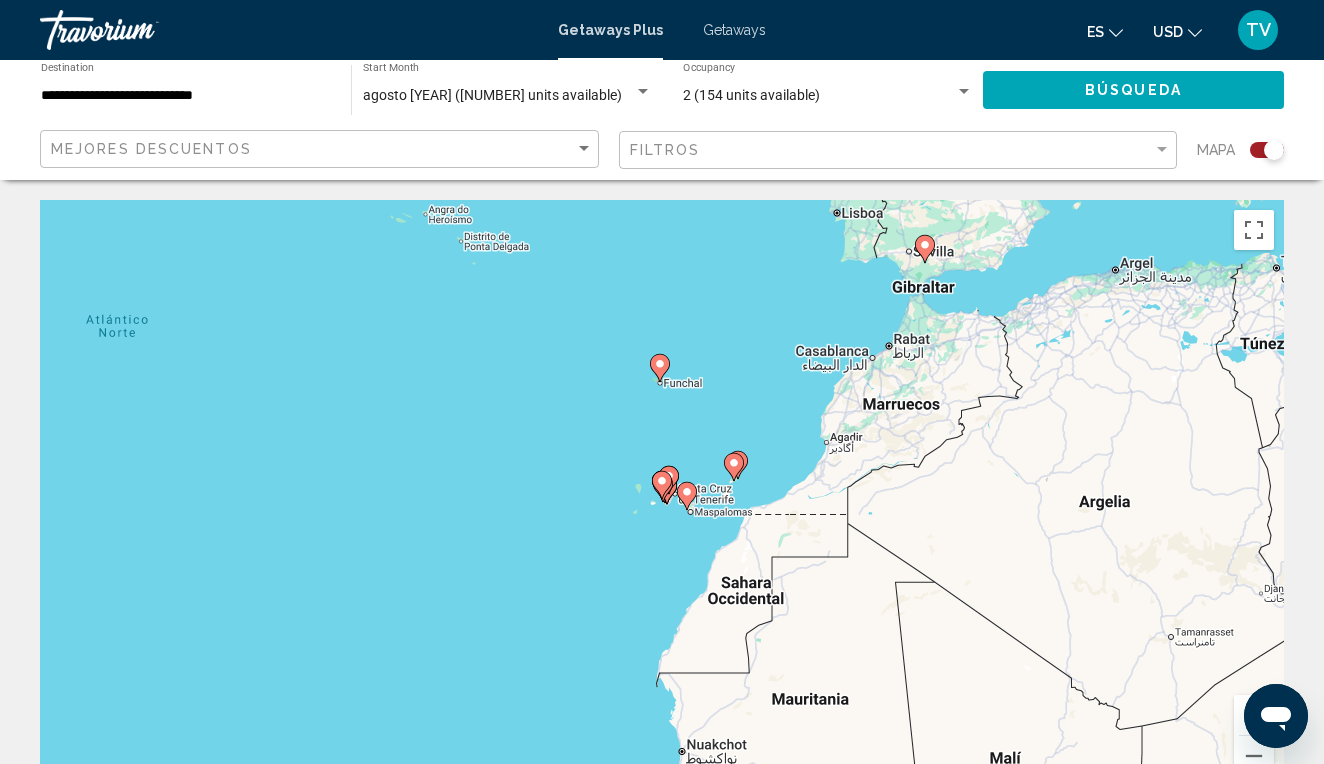 click 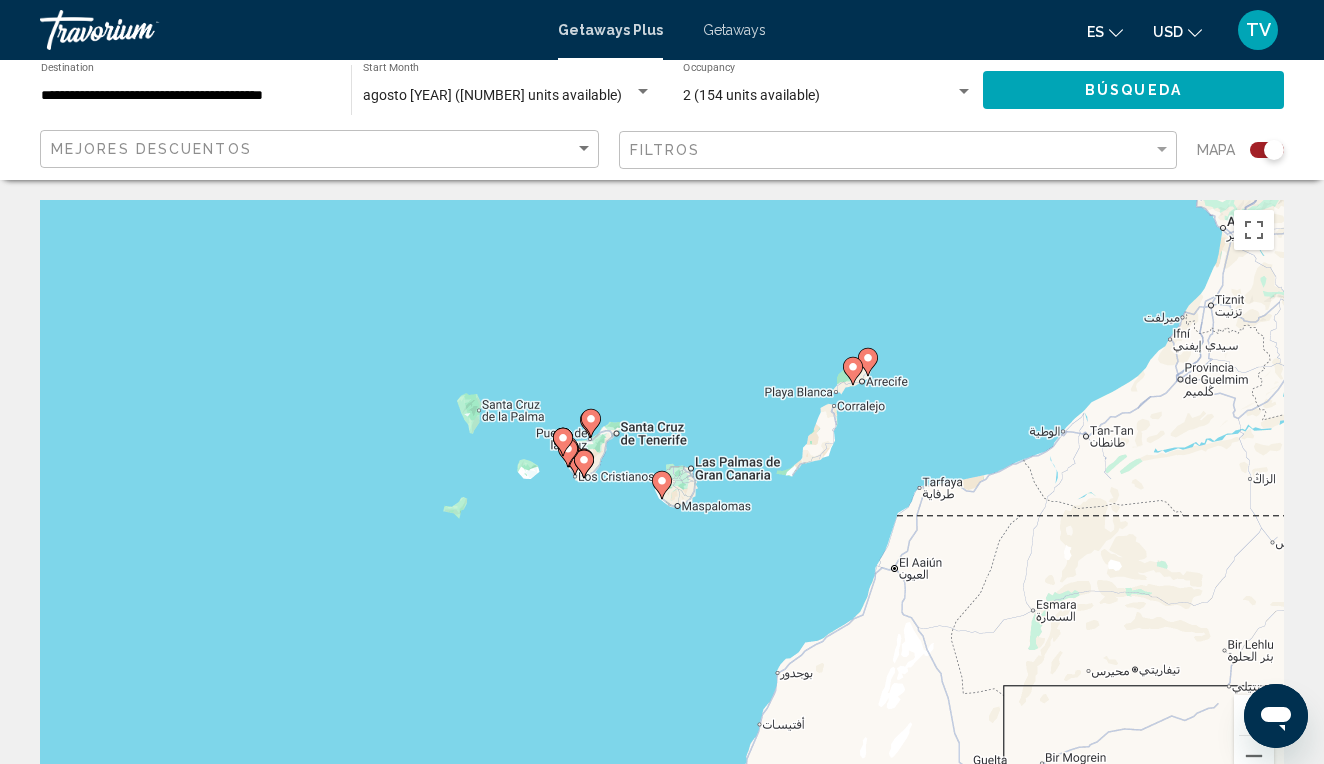 click 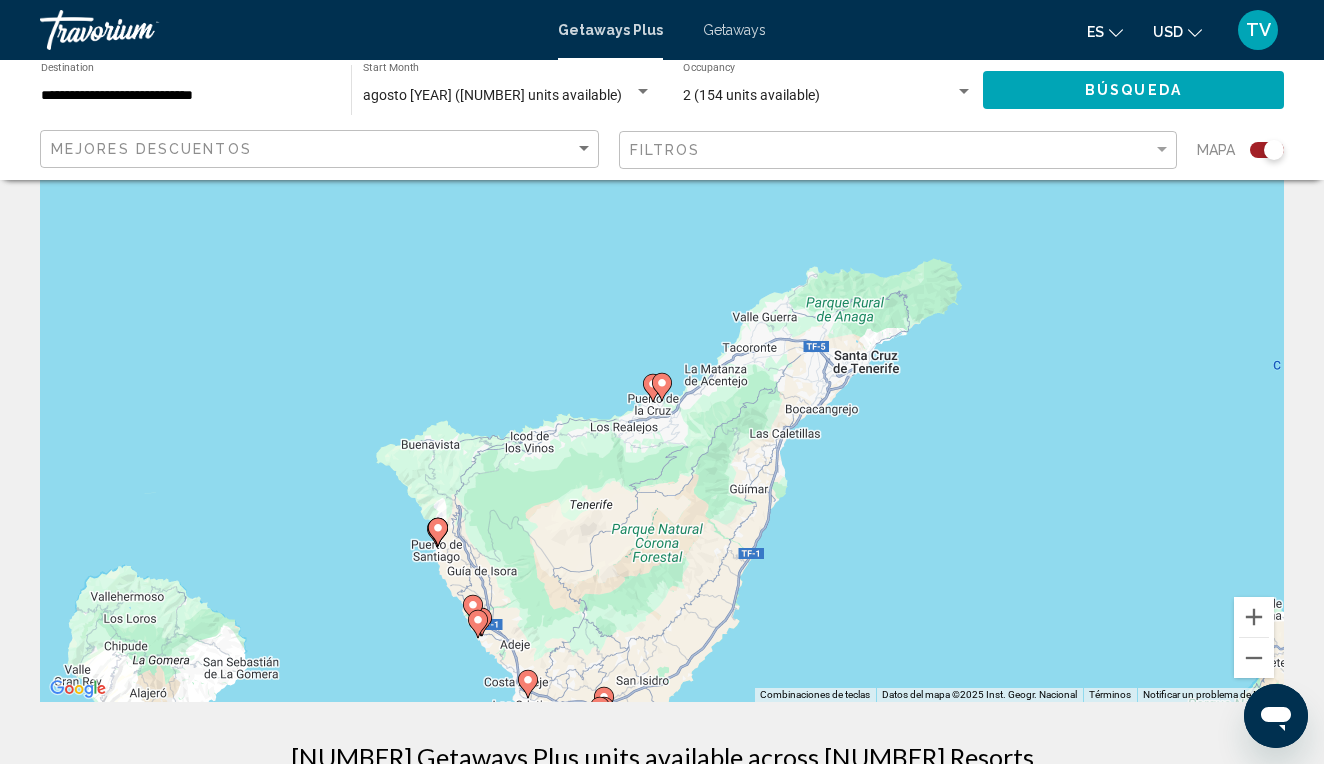 scroll, scrollTop: 98, scrollLeft: 0, axis: vertical 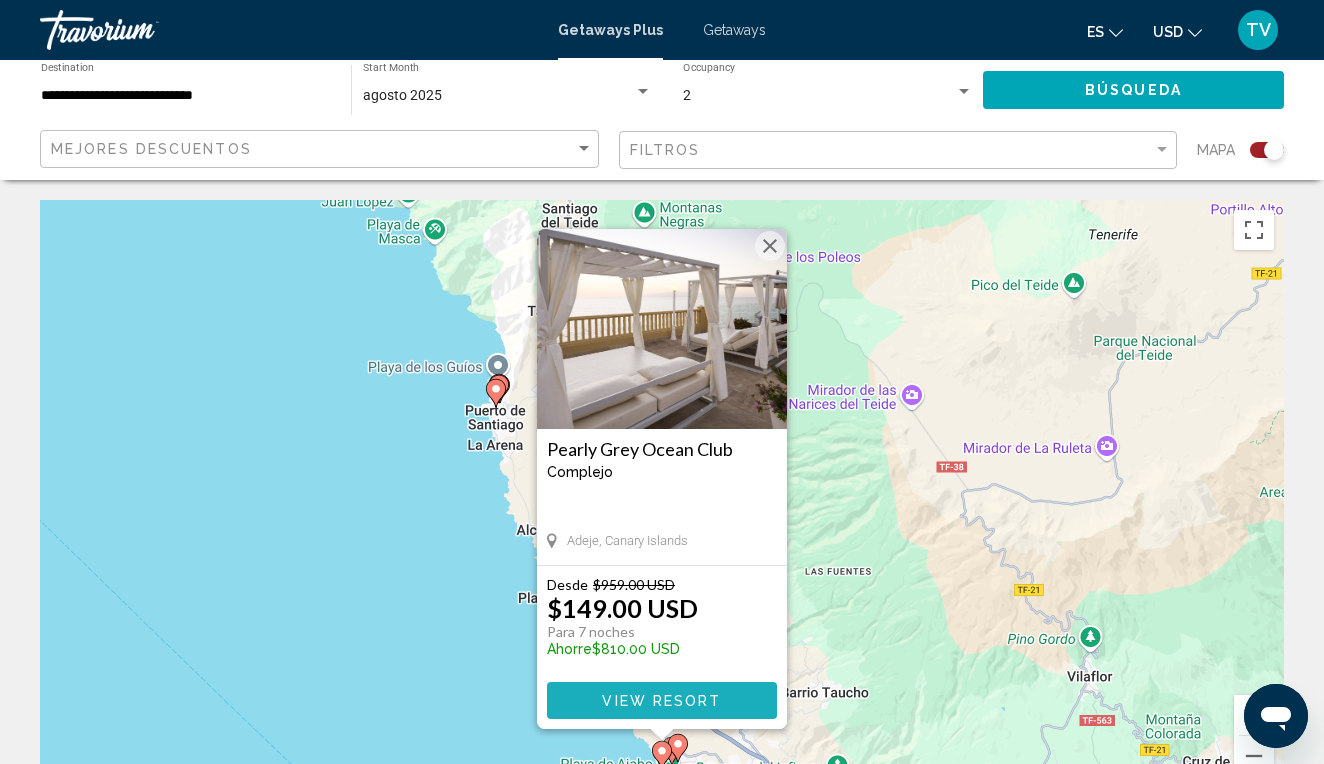 click on "View Resort" at bounding box center [661, 701] 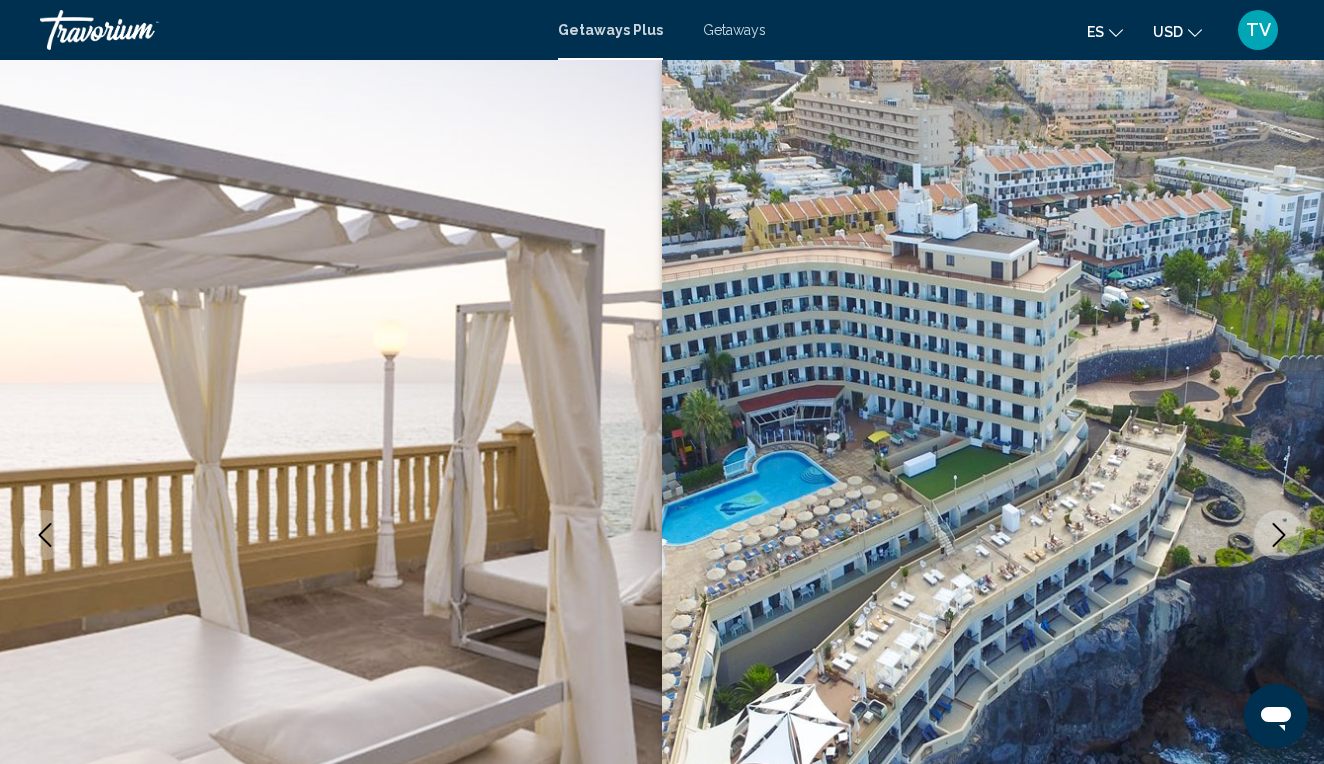 click at bounding box center [993, 535] 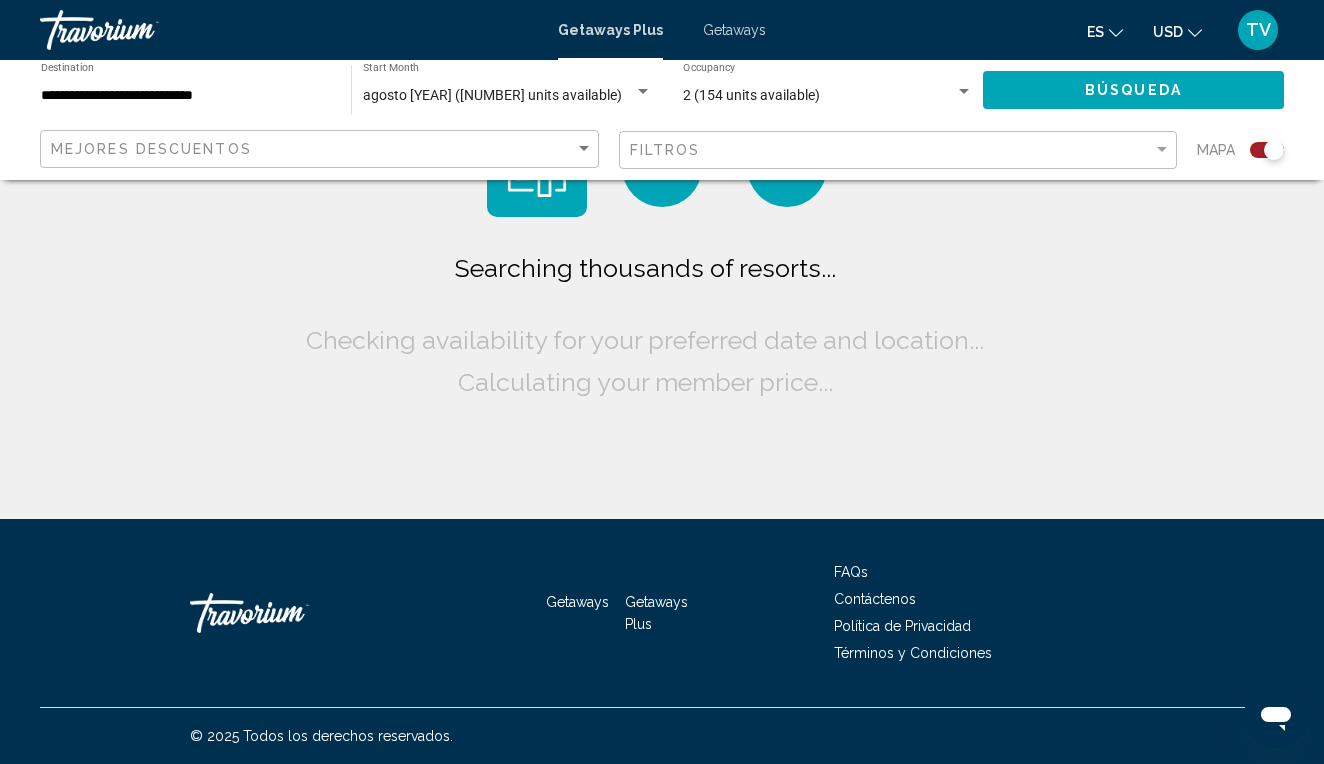 scroll, scrollTop: 0, scrollLeft: 0, axis: both 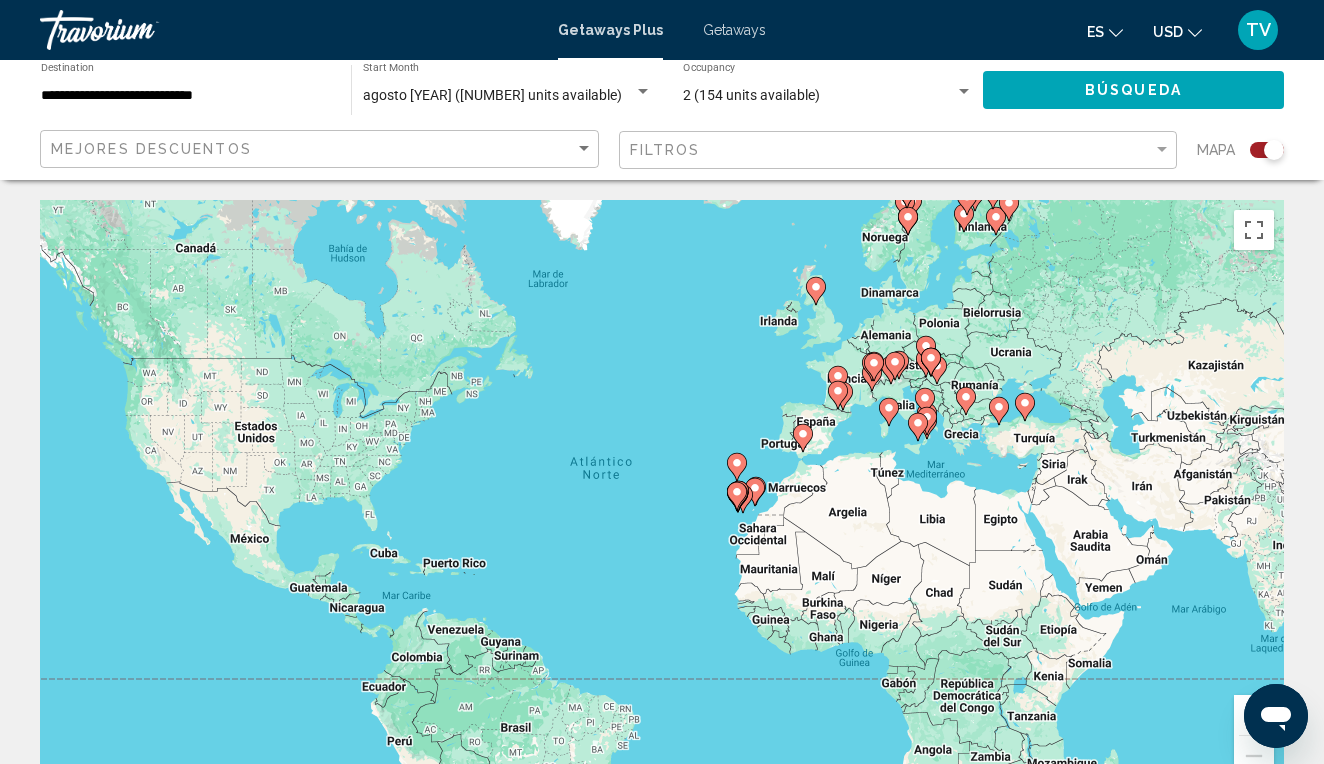 click 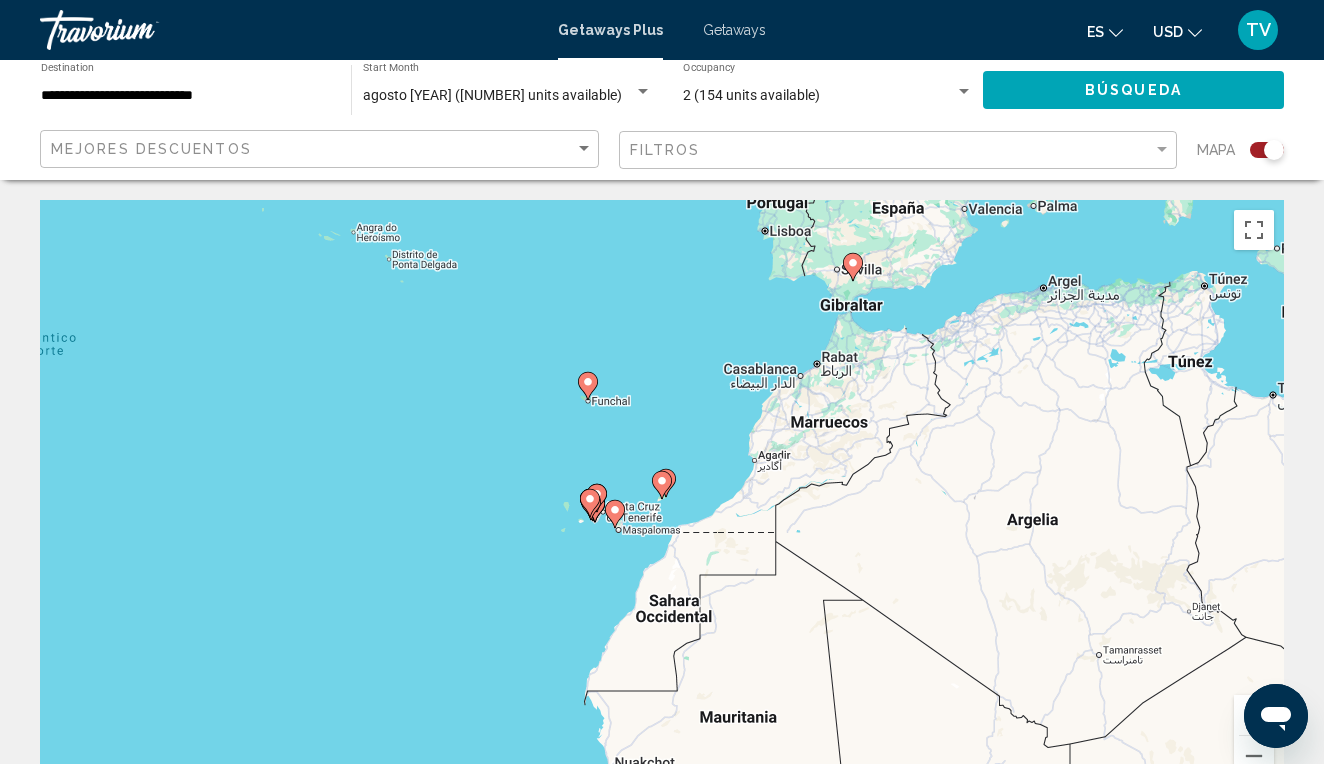 click 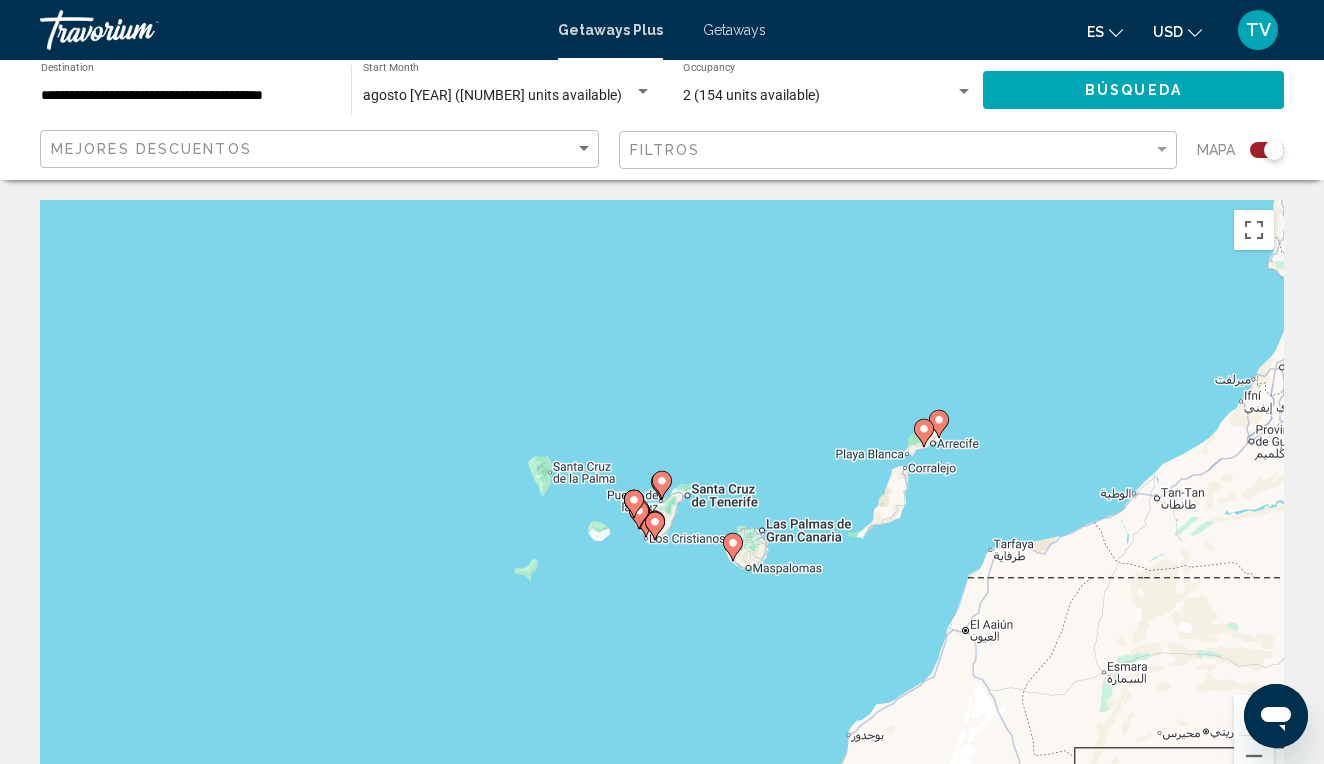 click 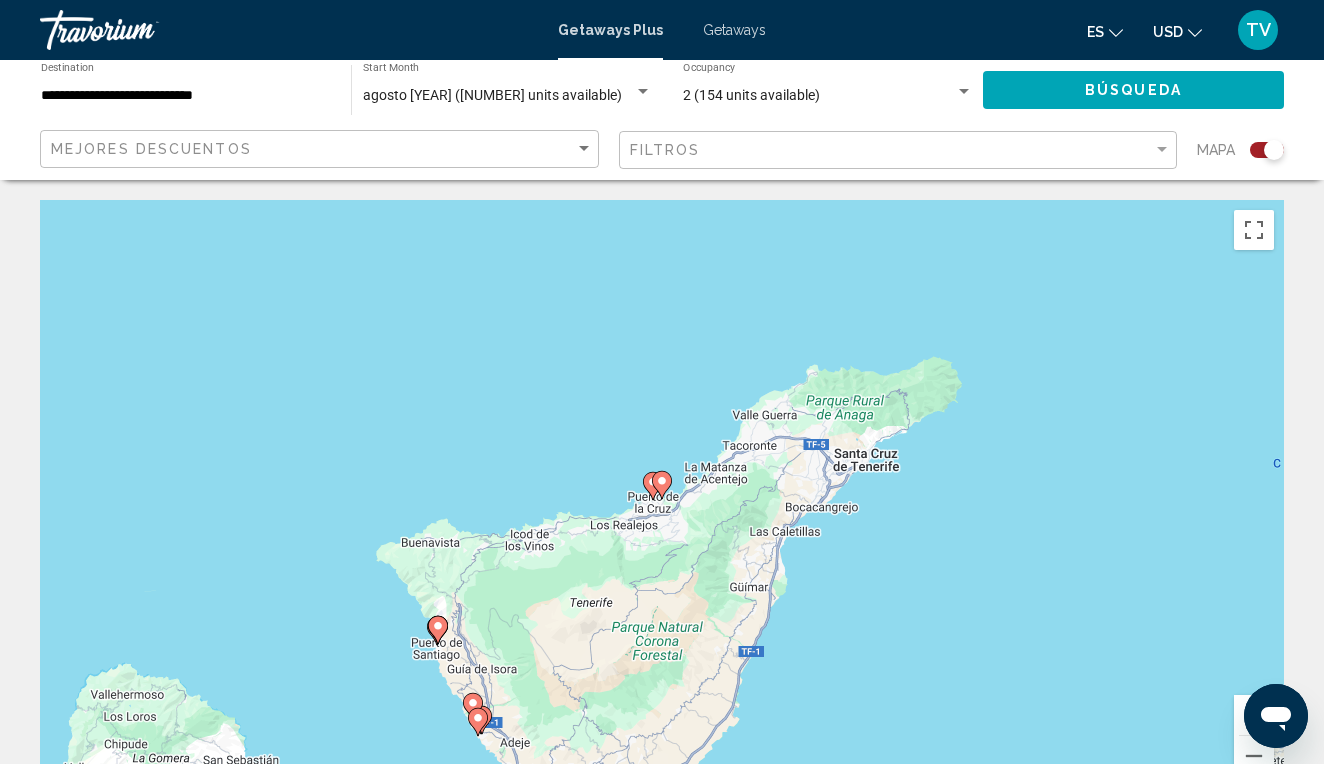 click at bounding box center [662, 485] 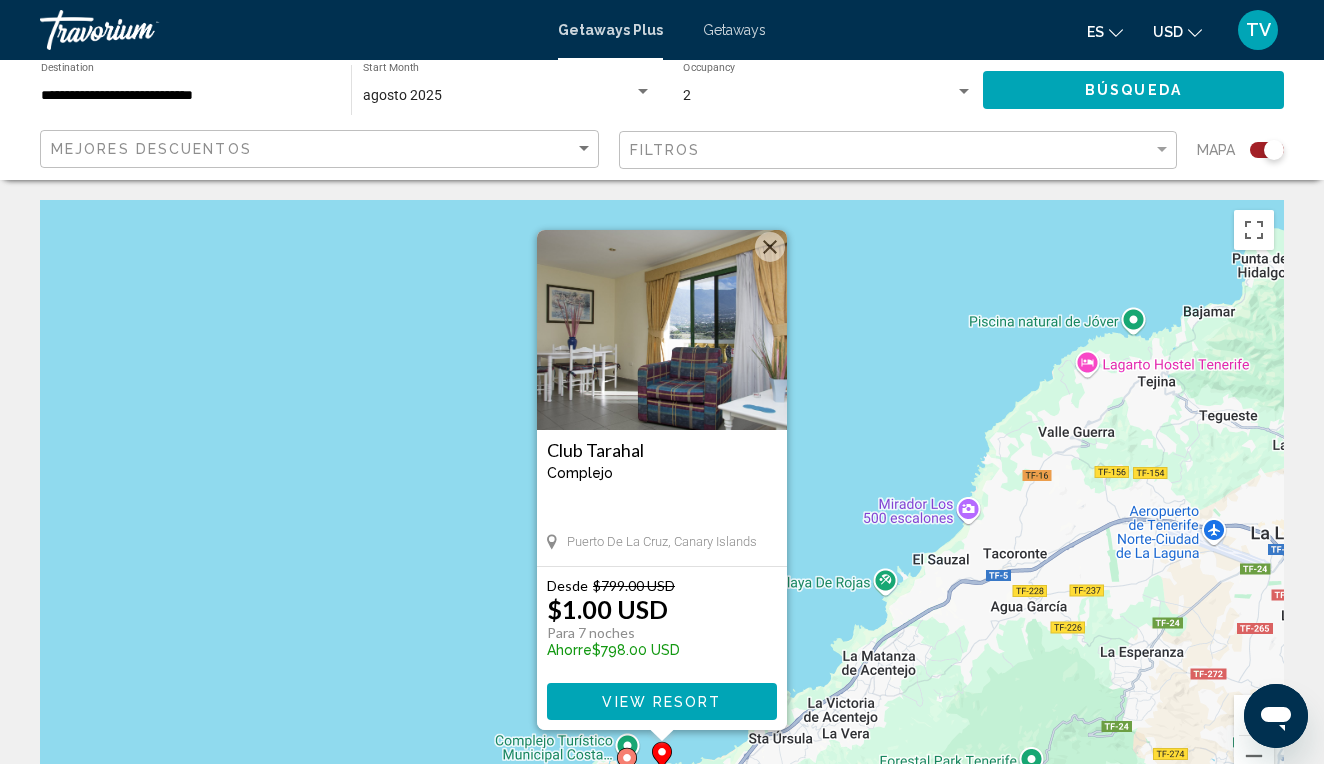 click at bounding box center [770, 247] 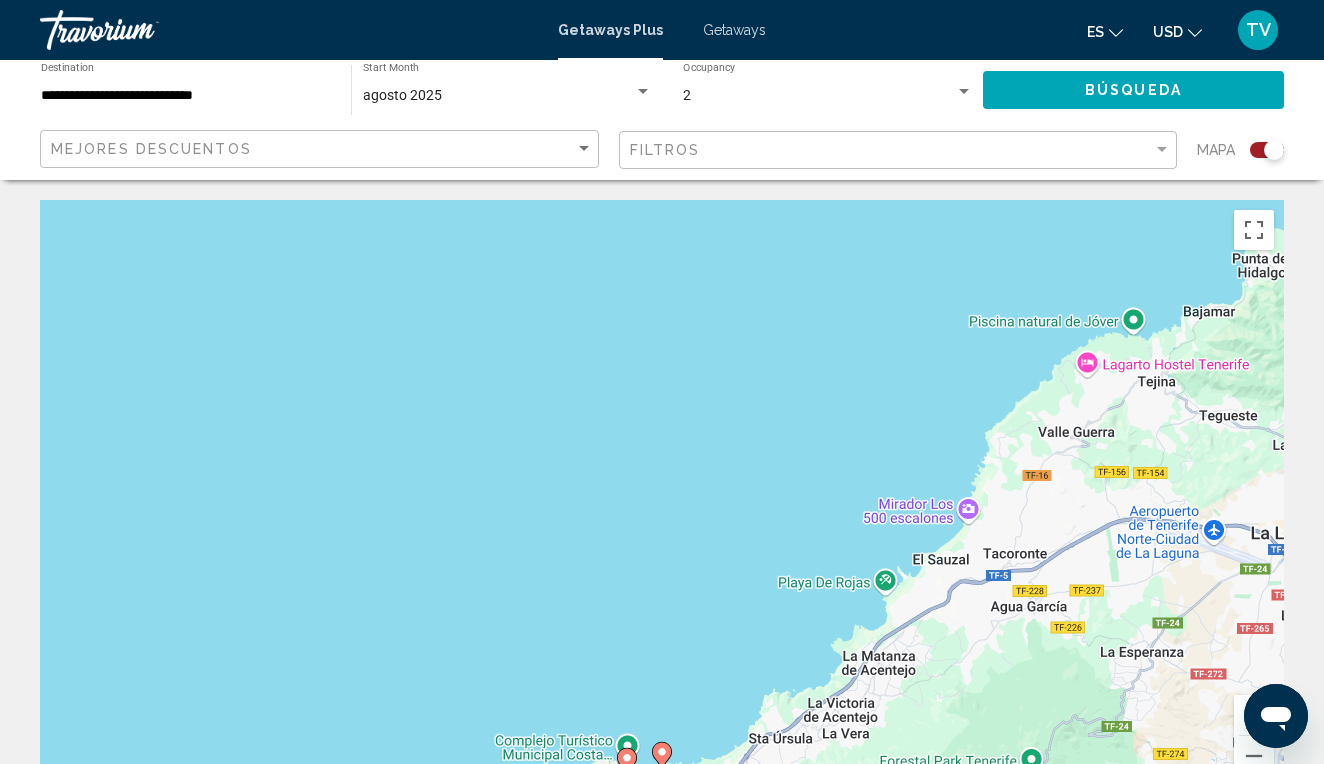 click 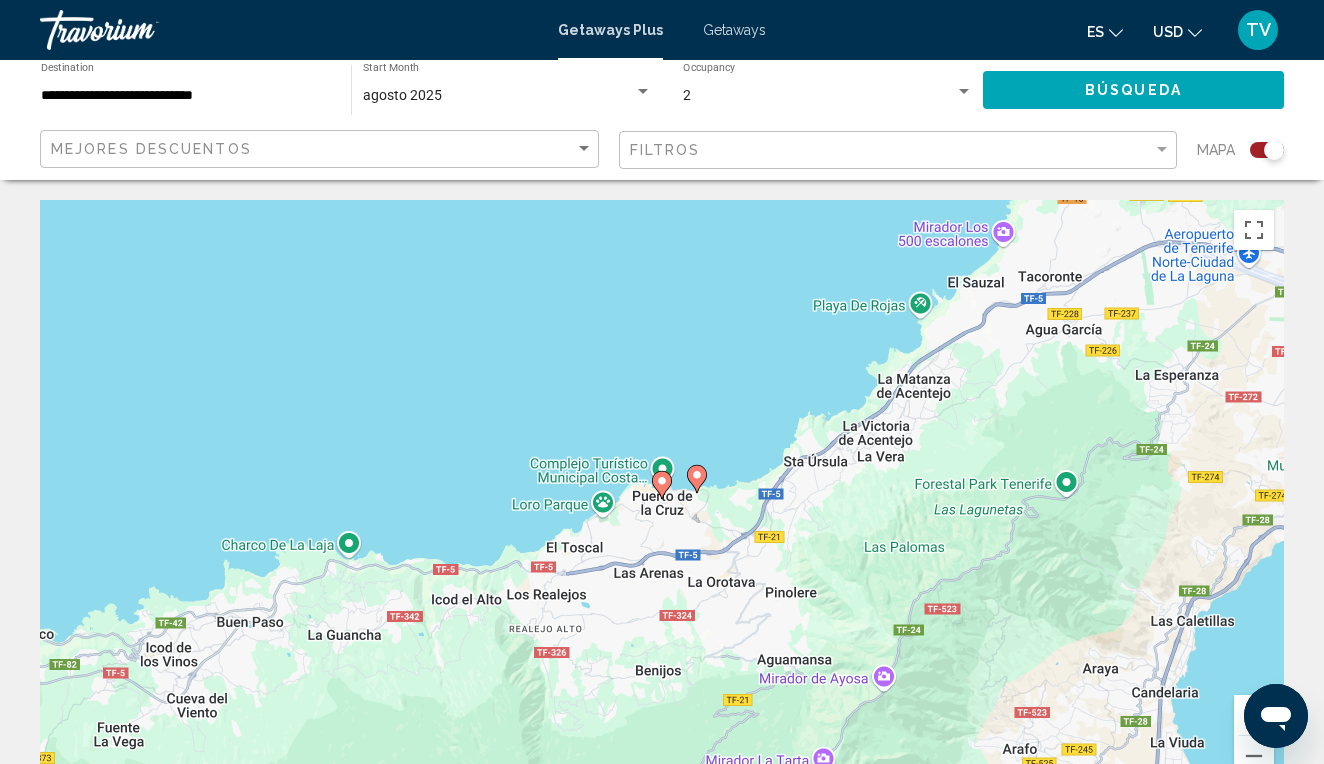 click 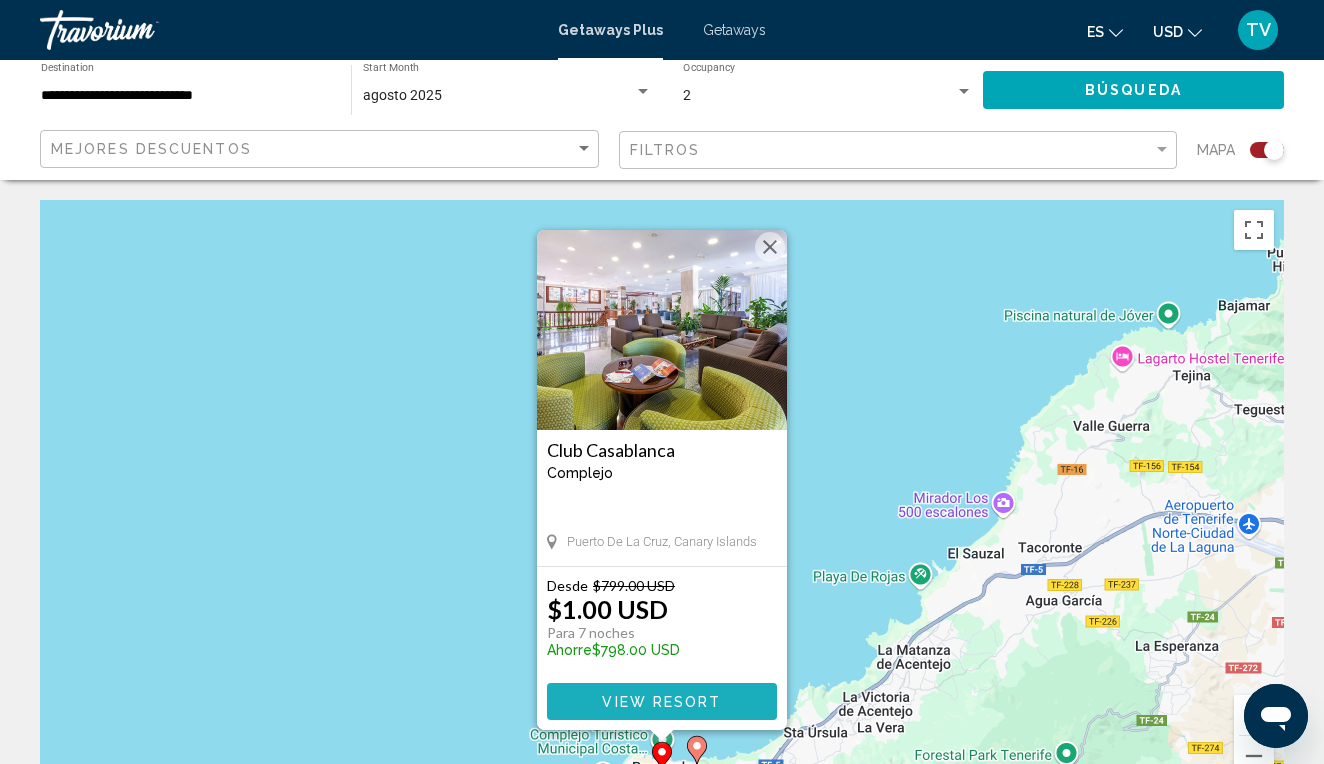 click on "View Resort" at bounding box center (661, 702) 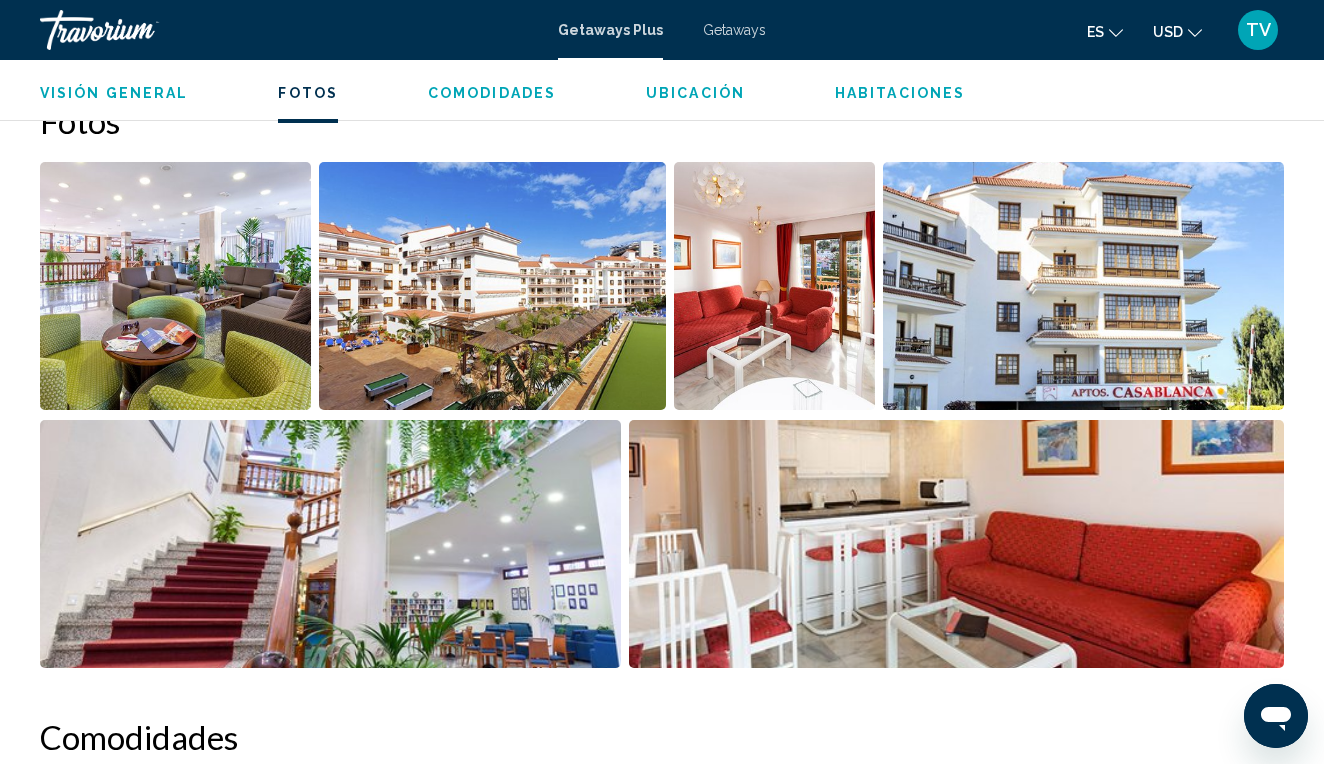scroll, scrollTop: 1247, scrollLeft: 0, axis: vertical 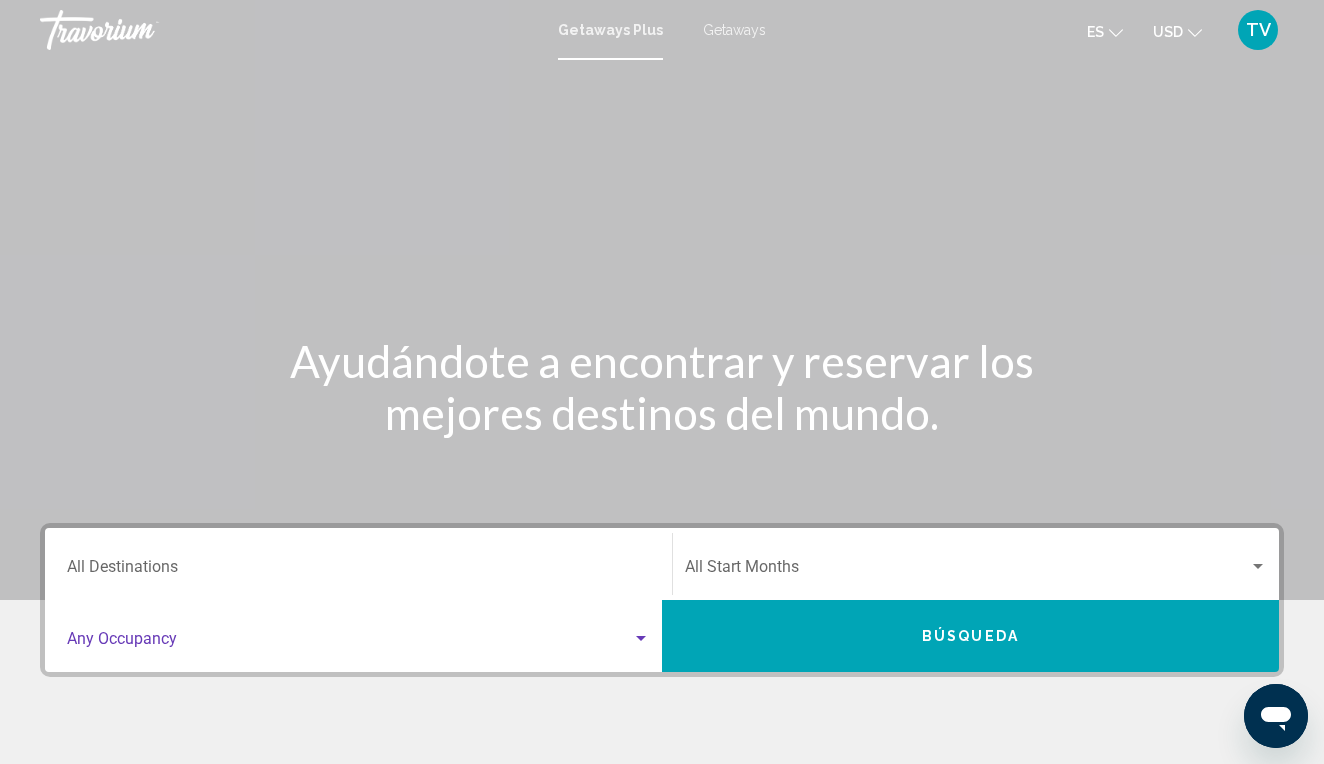 click at bounding box center (349, 643) 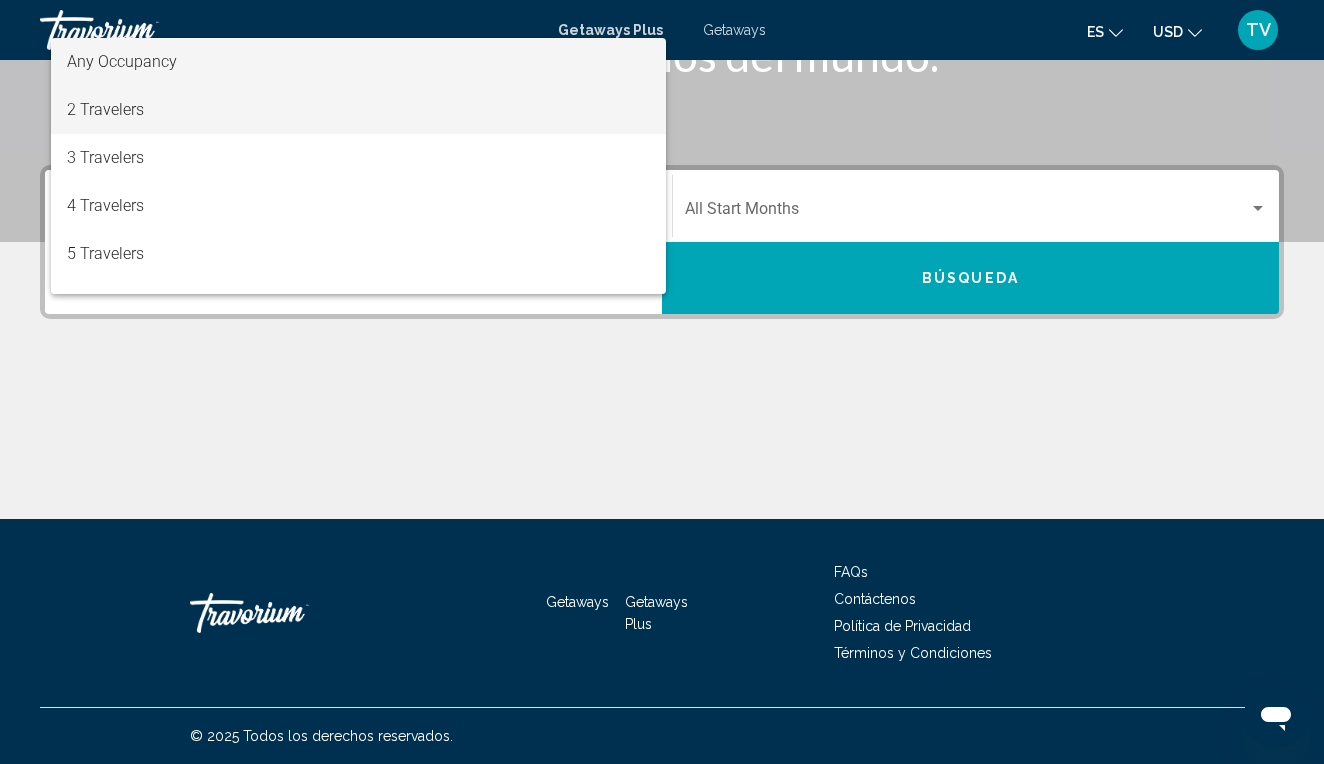 click on "2 Travelers" at bounding box center (358, 110) 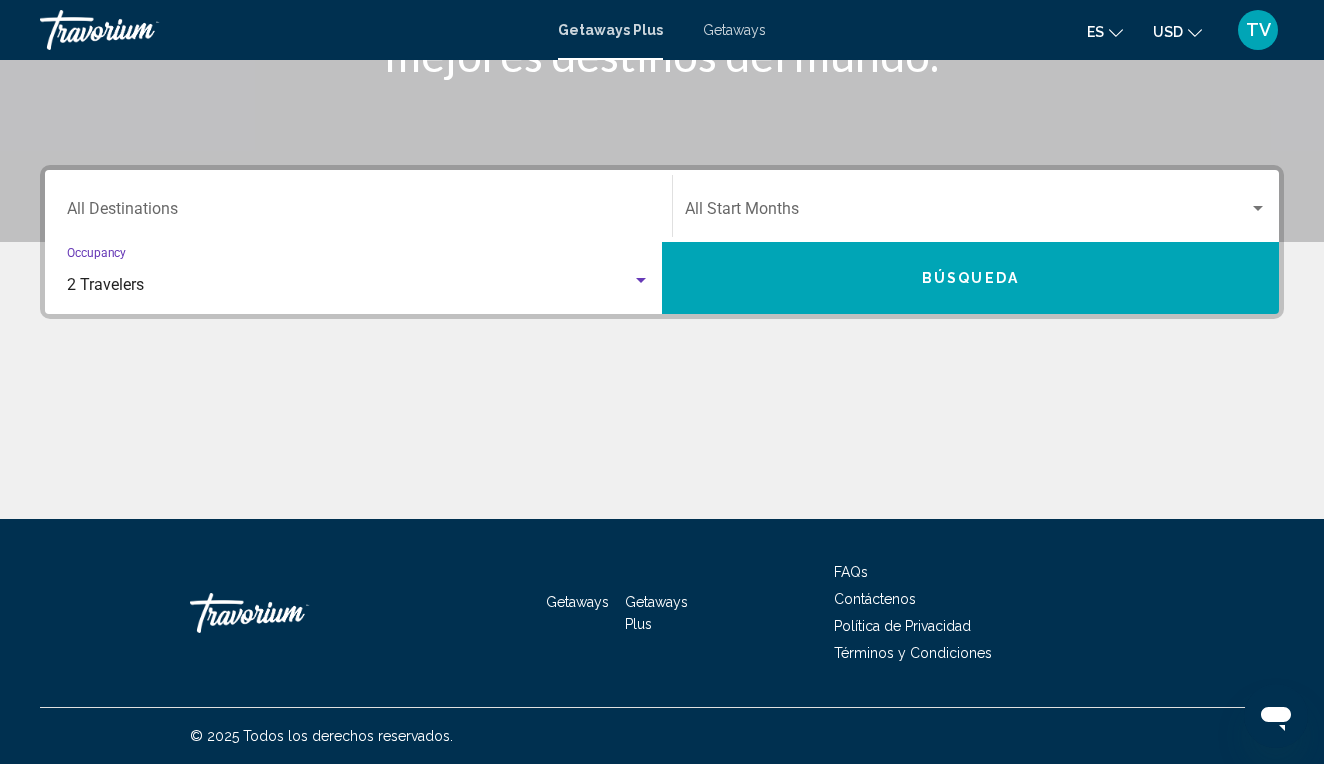 click on "Destination All Destinations" at bounding box center (358, 213) 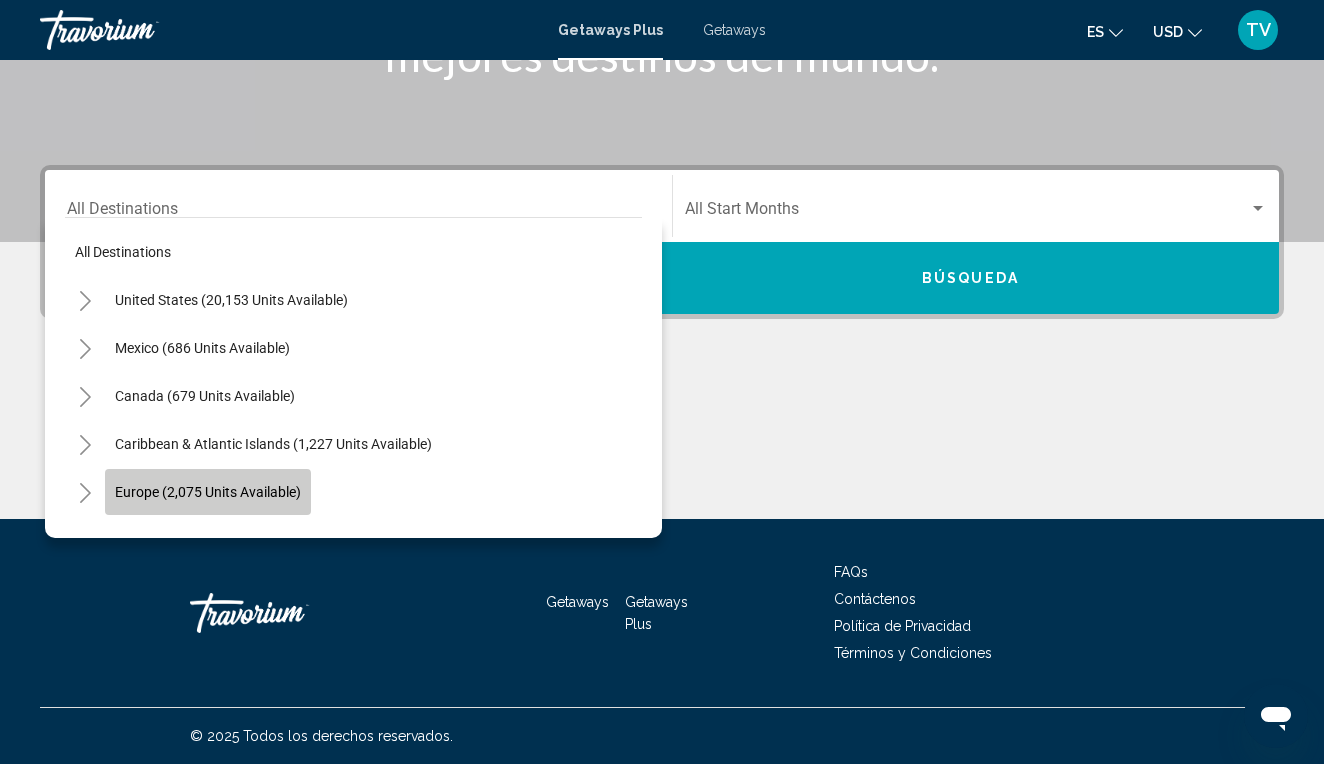 click on "Europe (2,075 units available)" at bounding box center [204, 540] 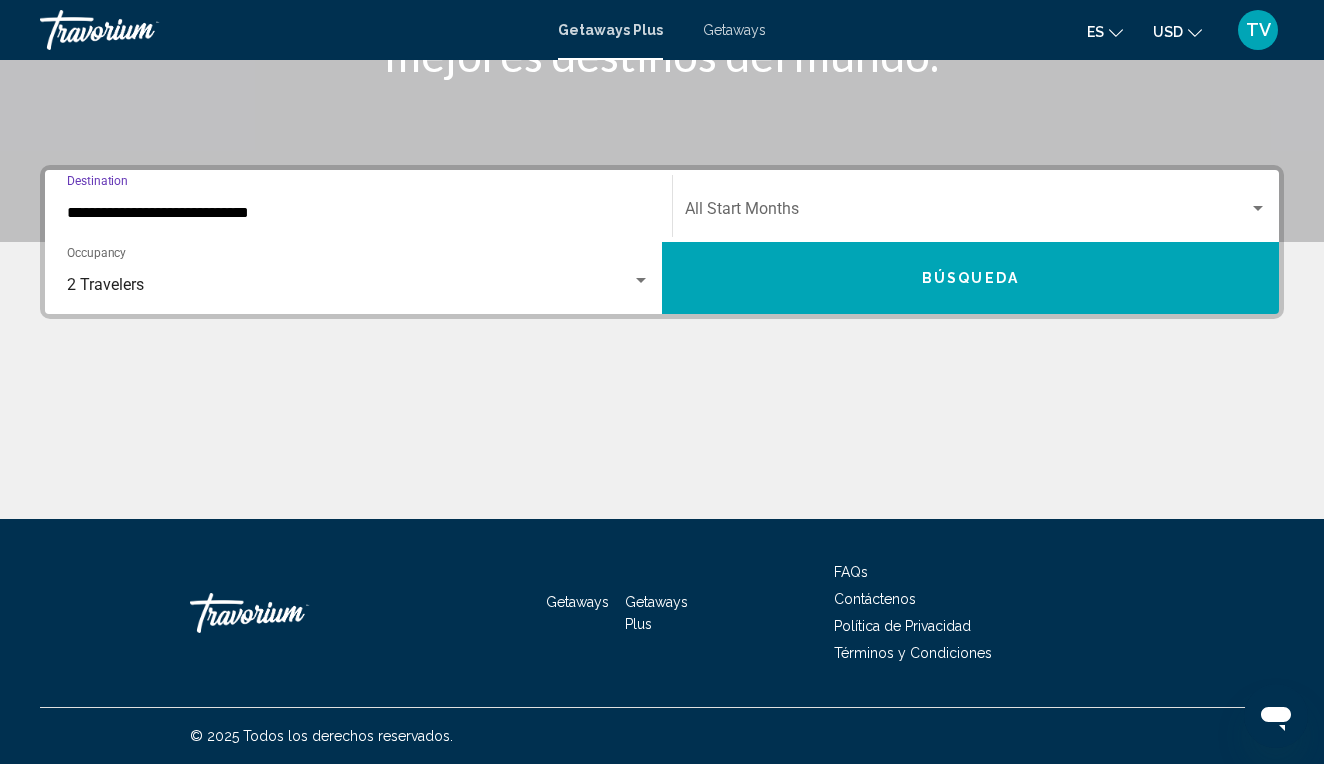 click at bounding box center [967, 213] 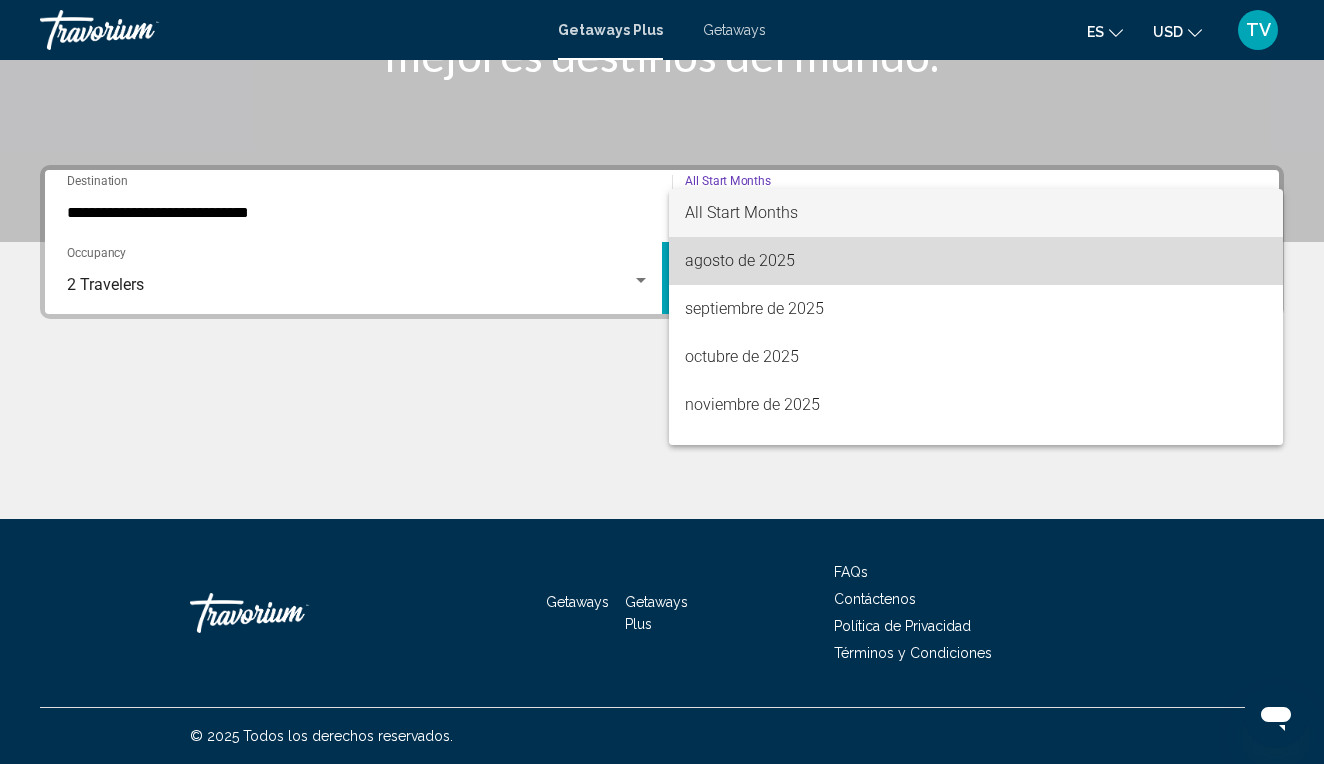 click on "agosto de 2025" at bounding box center (976, 261) 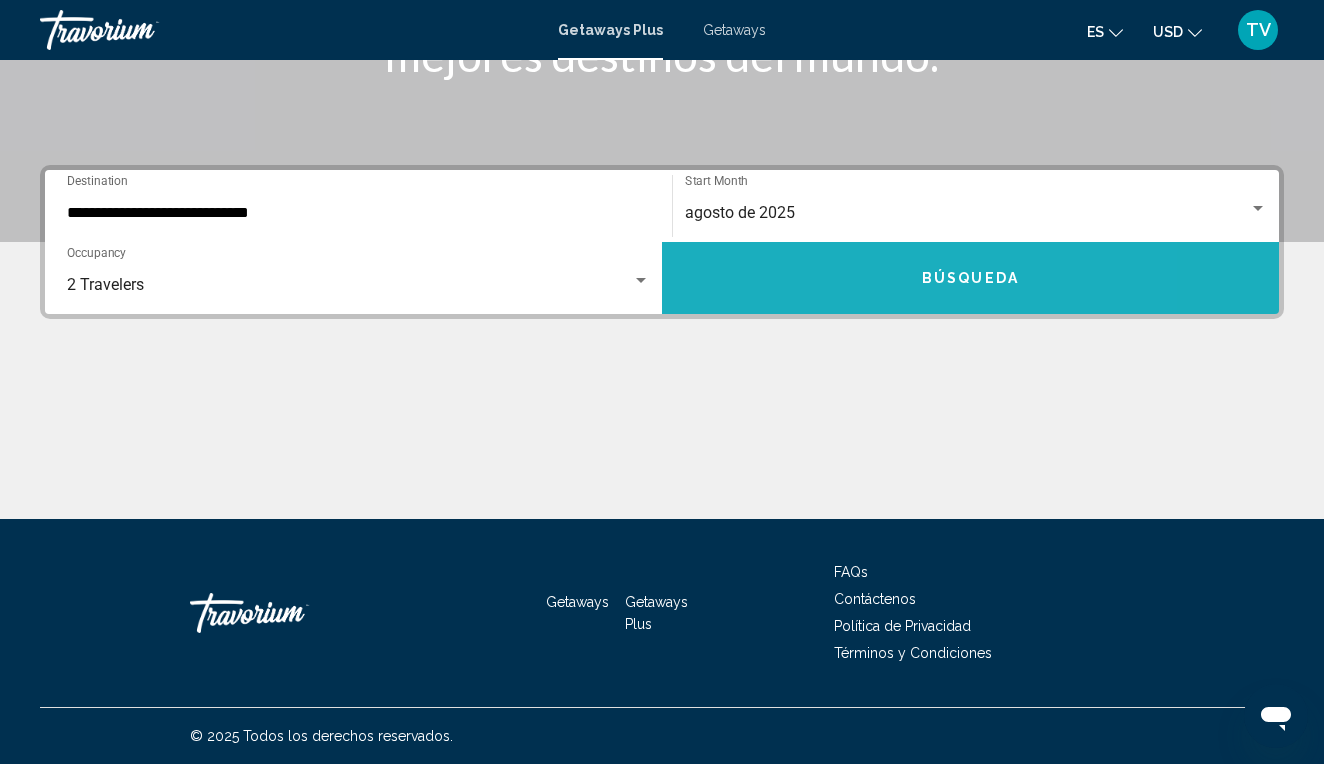 click on "Búsqueda" at bounding box center [970, 278] 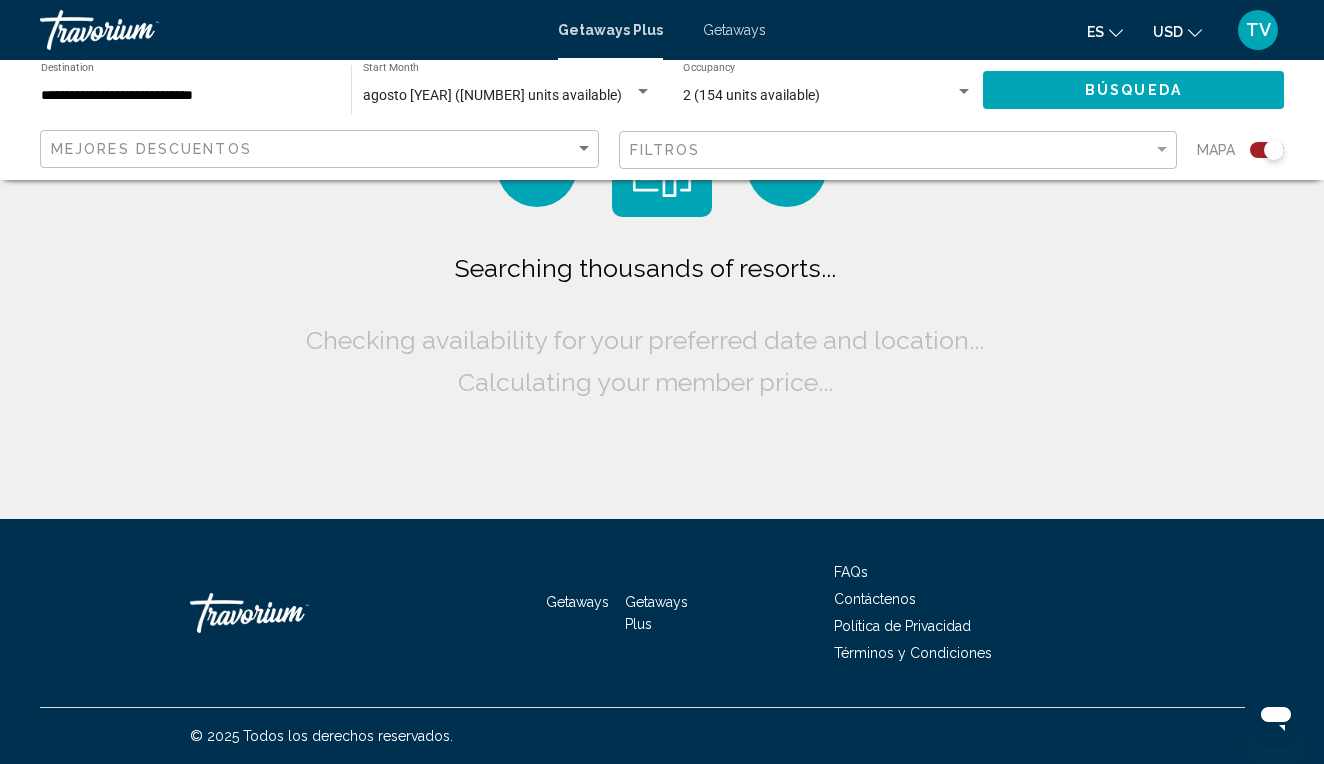 scroll, scrollTop: 0, scrollLeft: 0, axis: both 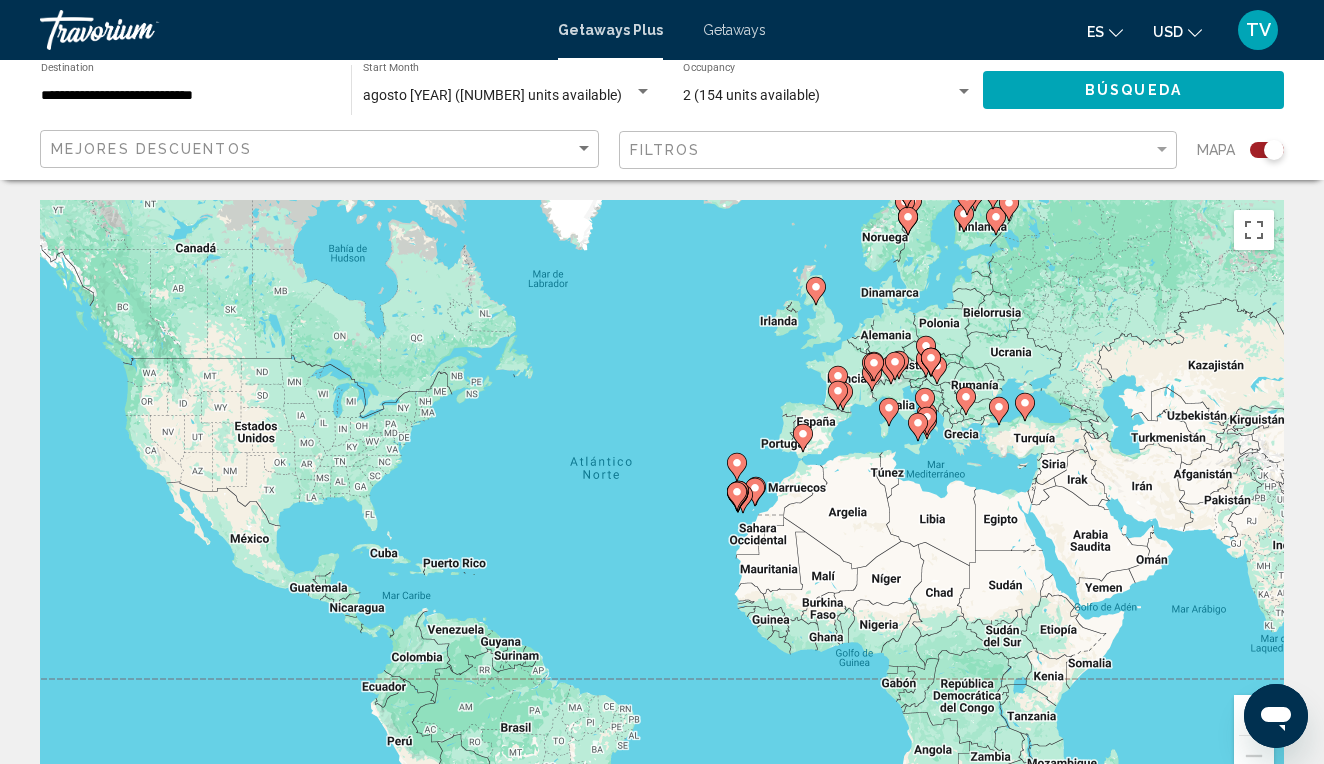 click 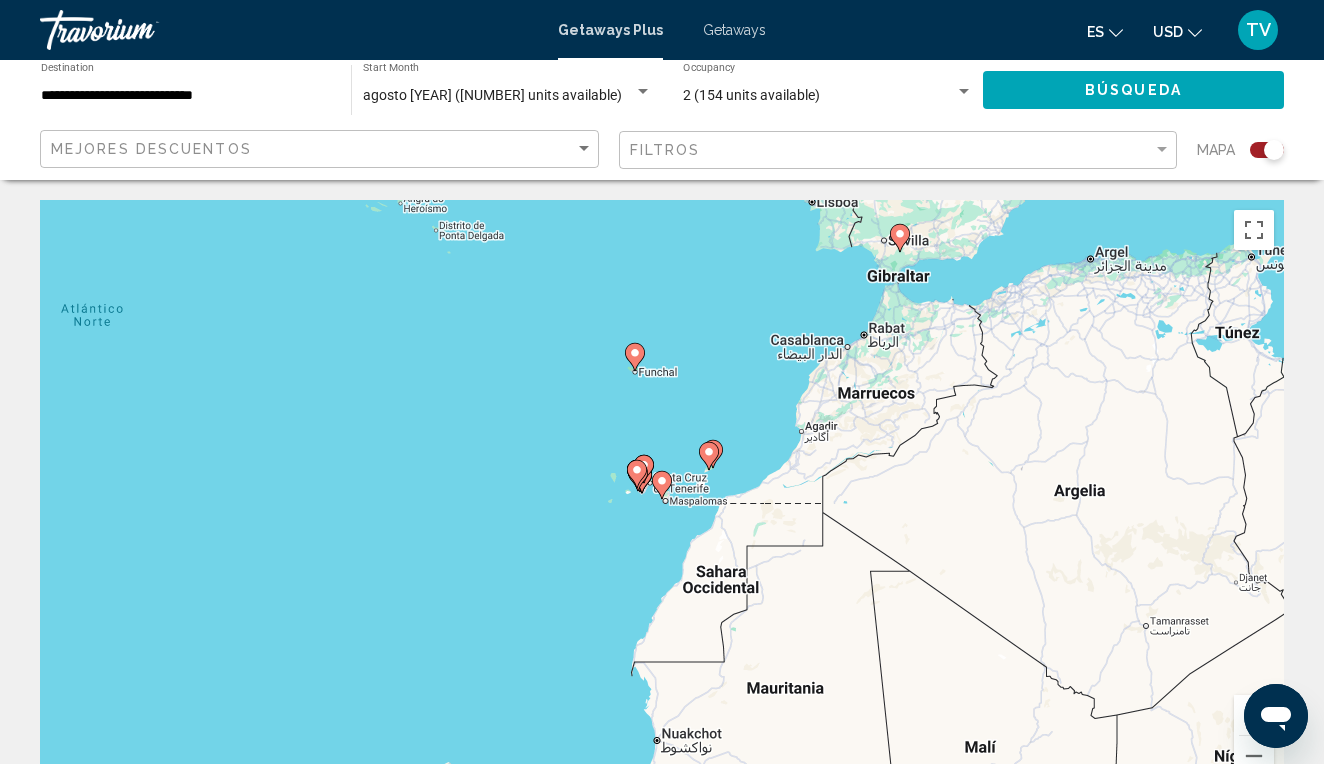 click 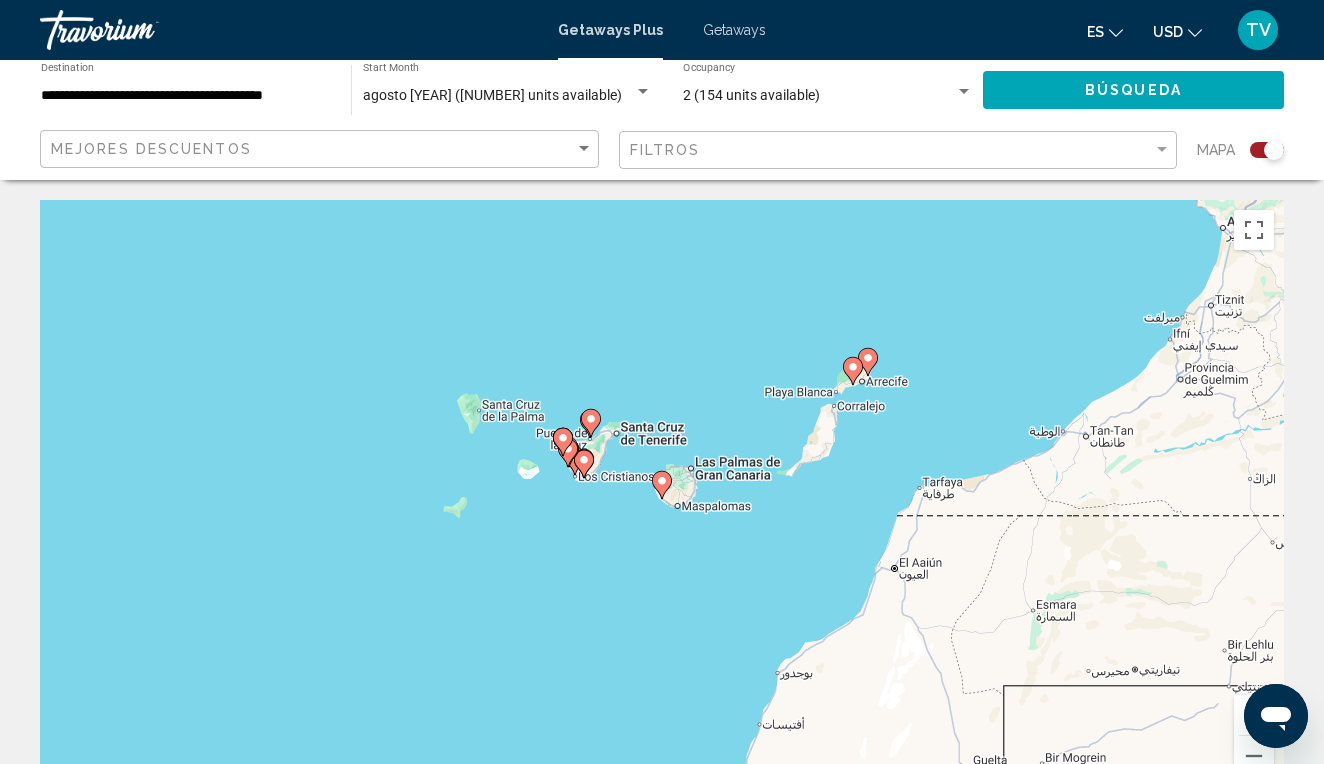 click at bounding box center [568, 453] 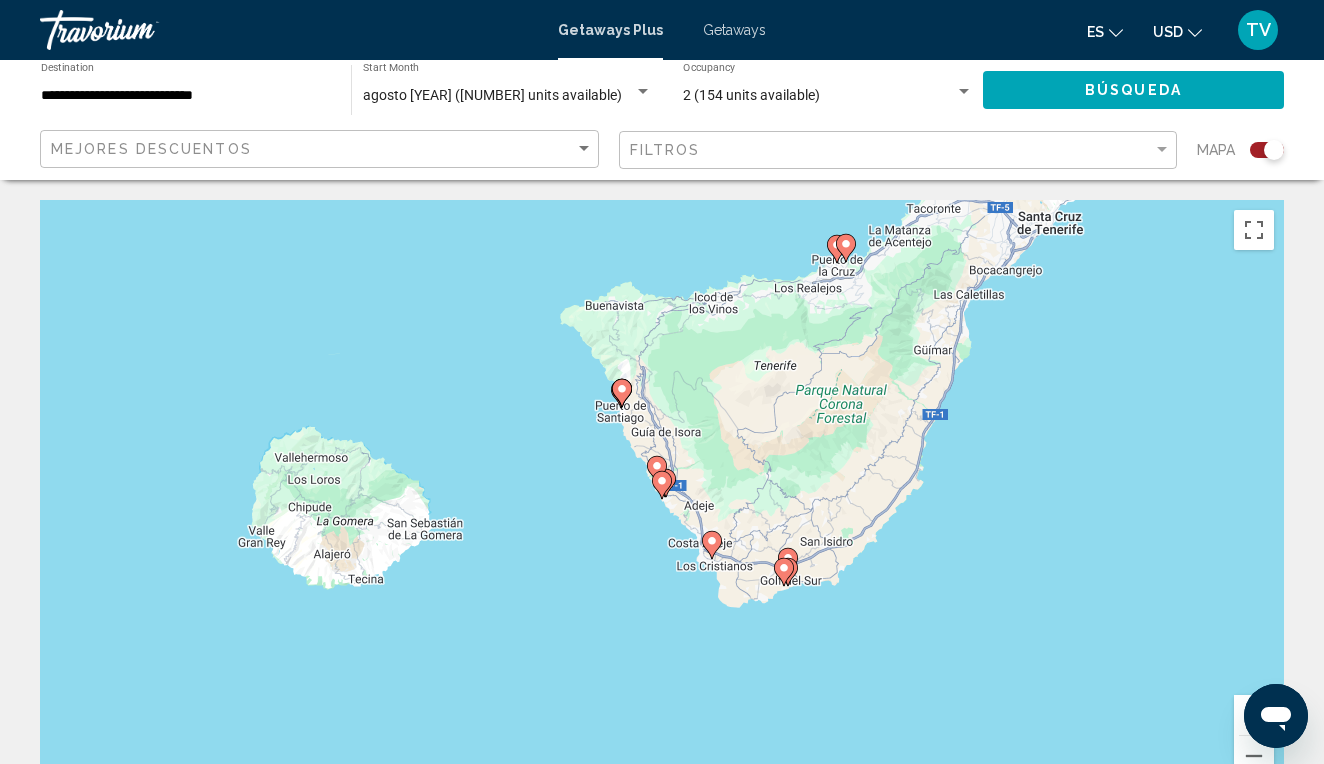 click 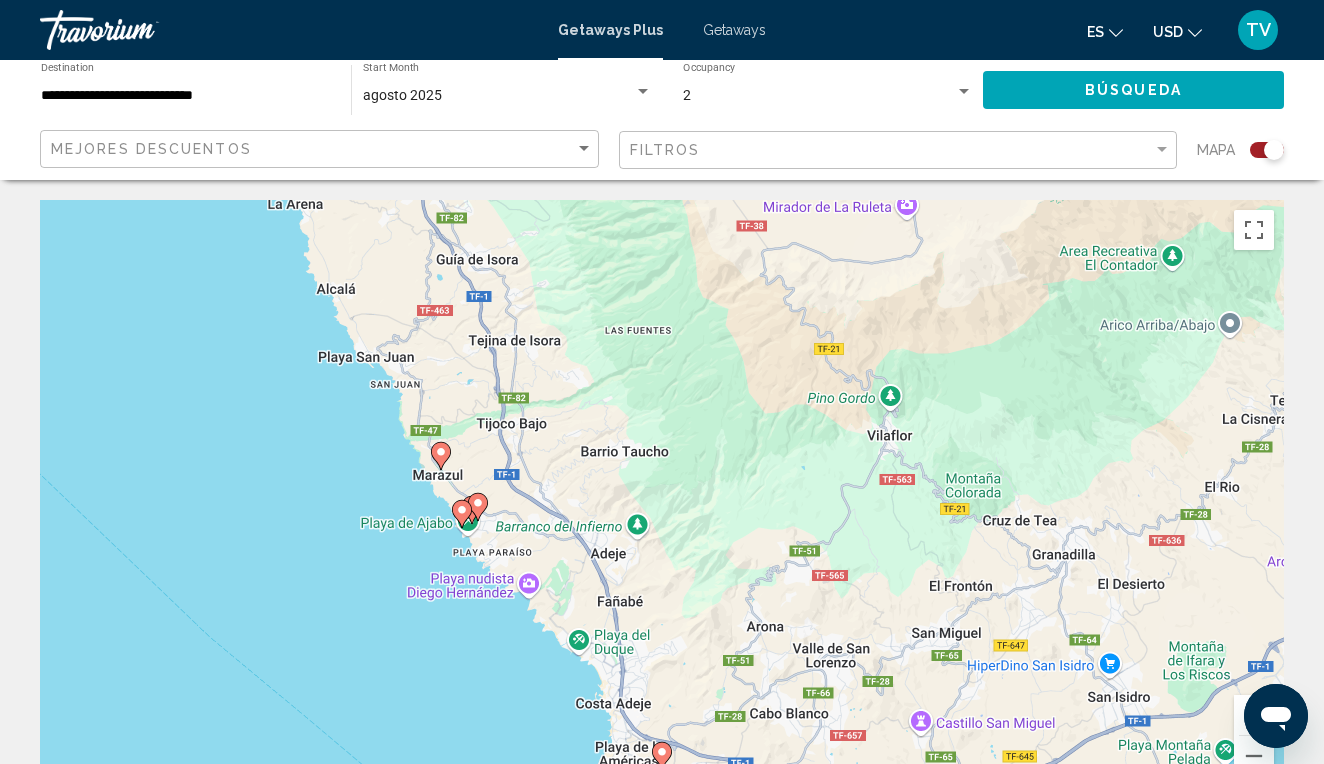 click 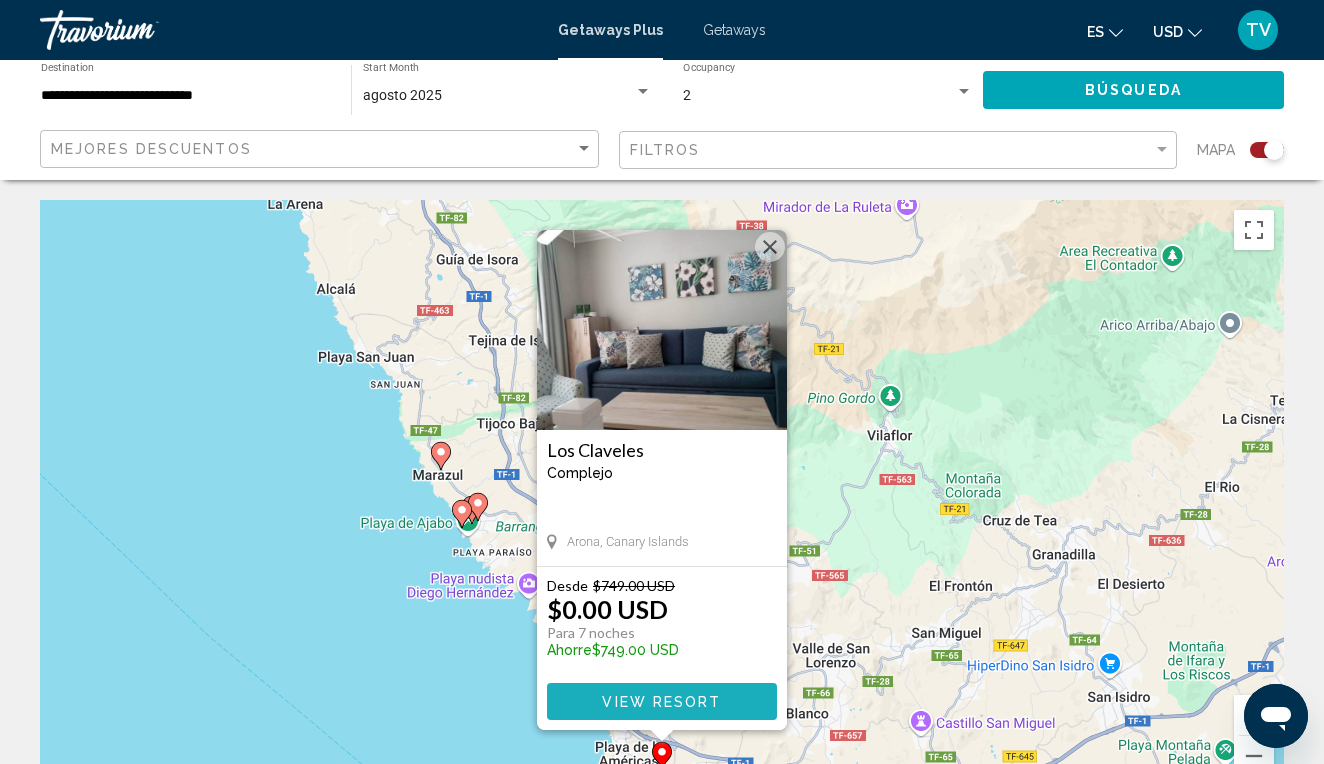 click on "View Resort" at bounding box center [661, 702] 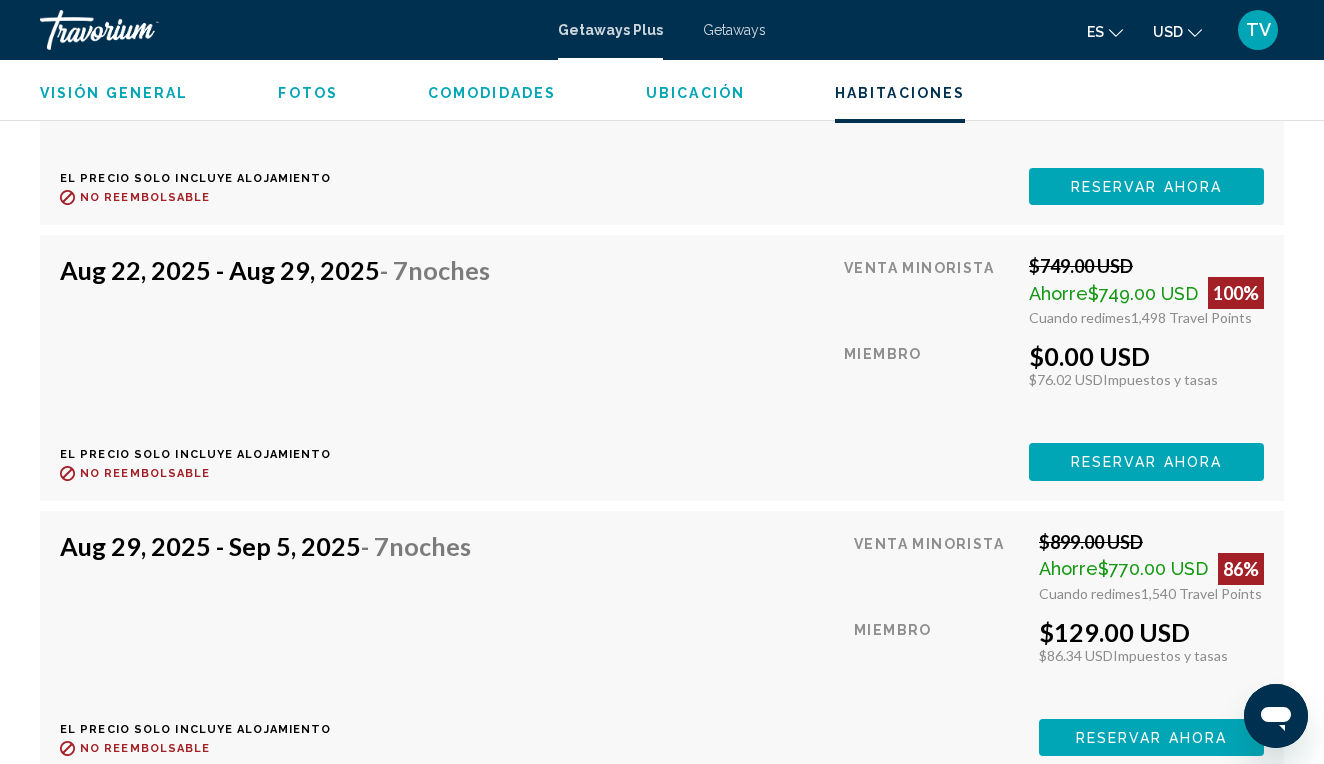 scroll, scrollTop: 4516, scrollLeft: 0, axis: vertical 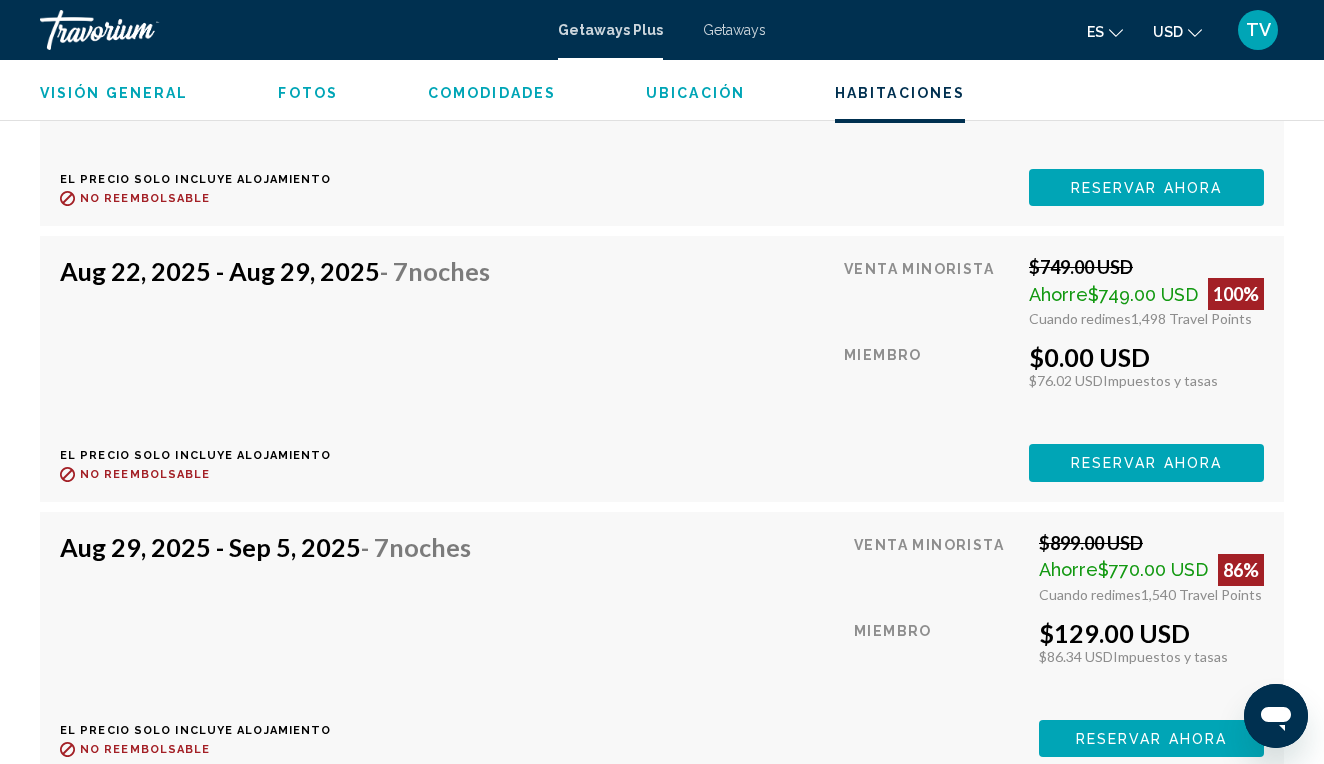 click on "Visión general" at bounding box center (114, 93) 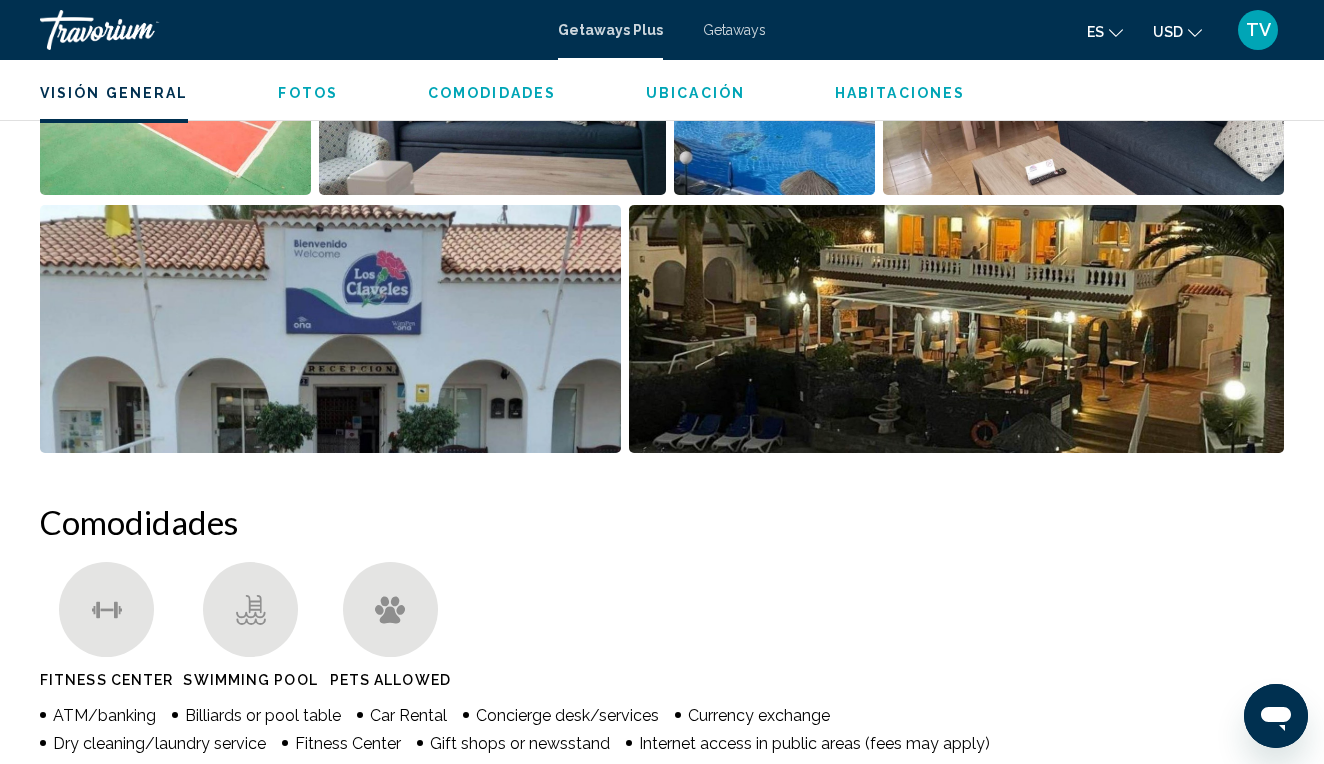 scroll, scrollTop: 991, scrollLeft: 0, axis: vertical 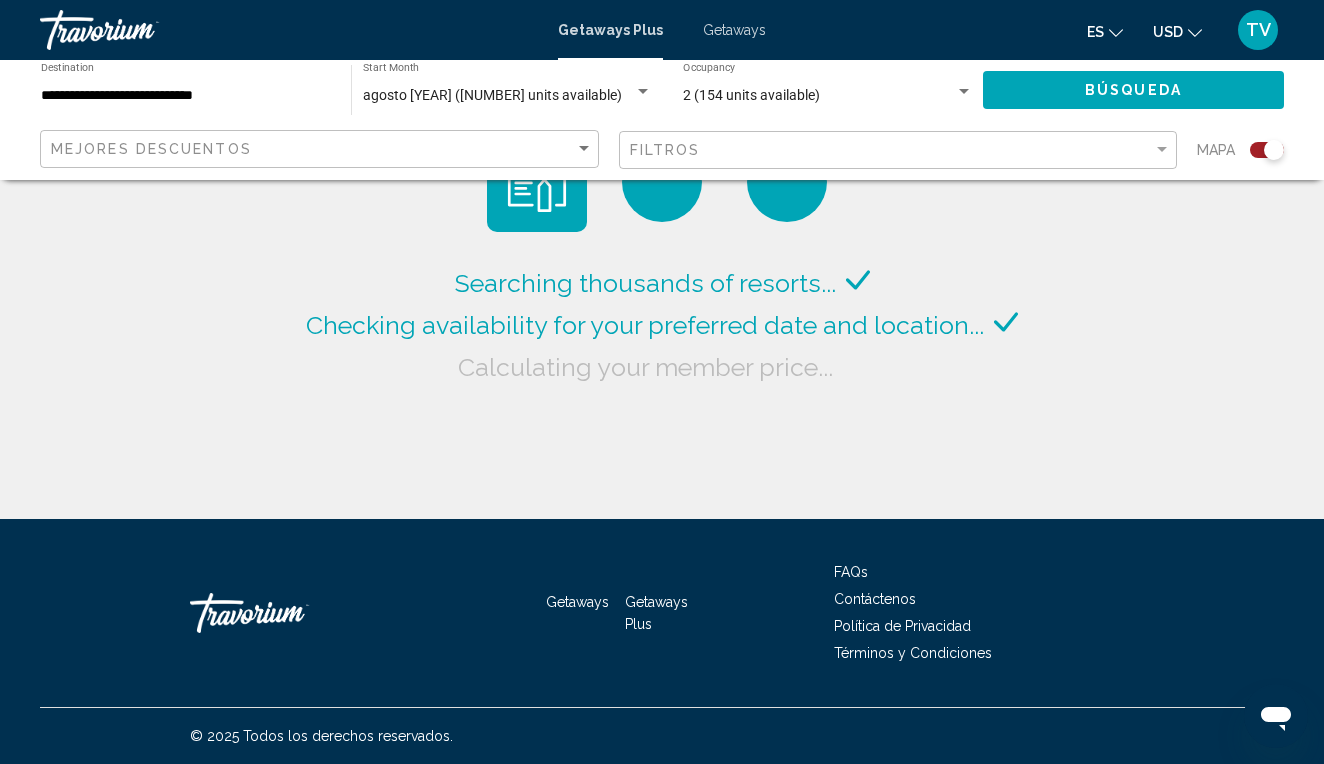 click on "Mejores descuentos" 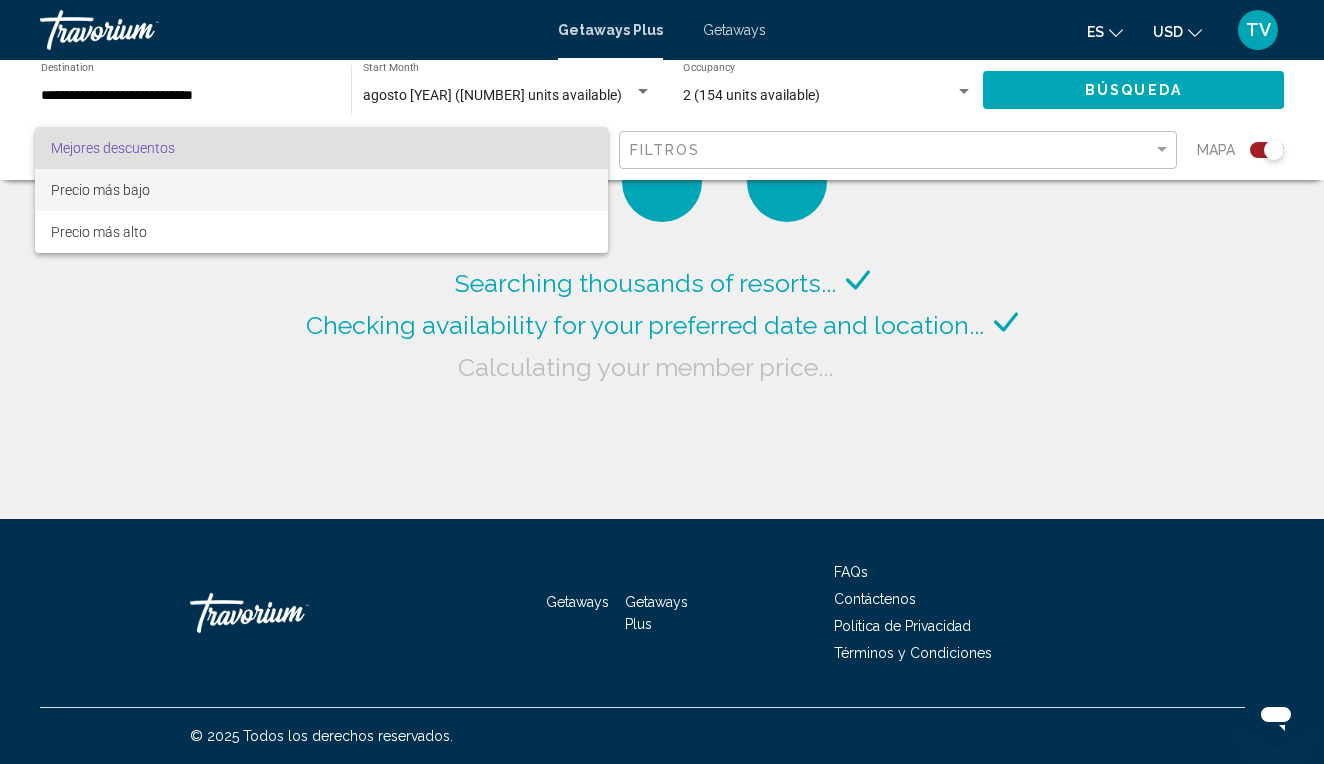 scroll, scrollTop: 0, scrollLeft: 0, axis: both 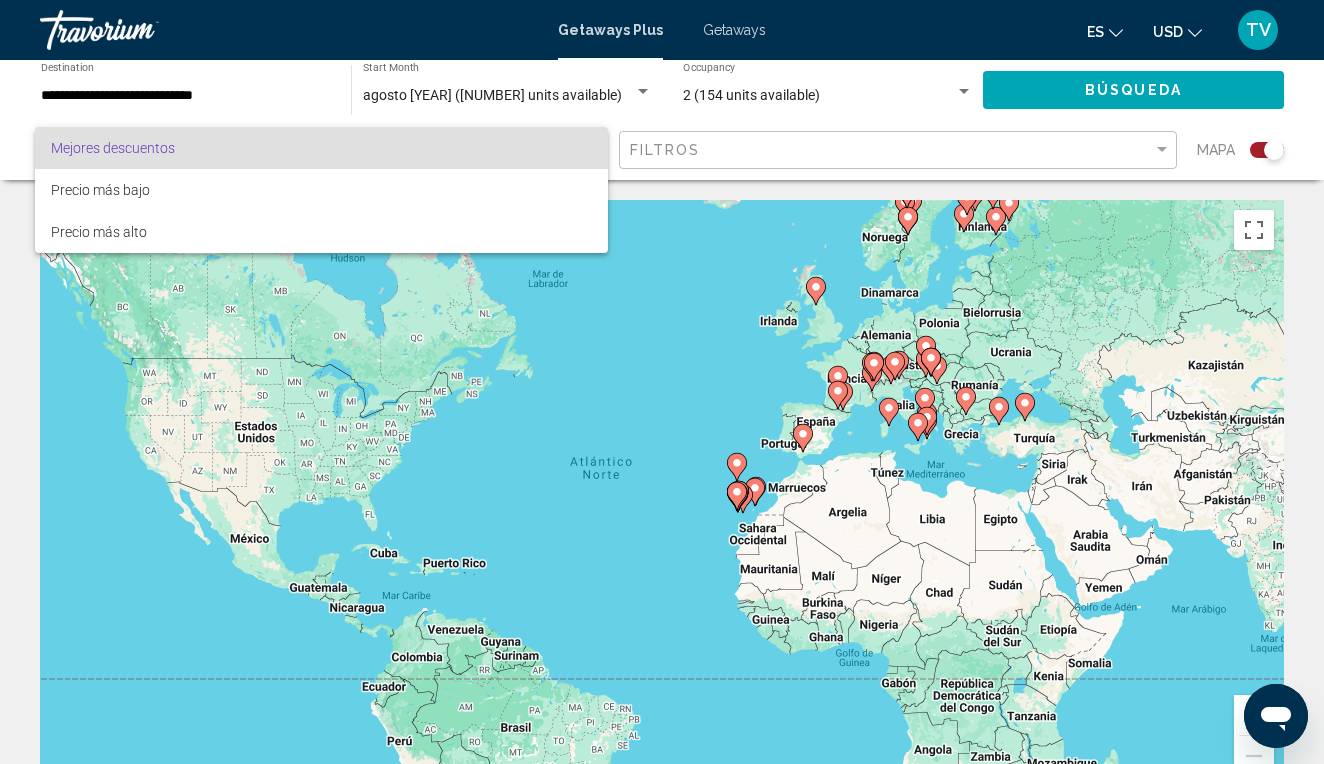 click at bounding box center [662, 382] 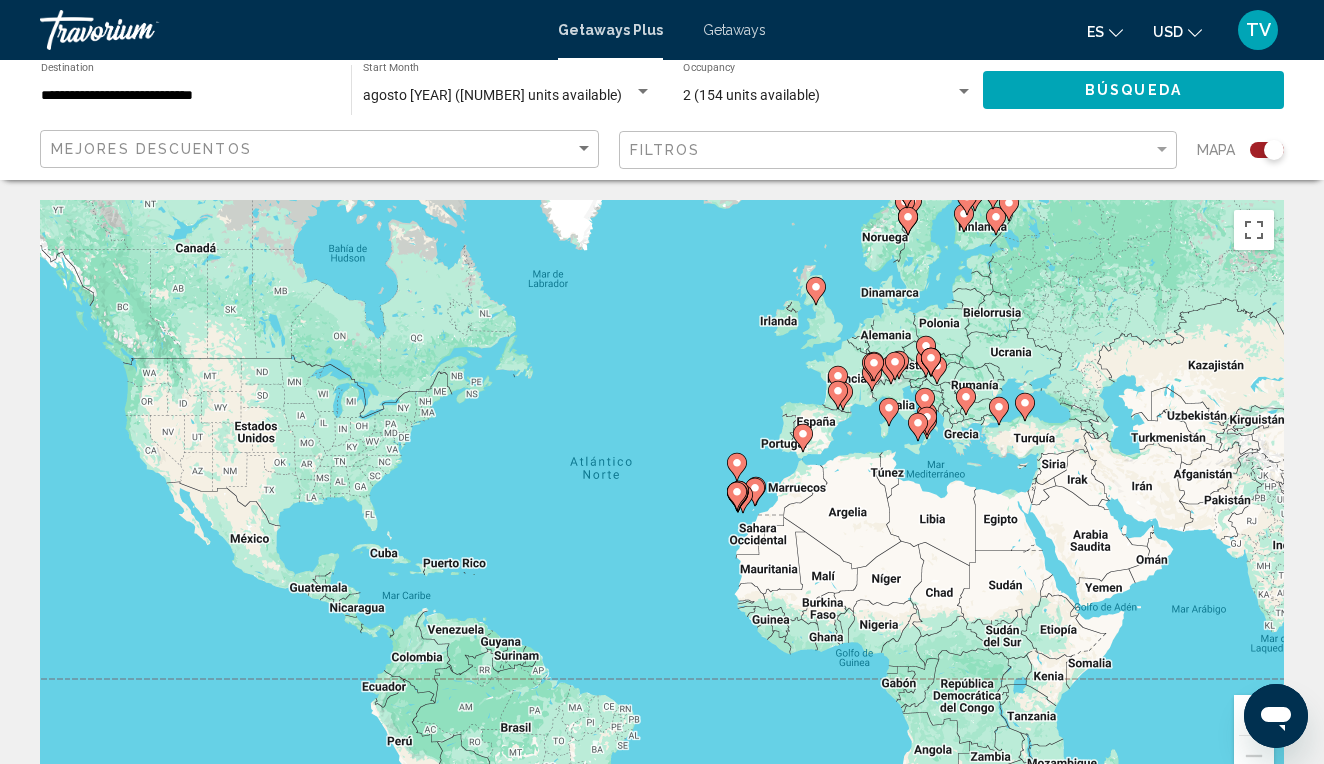 click 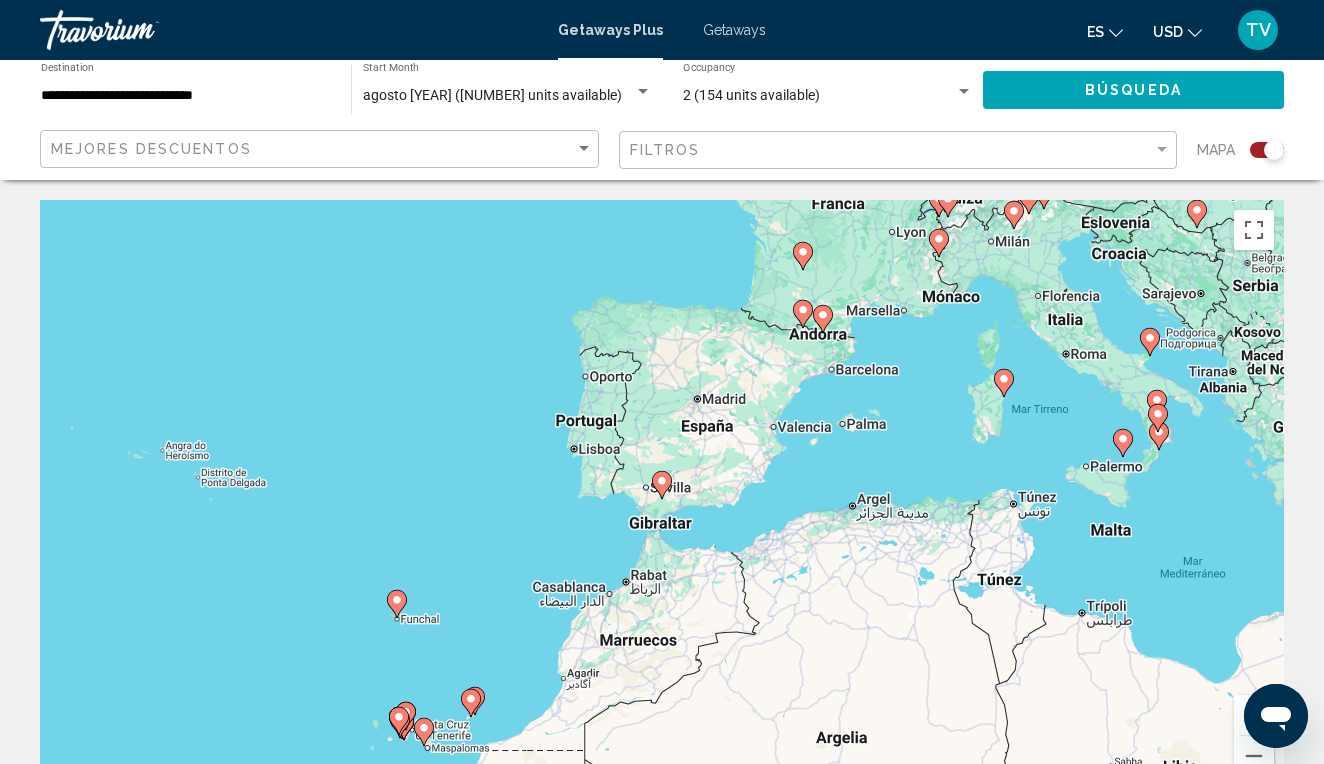 click 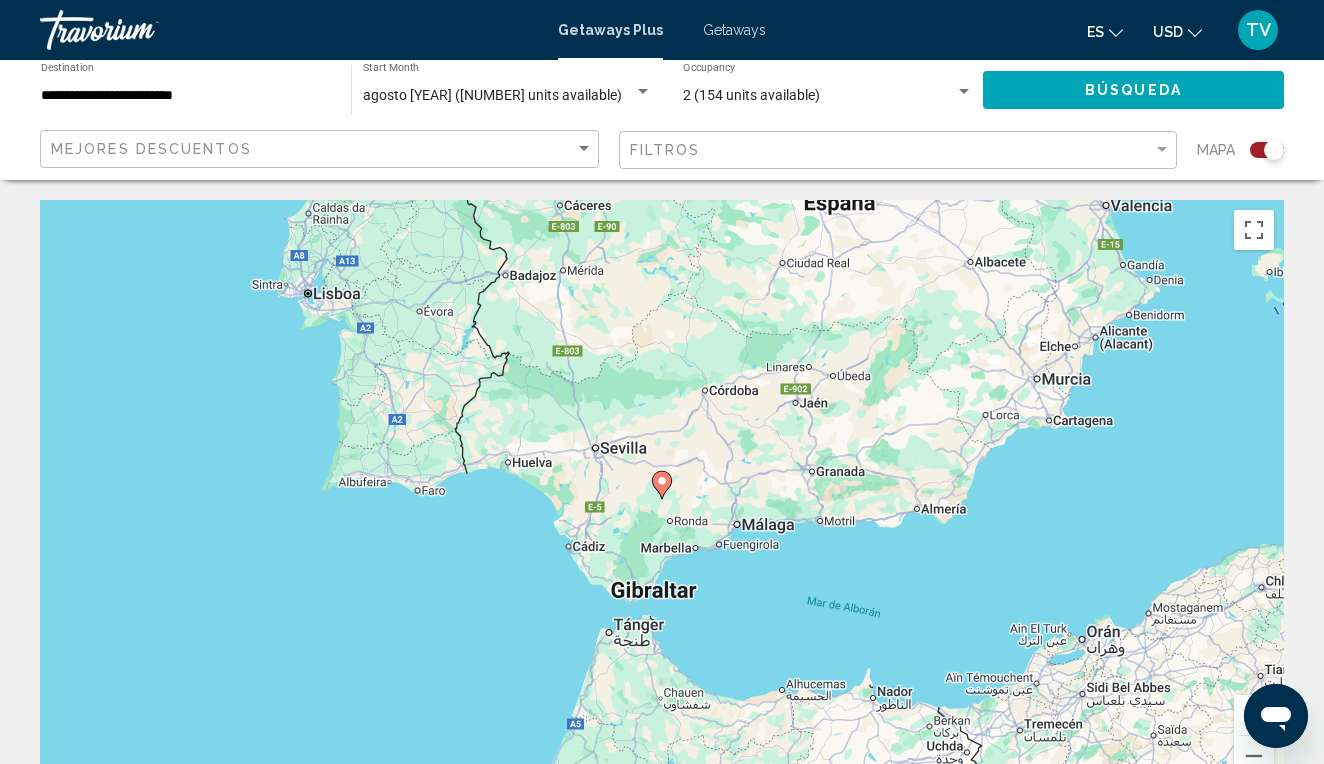 click 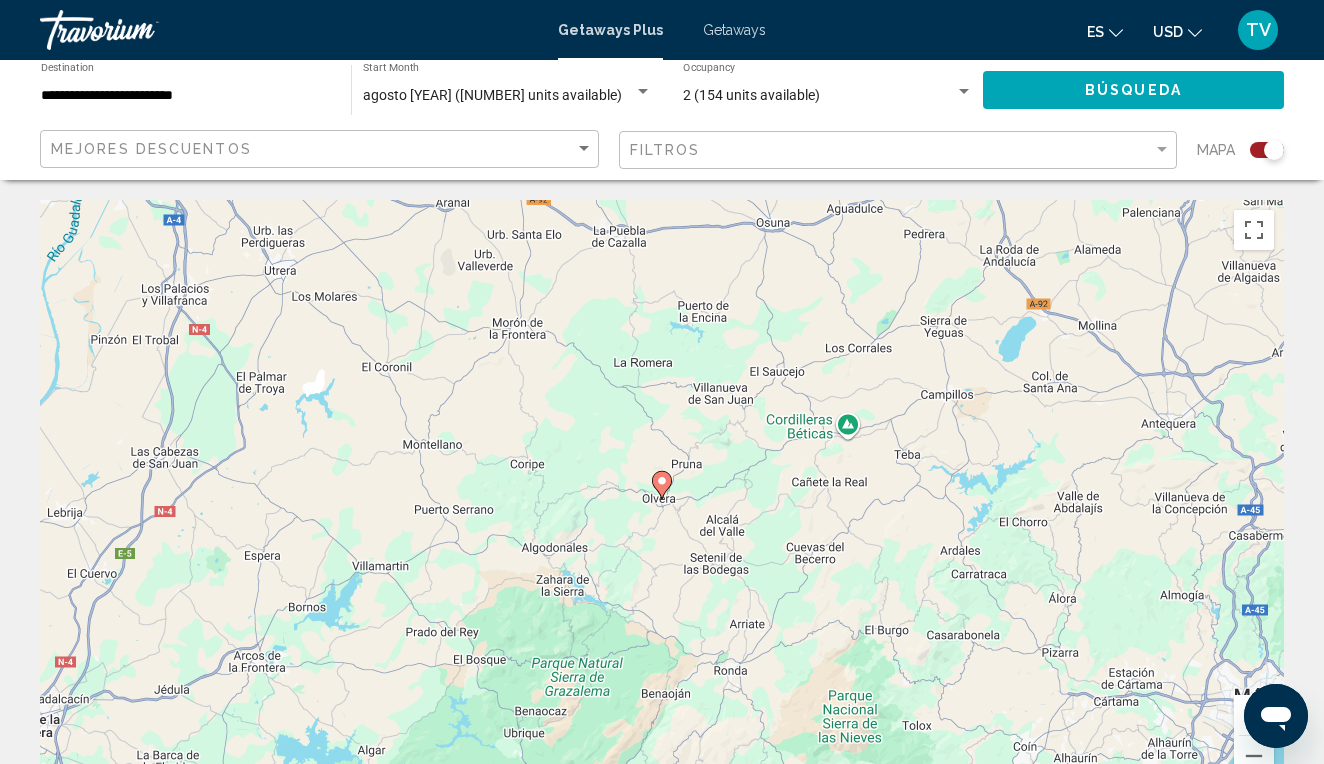 click 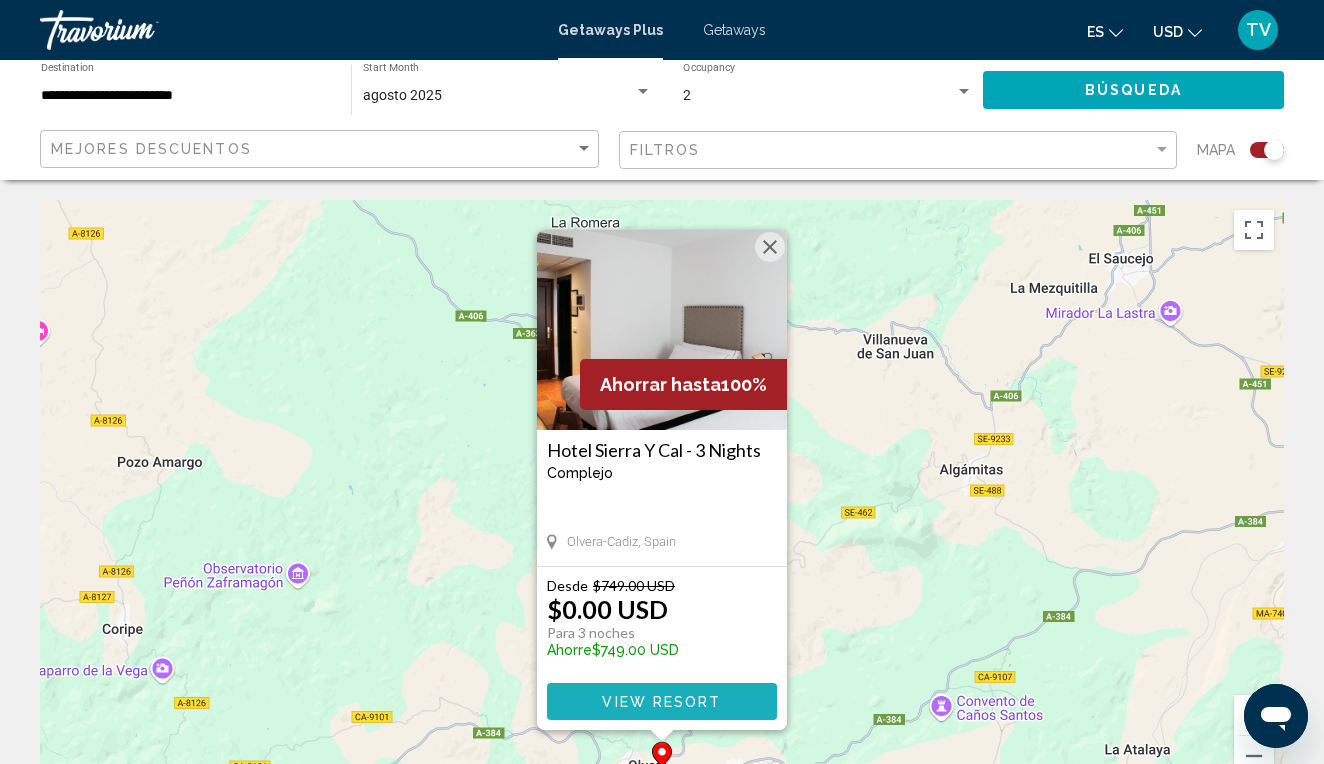 click on "View Resort" at bounding box center (661, 702) 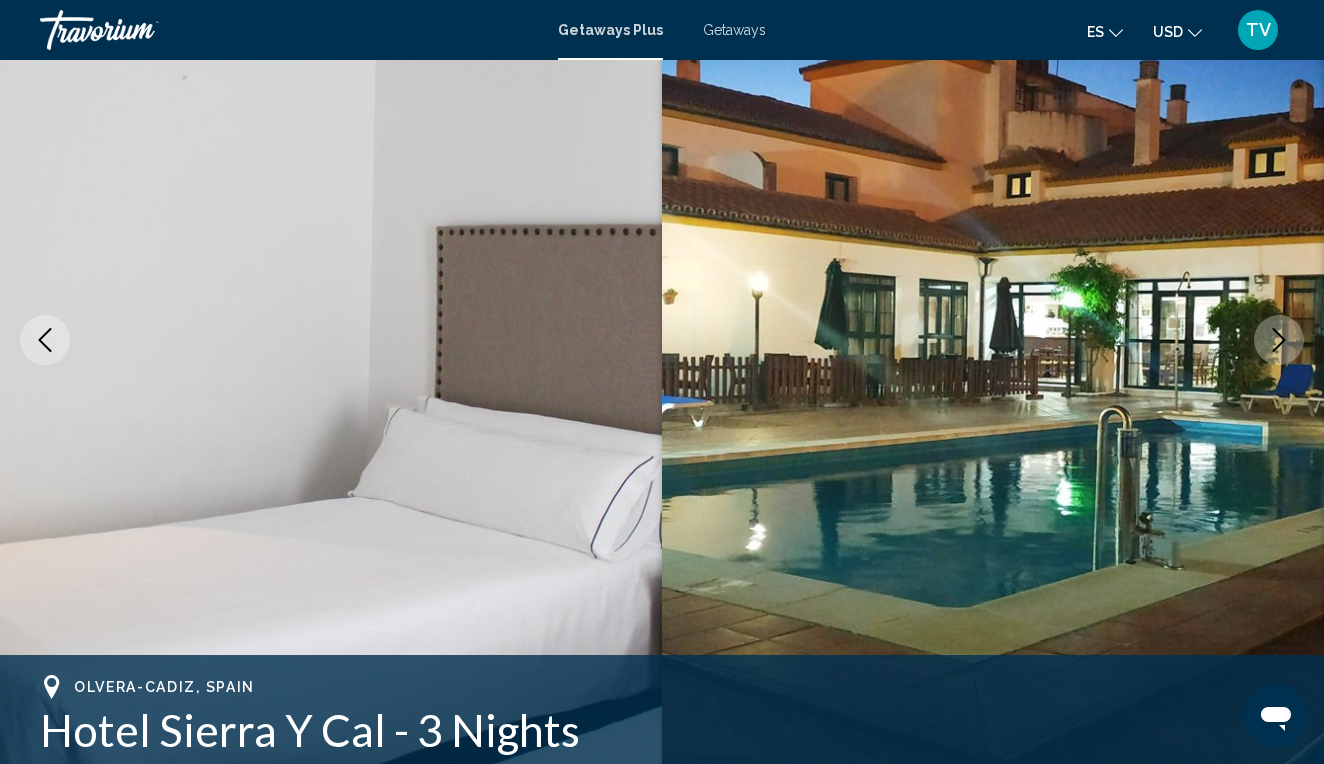 scroll, scrollTop: 184, scrollLeft: 0, axis: vertical 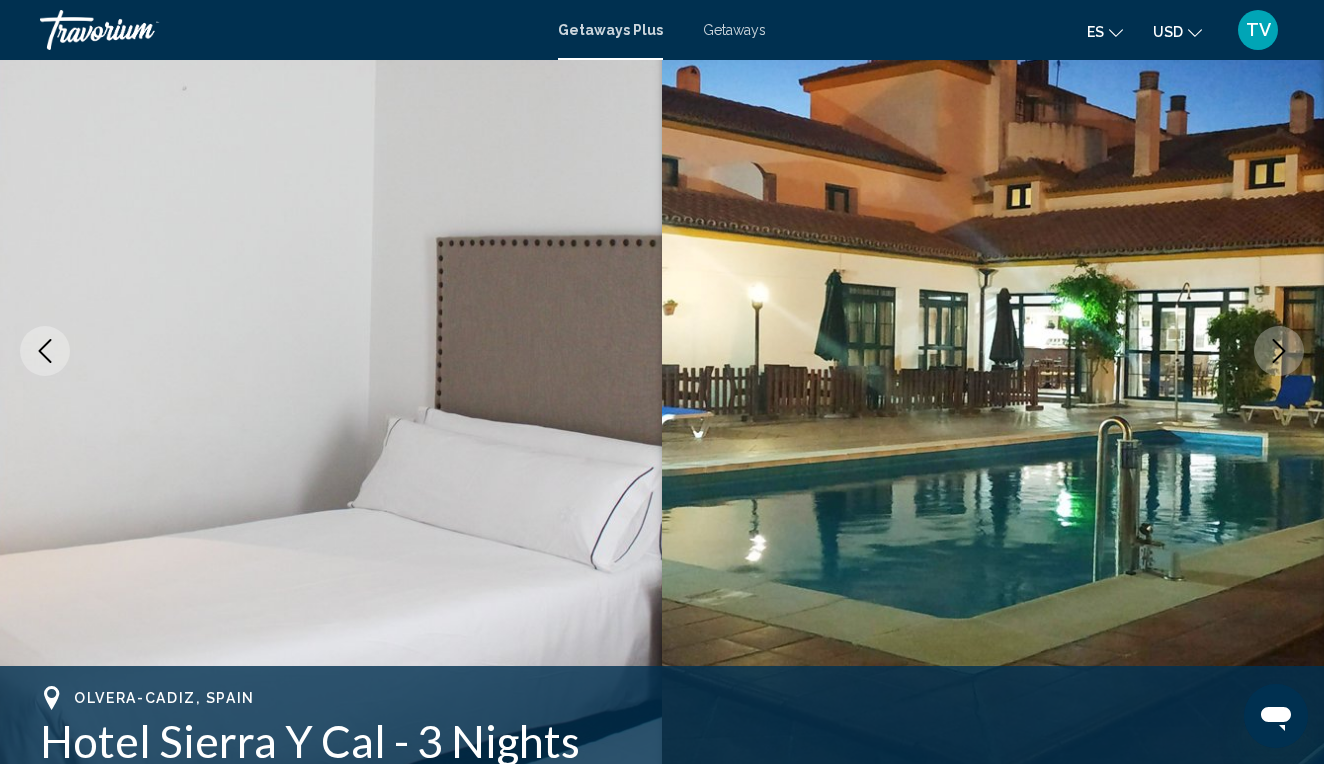 click 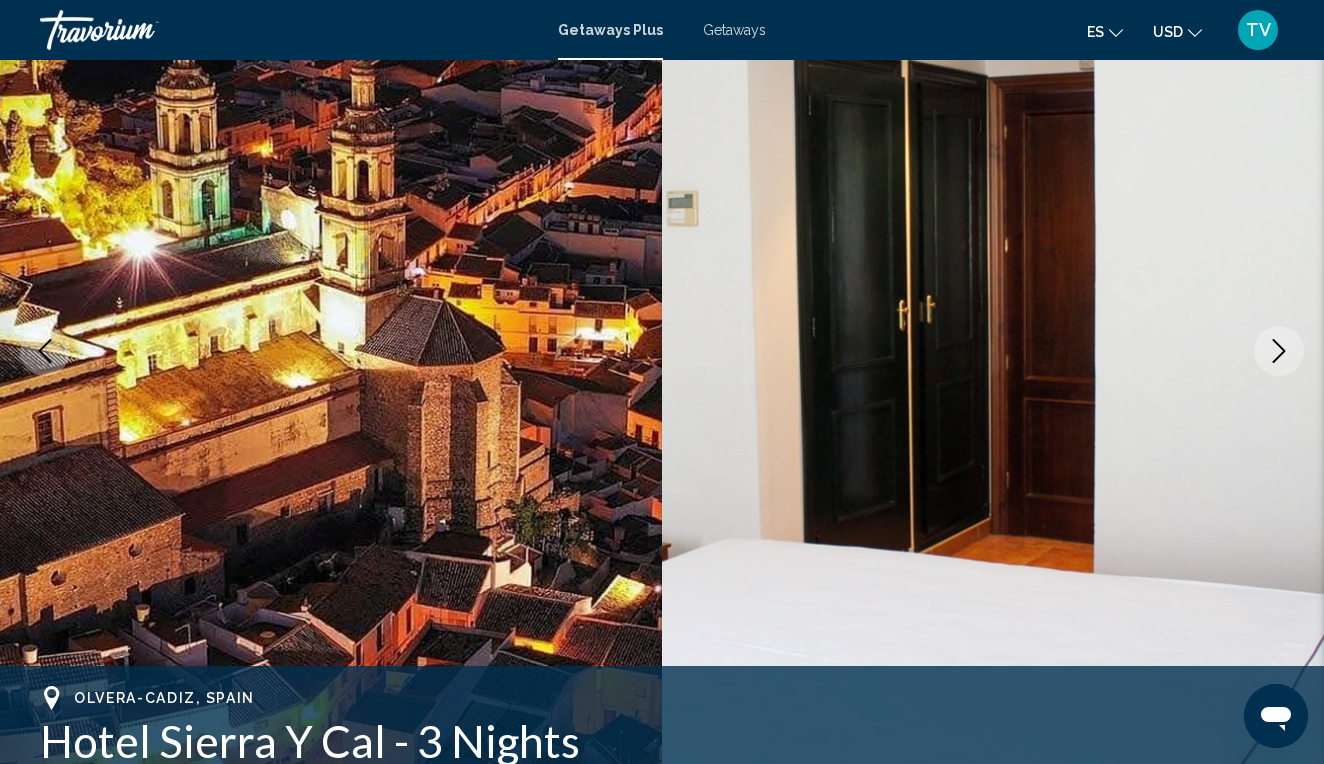 click 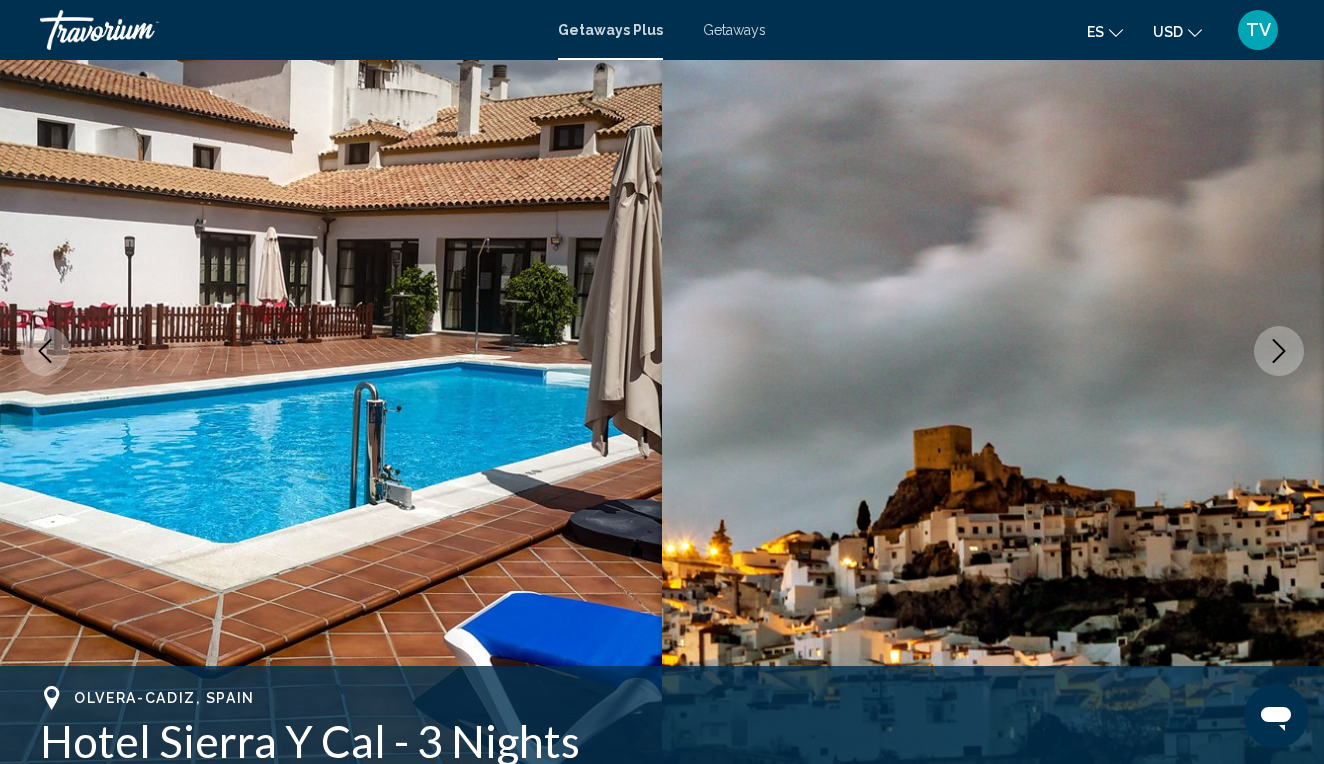 click 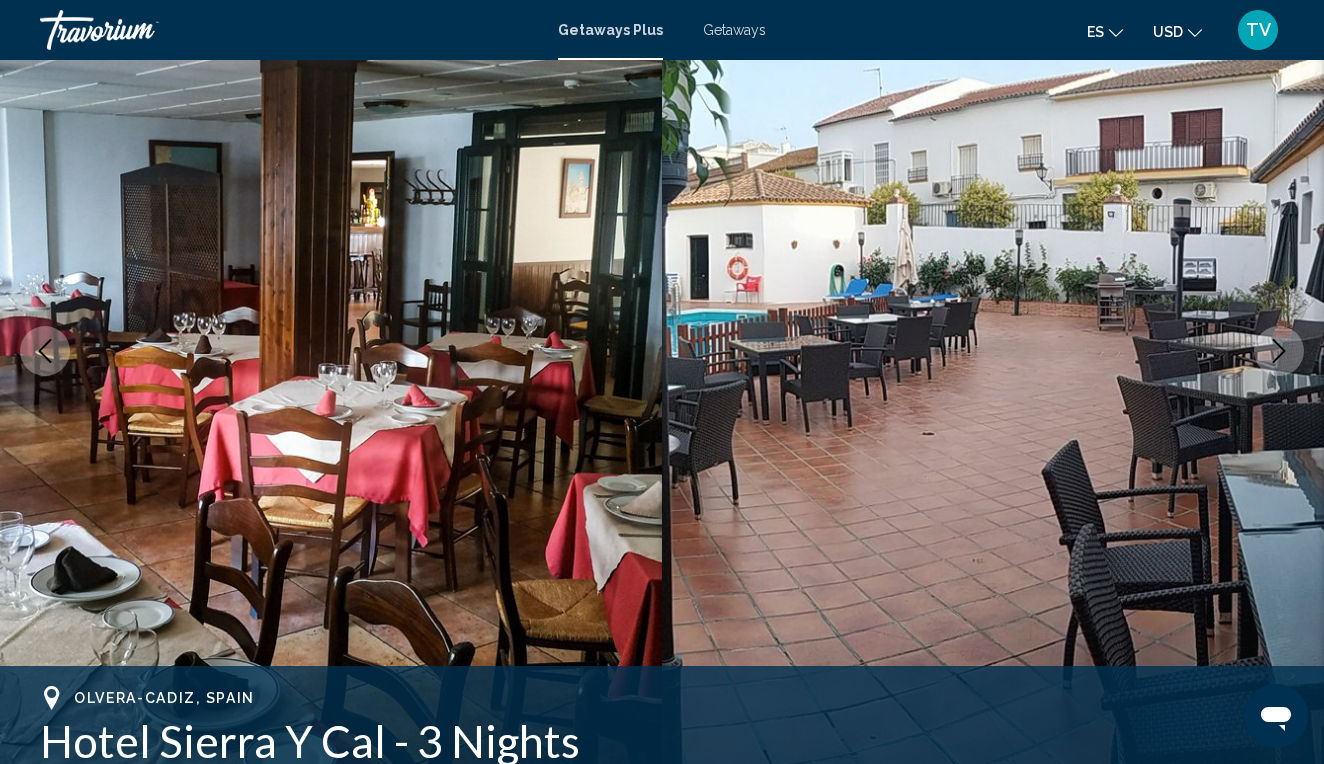 click 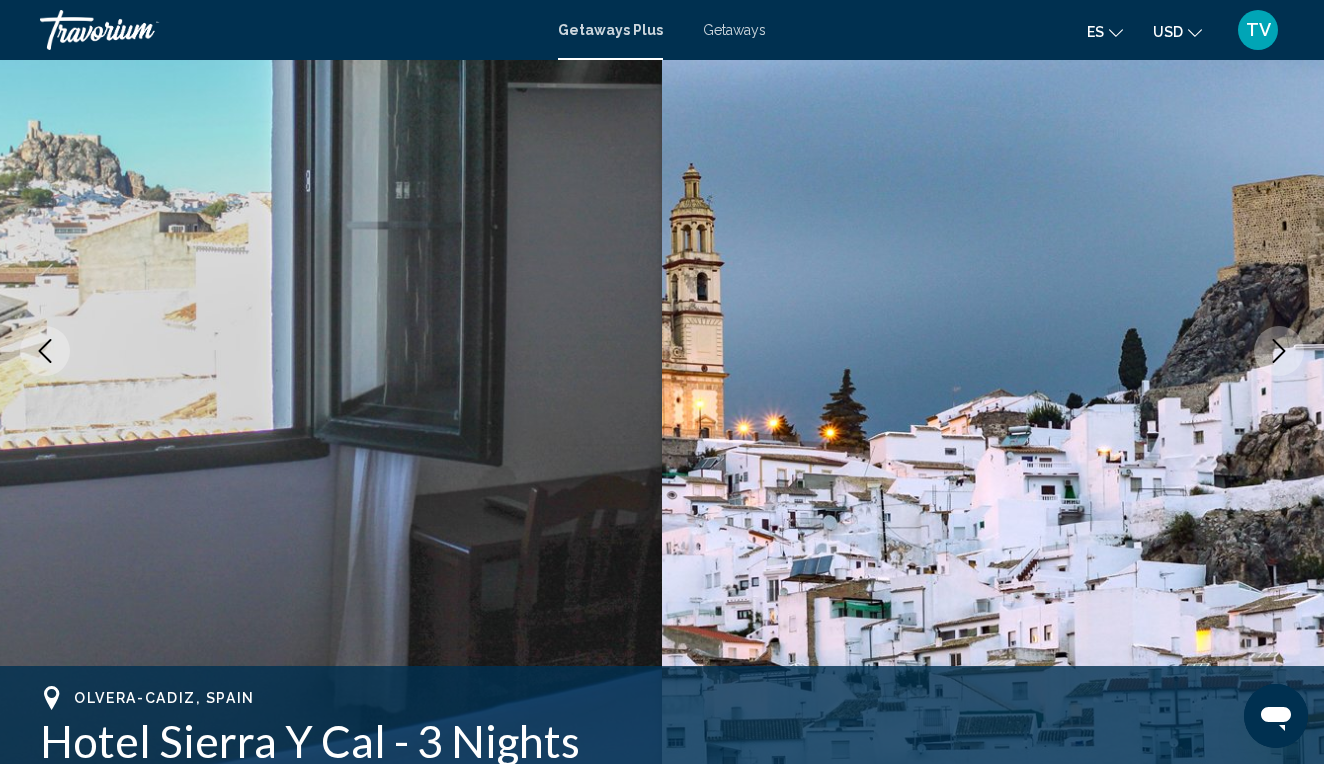 click 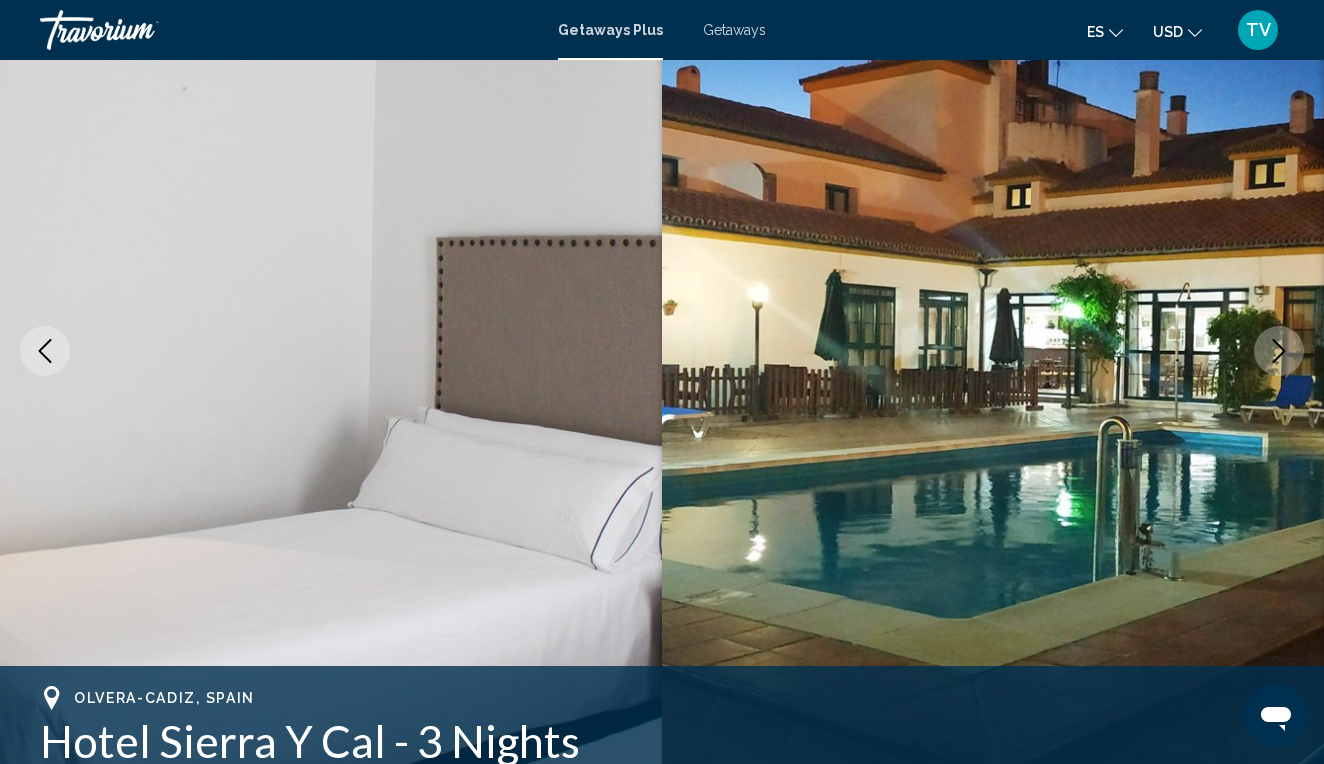 click 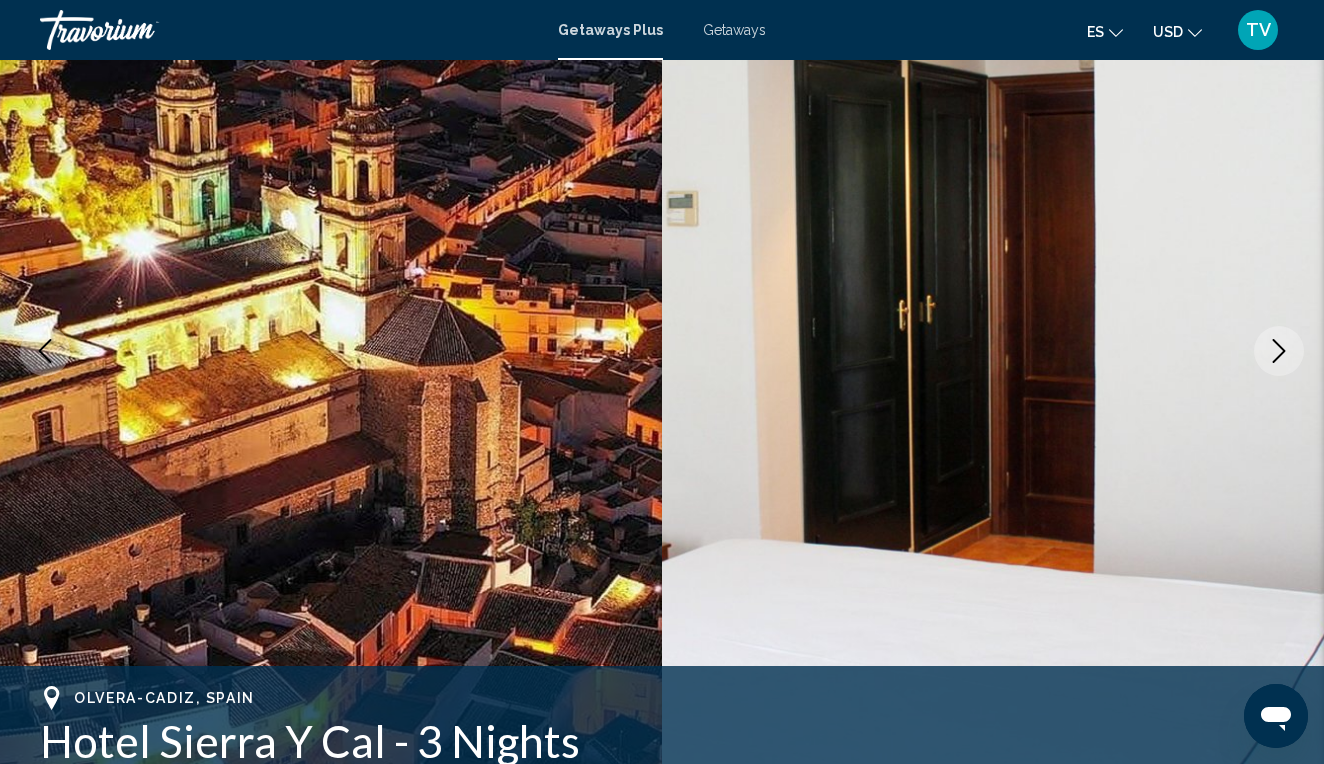 click 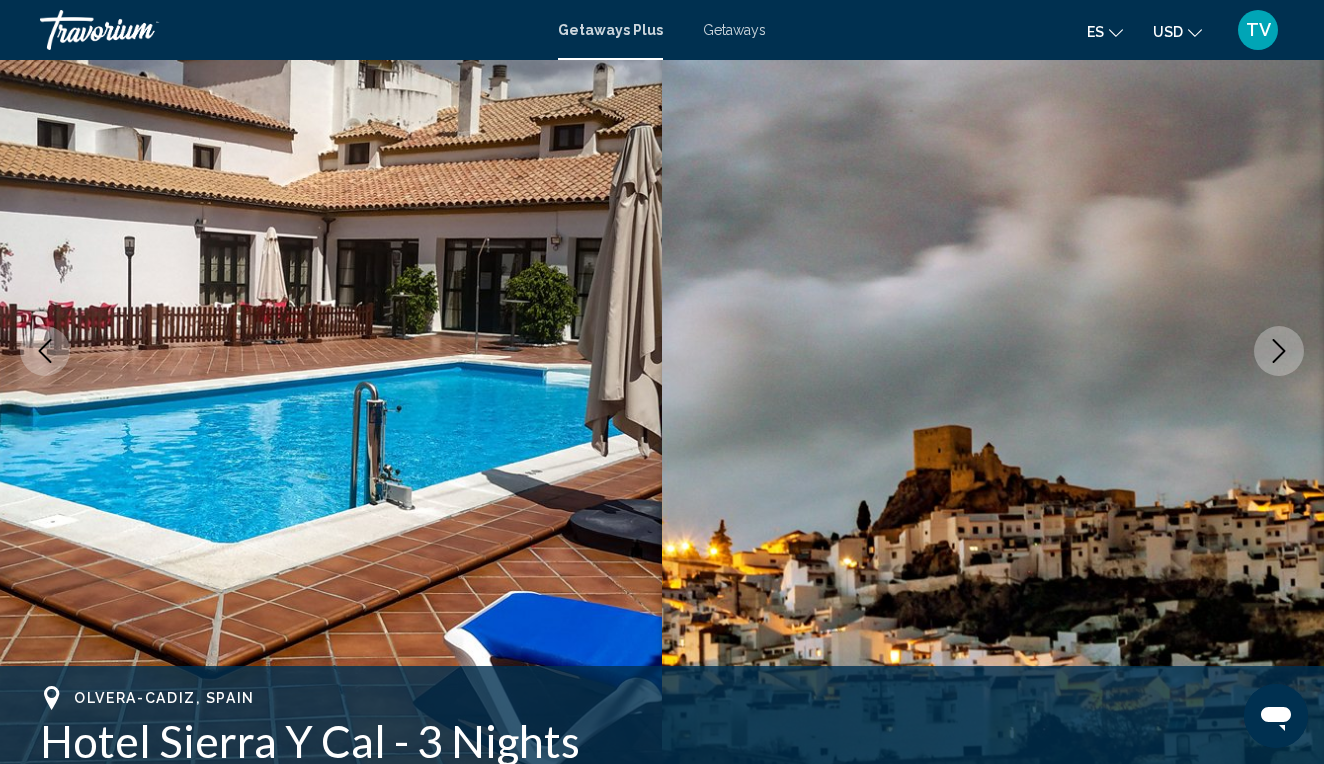 click 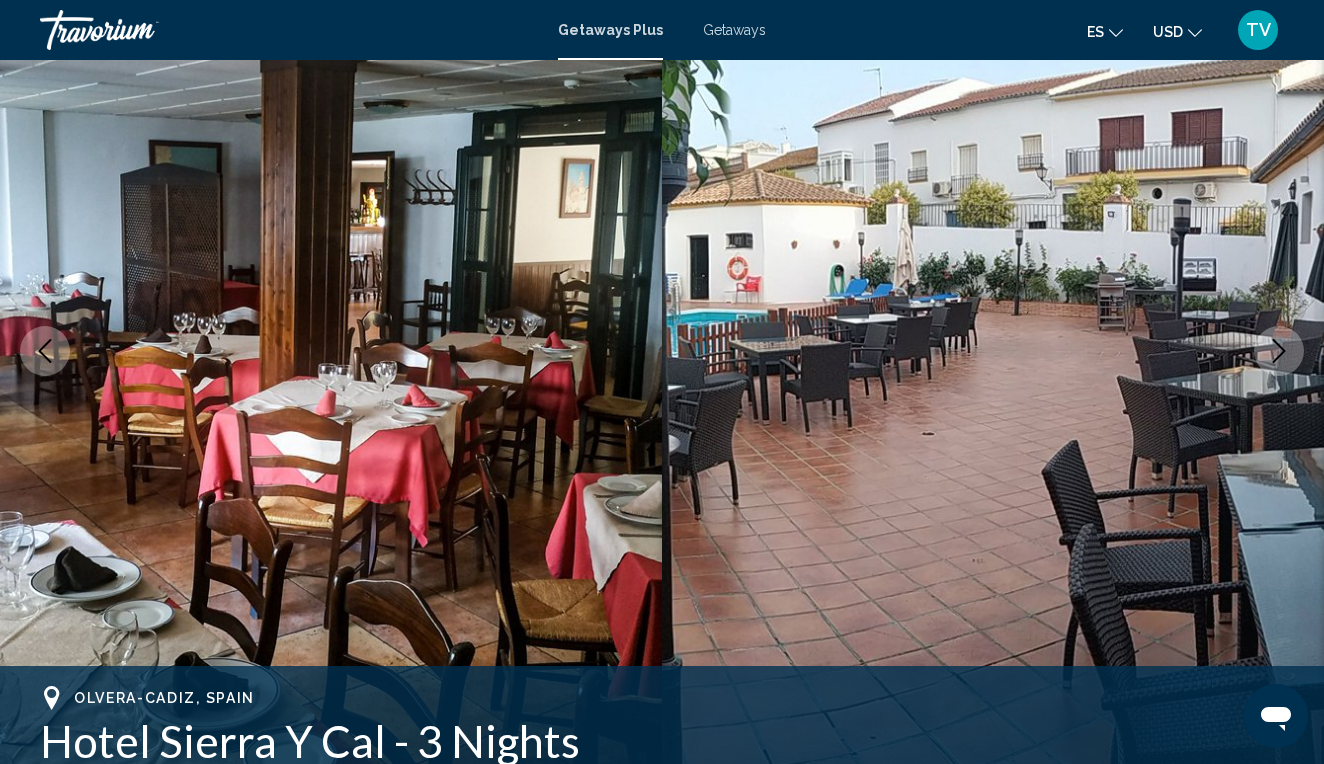 click 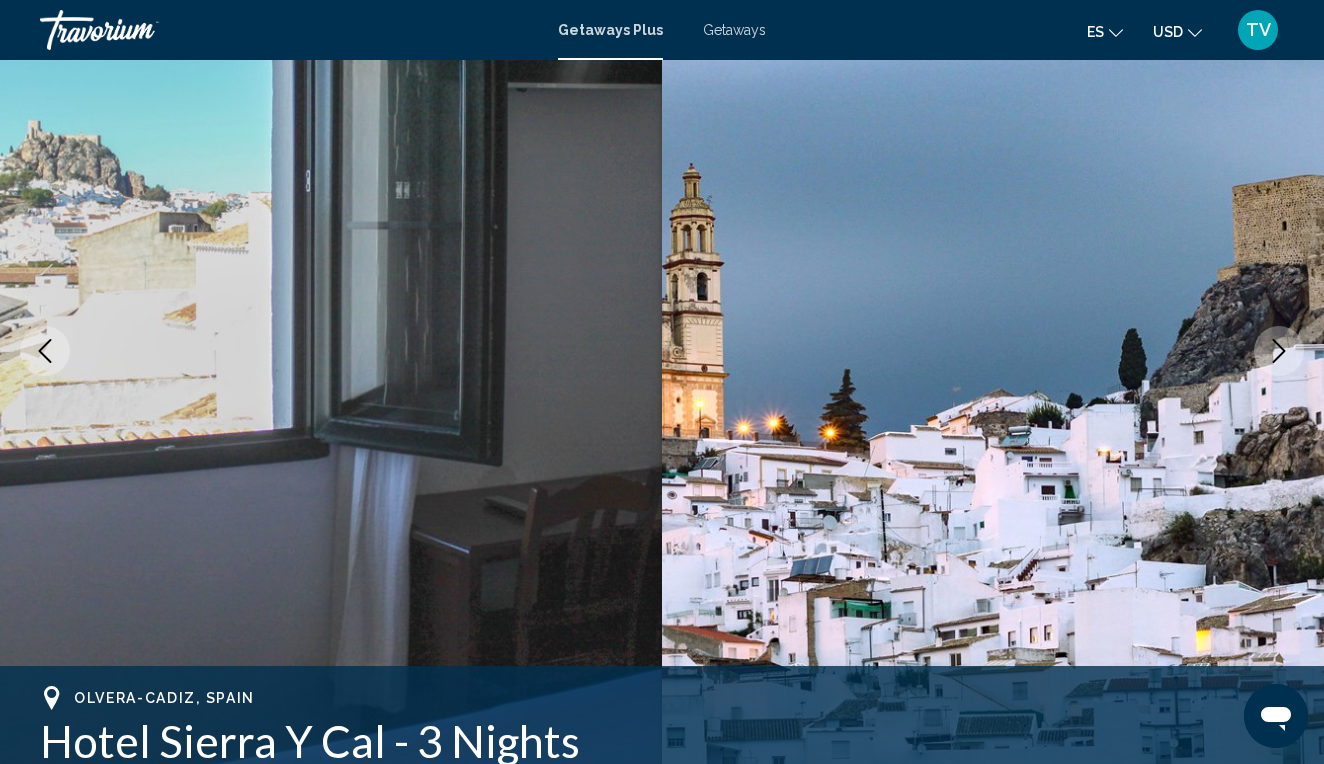 click 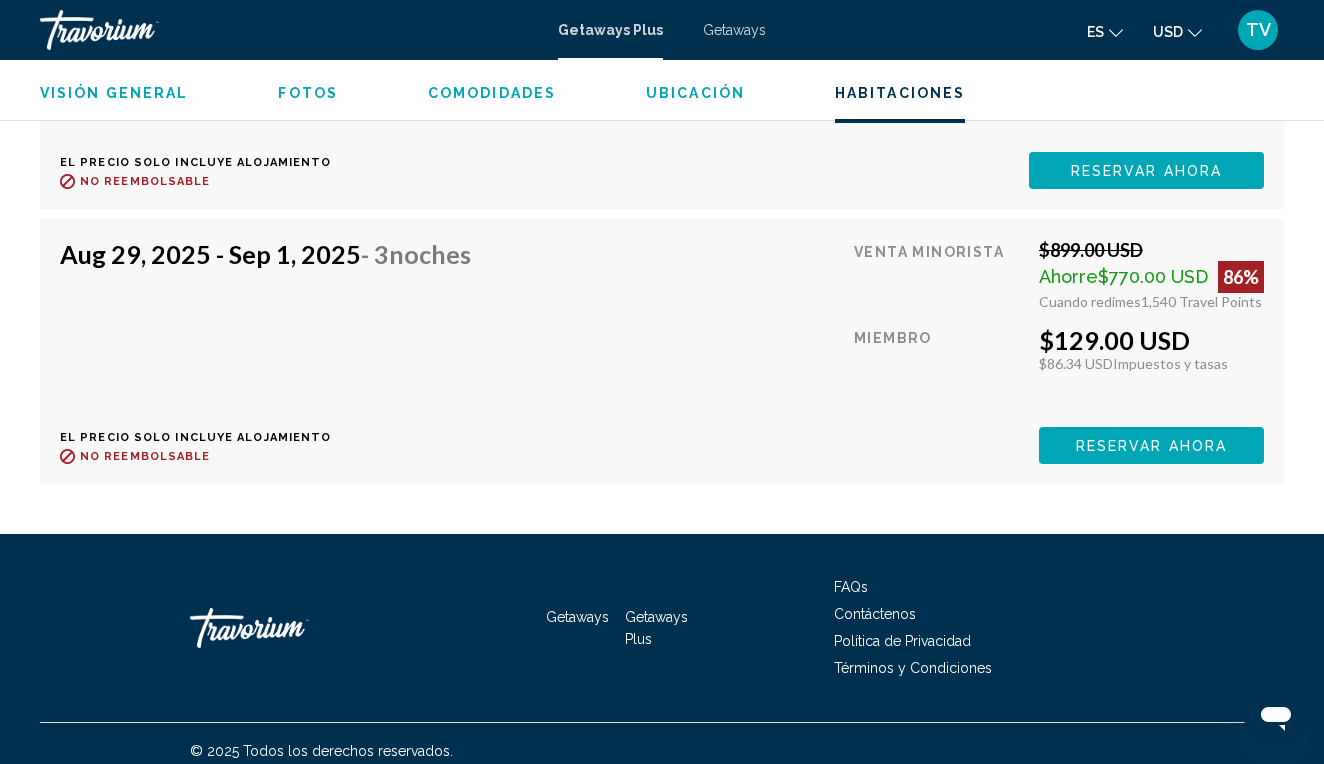 scroll, scrollTop: 3731, scrollLeft: 0, axis: vertical 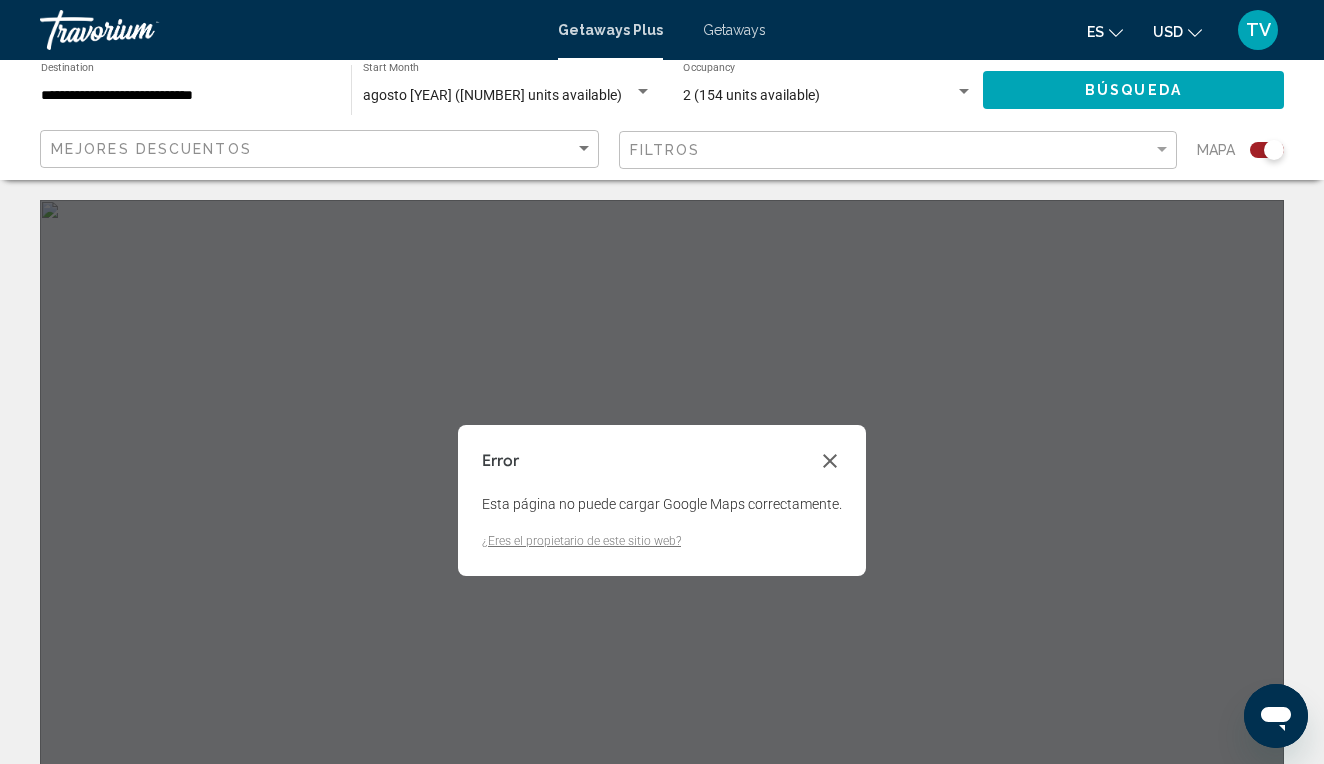 click on "Error" at bounding box center [662, 461] 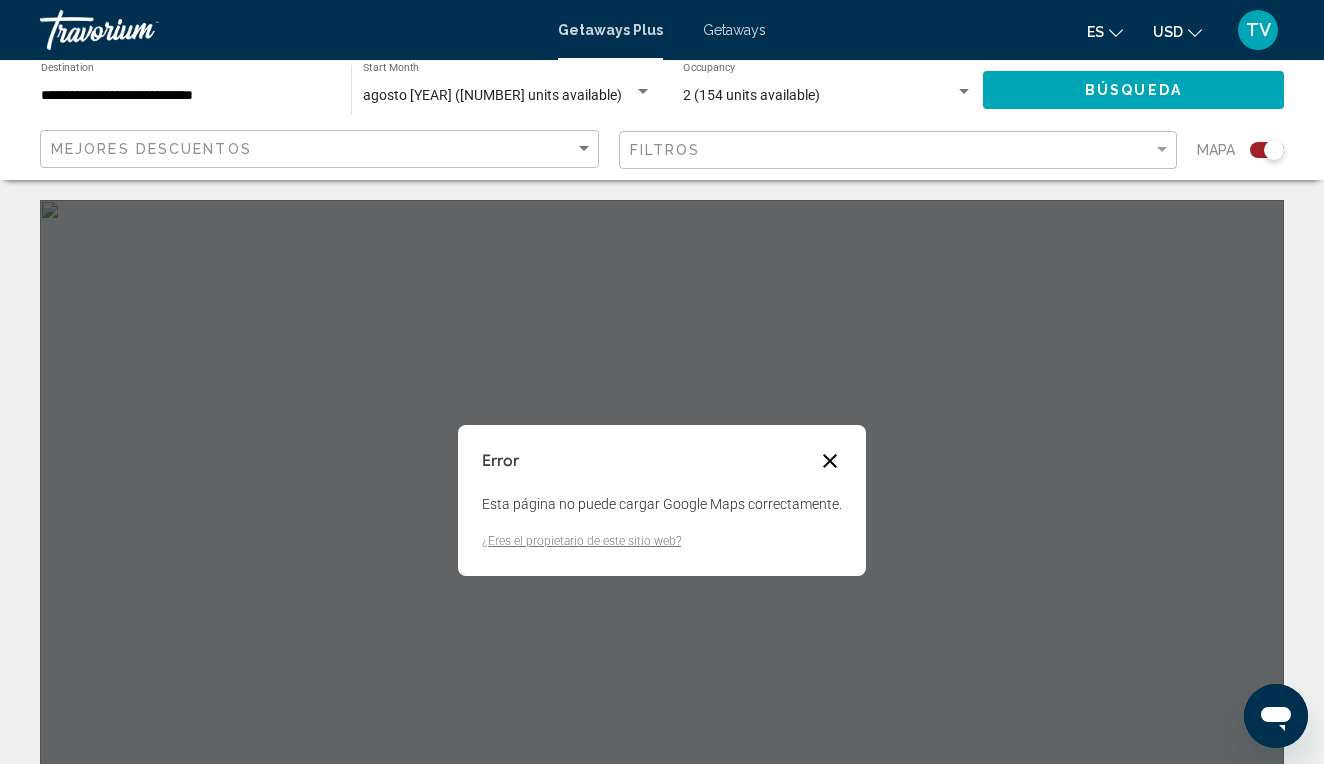 click at bounding box center [830, 461] 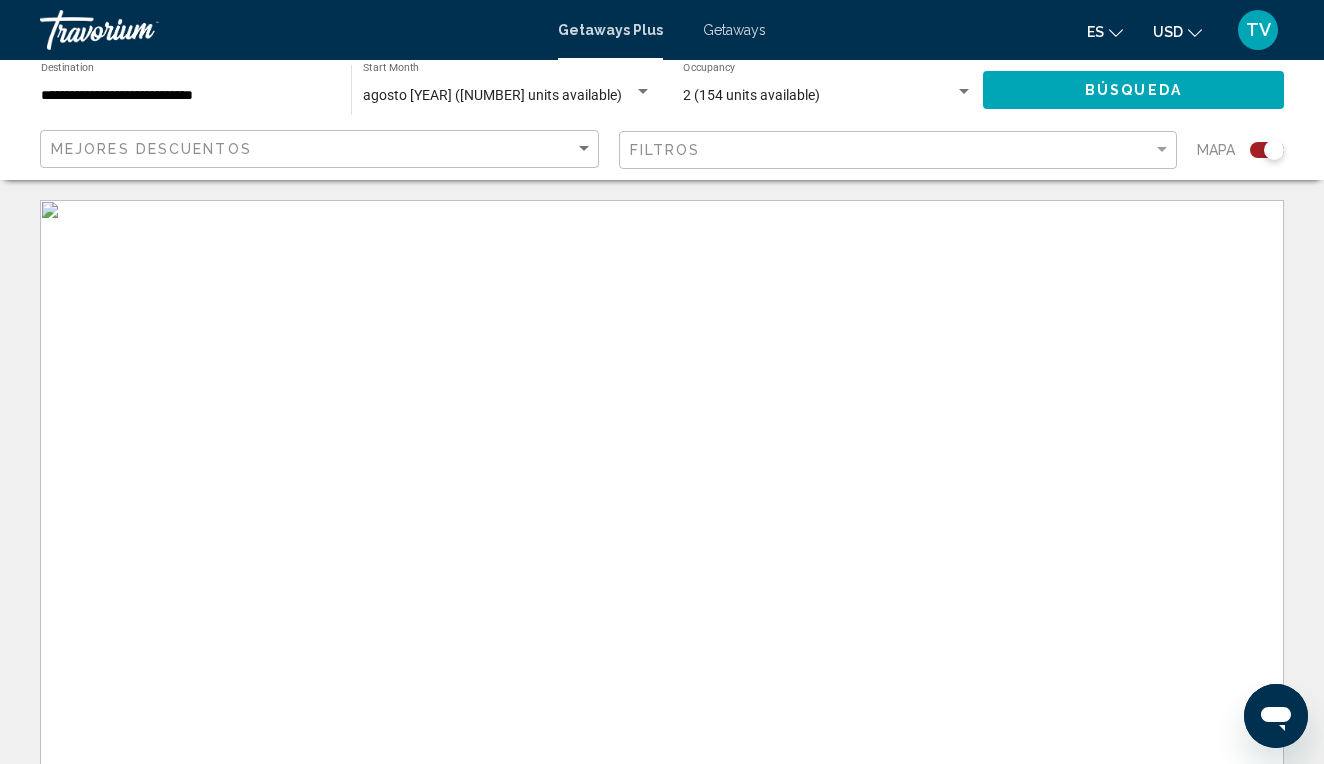 scroll, scrollTop: 0, scrollLeft: 0, axis: both 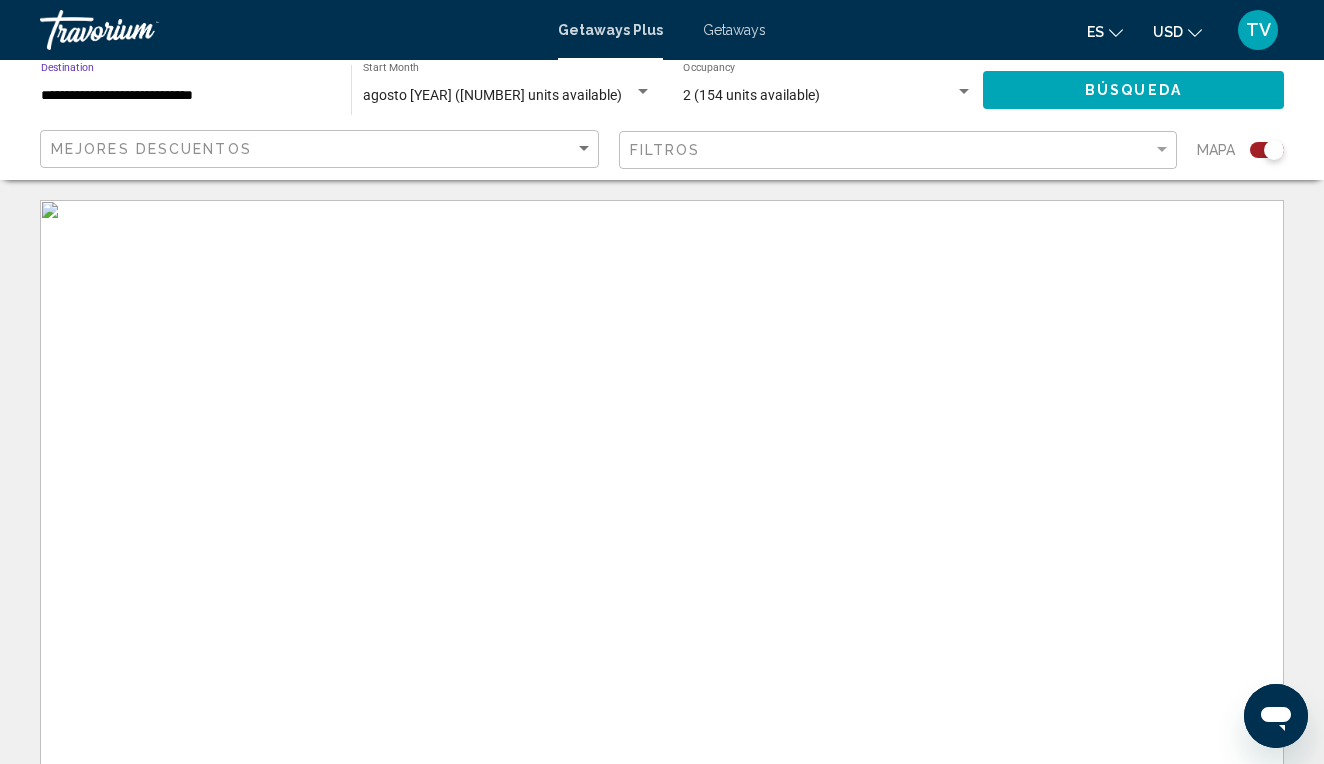 click on "**********" at bounding box center (186, 96) 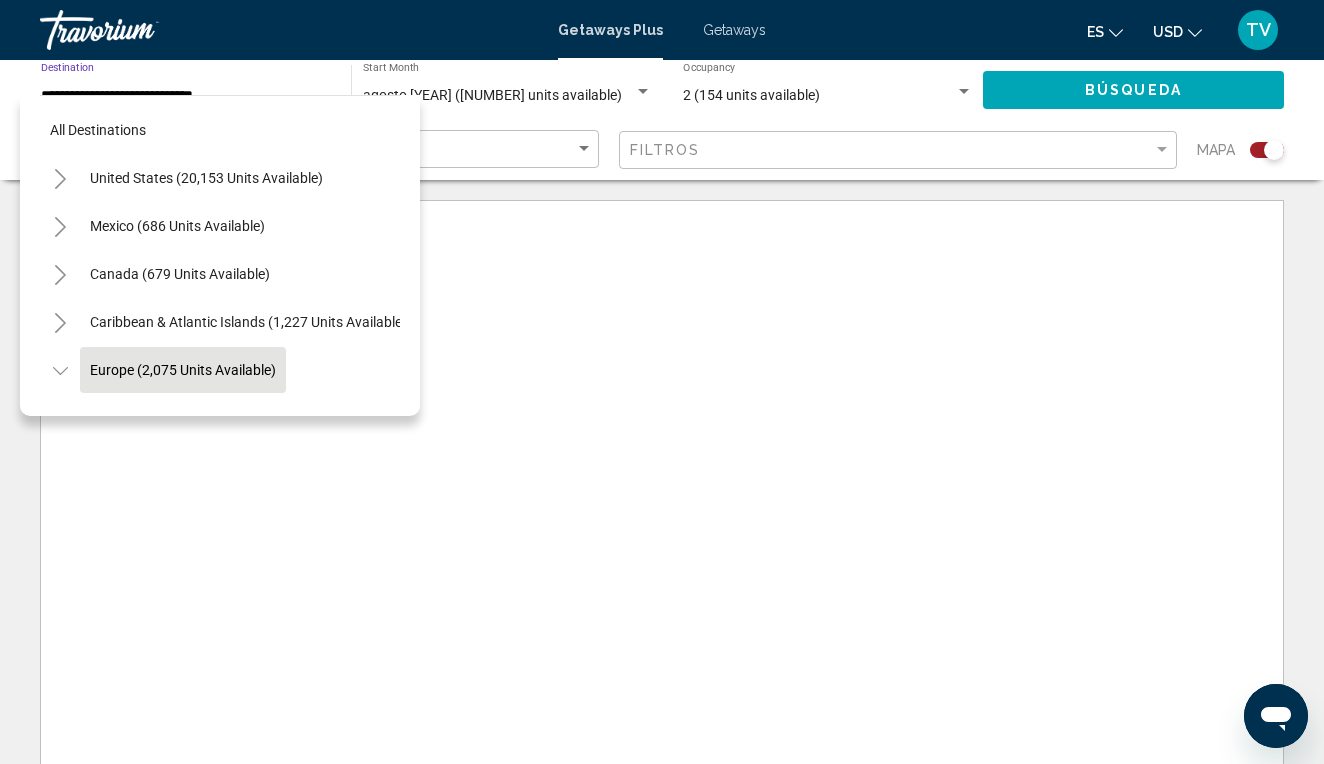 scroll, scrollTop: 119, scrollLeft: 0, axis: vertical 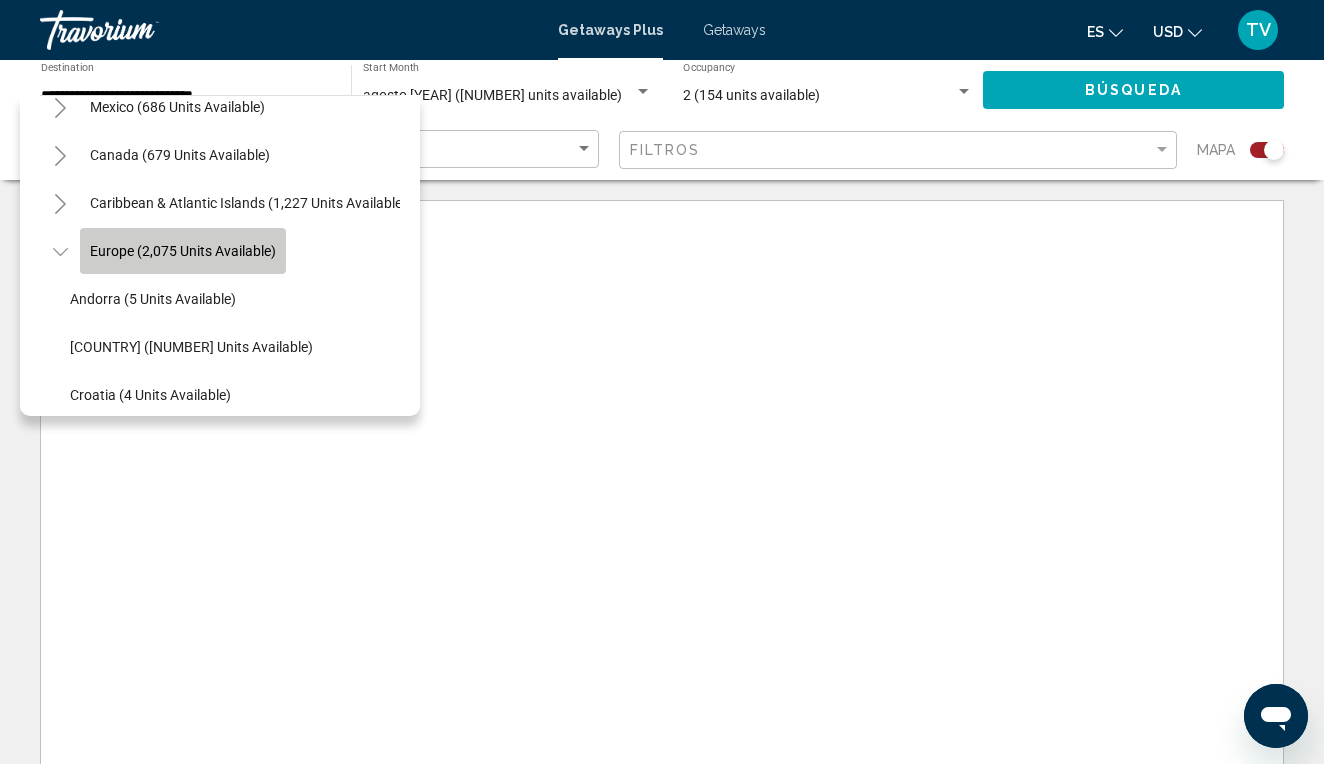 click on "Europe (2,075 units available)" 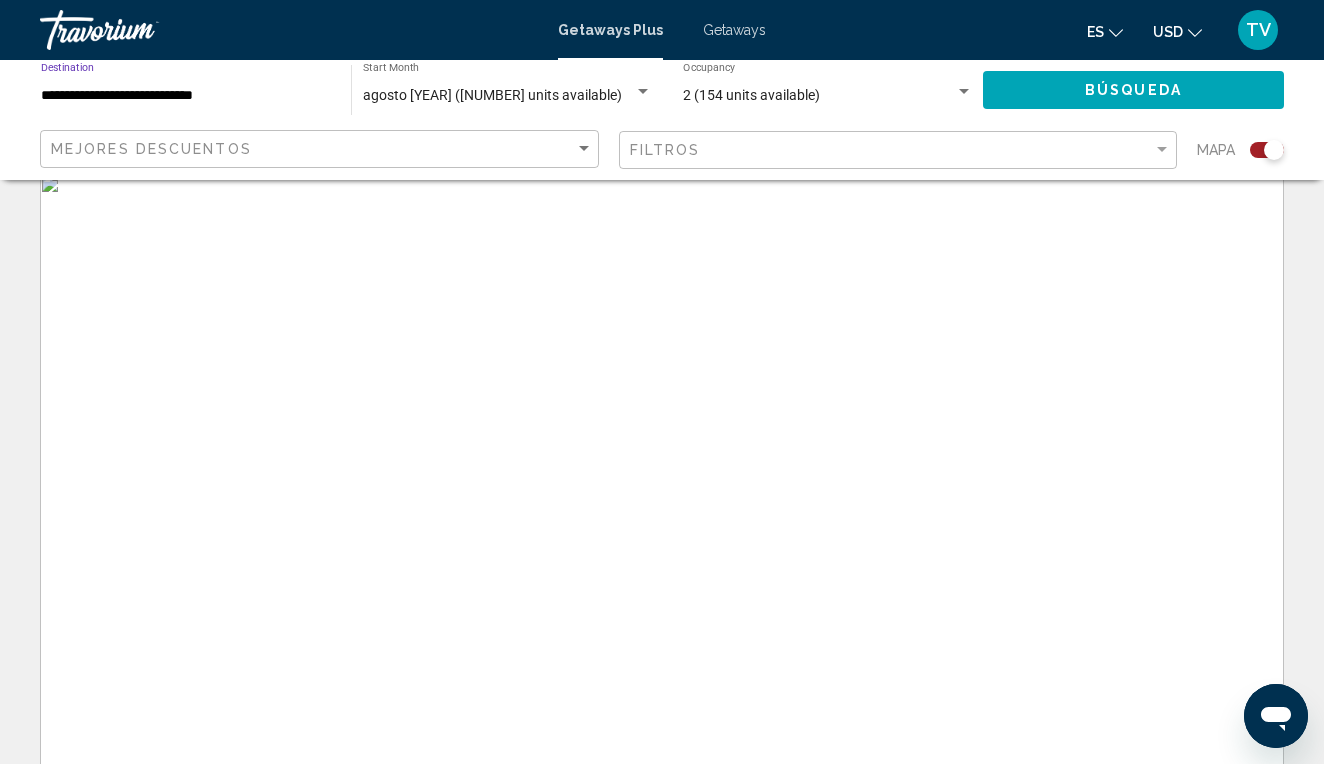 scroll, scrollTop: 39, scrollLeft: 0, axis: vertical 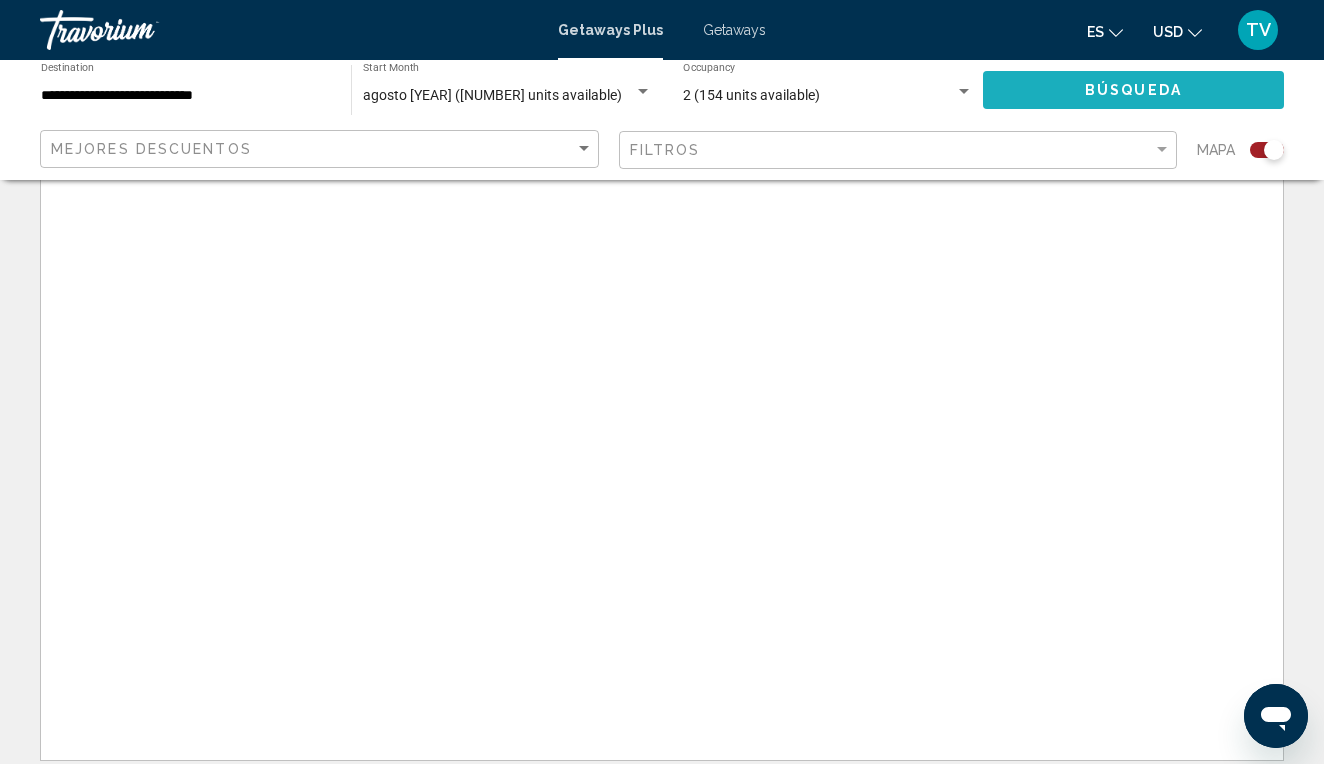 click on "Búsqueda" 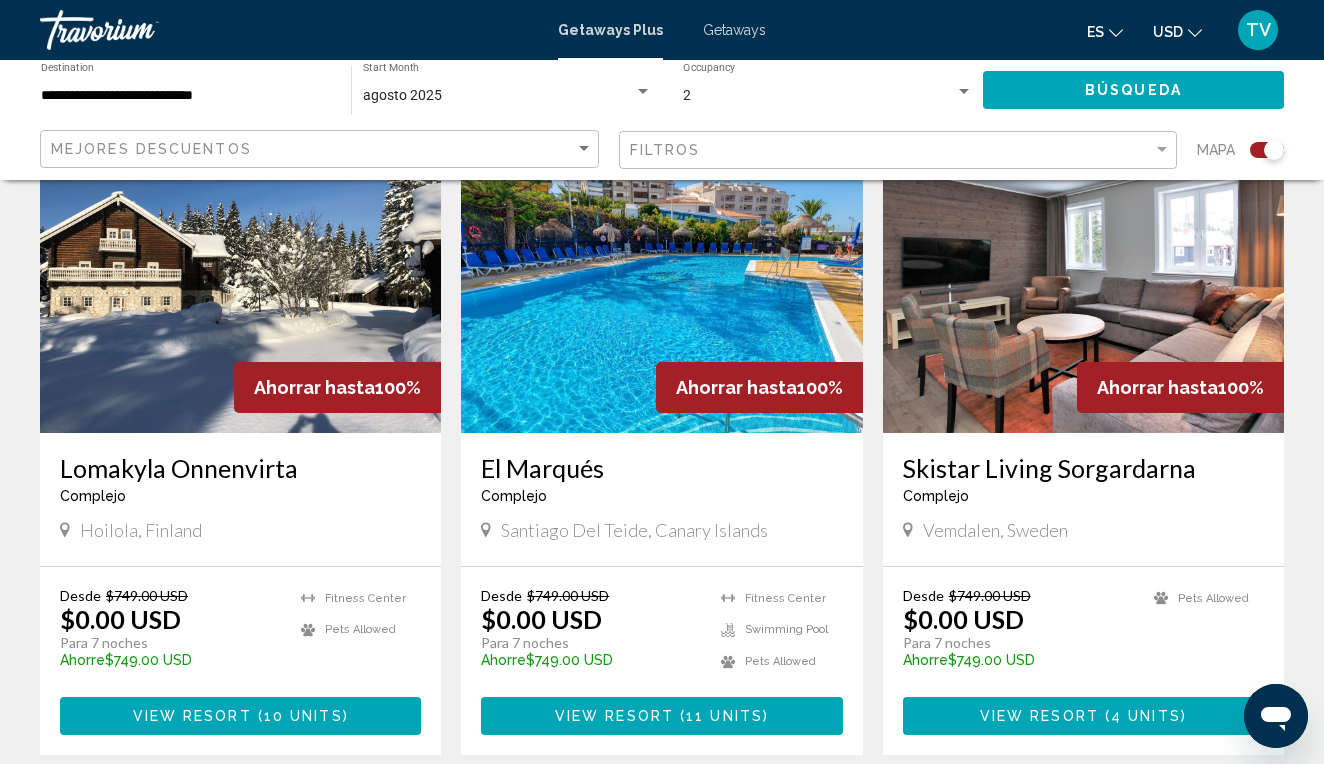 scroll, scrollTop: 1462, scrollLeft: 0, axis: vertical 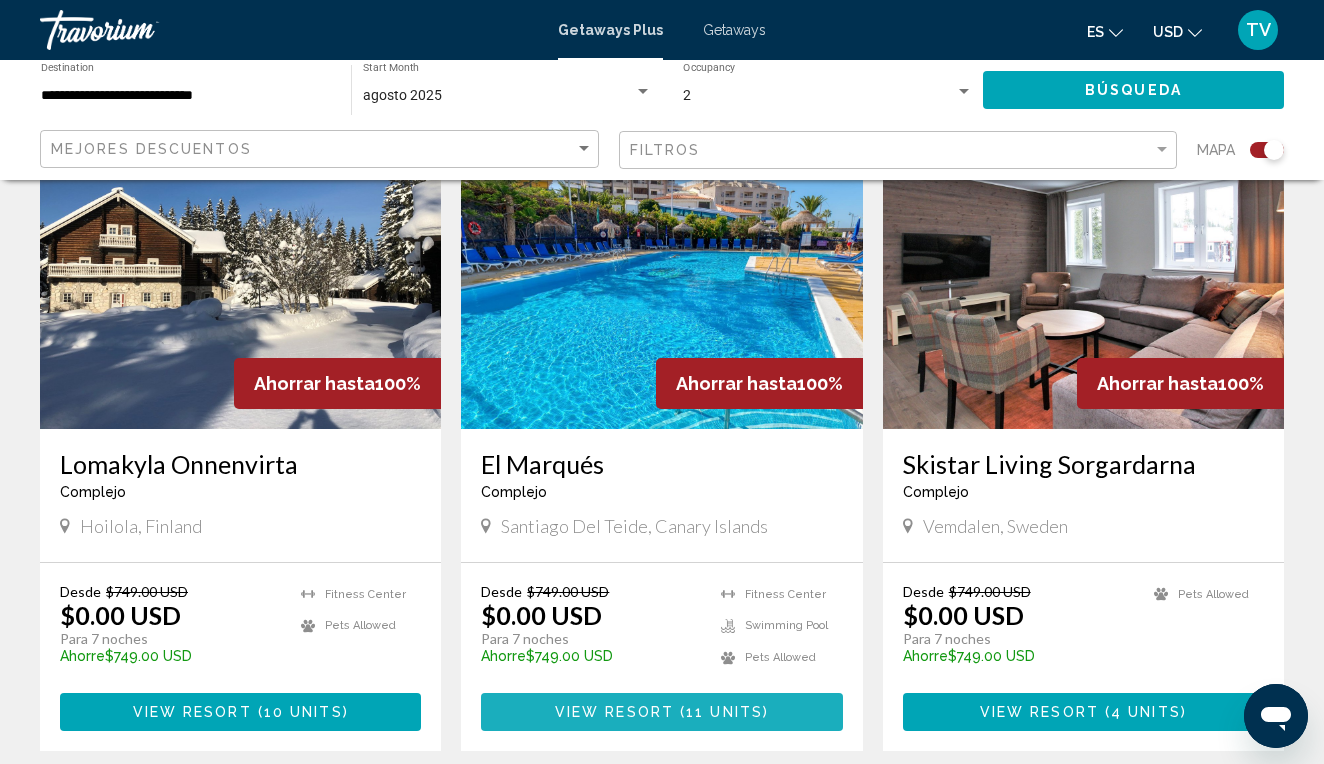 click on "11 units" at bounding box center (724, 713) 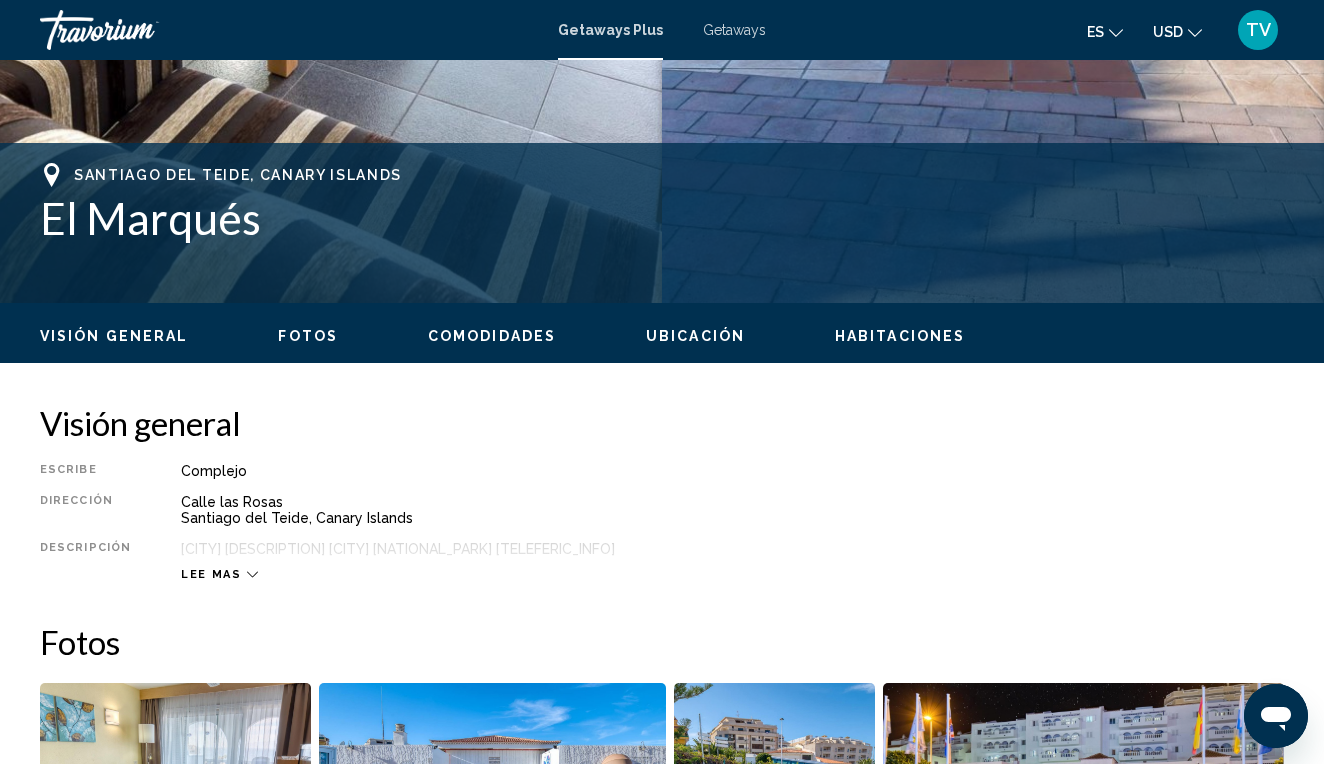 scroll, scrollTop: 703, scrollLeft: 0, axis: vertical 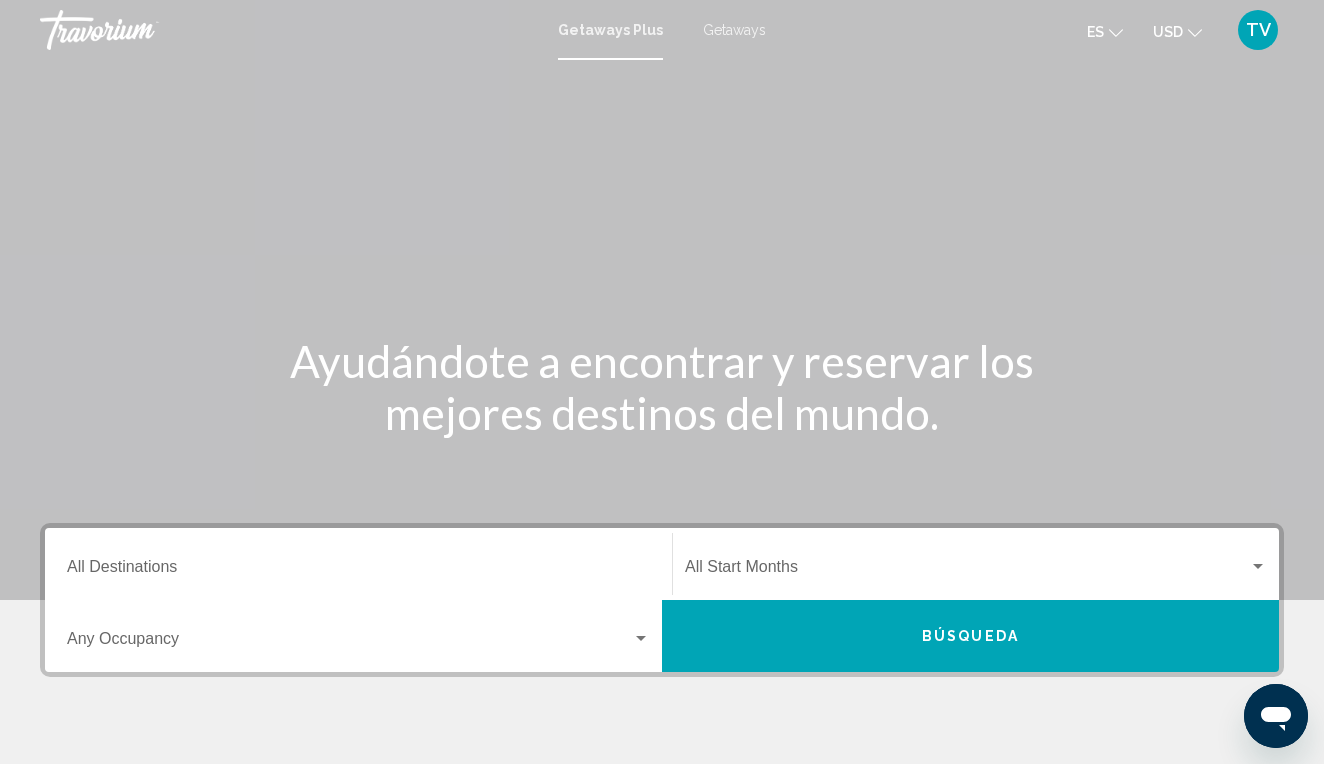 click on "Destination All Destinations" at bounding box center (358, 571) 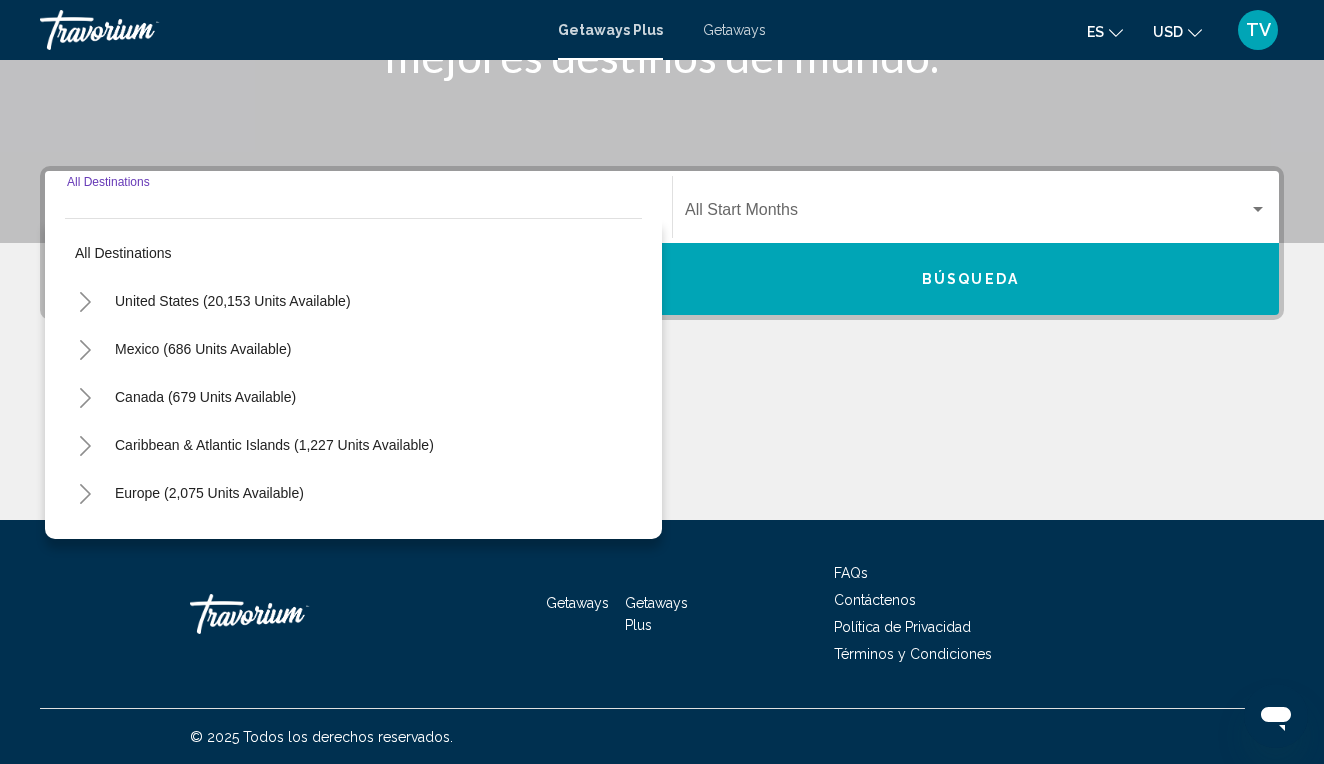 scroll, scrollTop: 358, scrollLeft: 0, axis: vertical 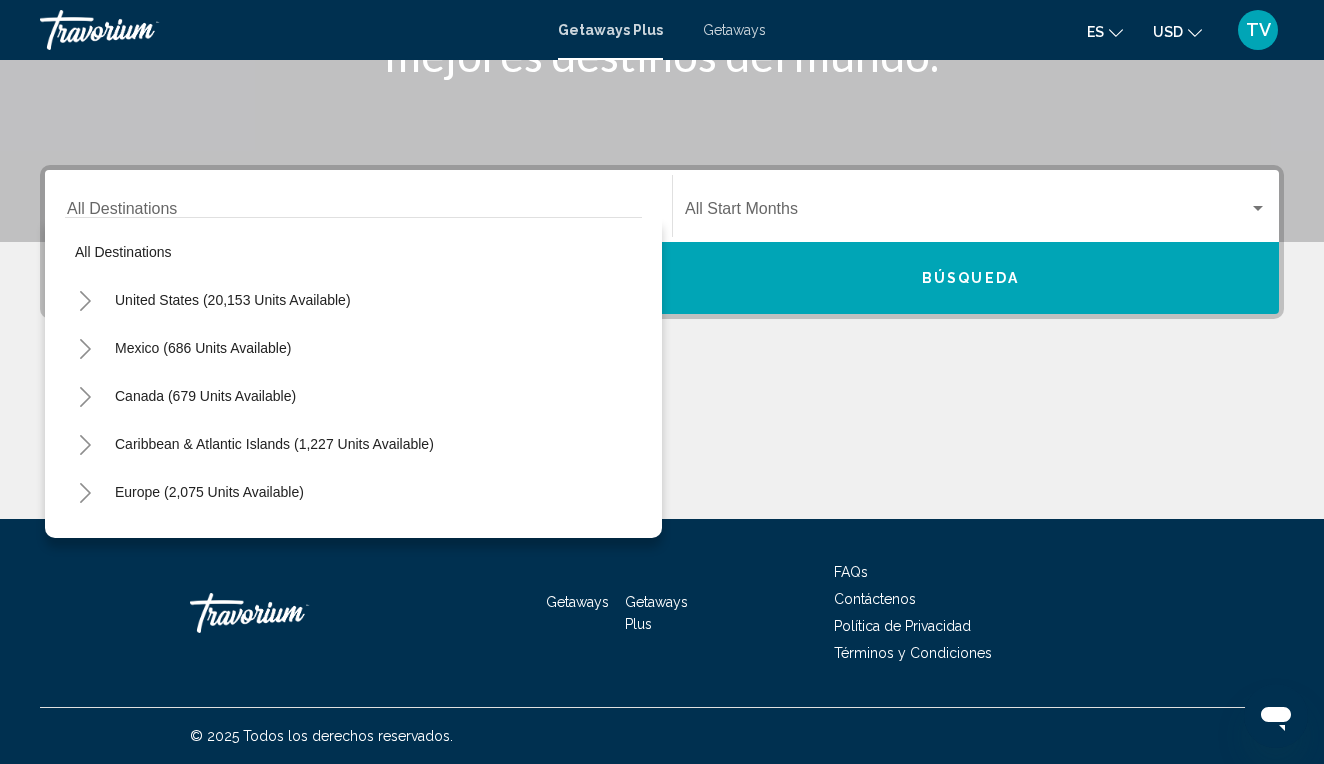 click at bounding box center [662, -58] 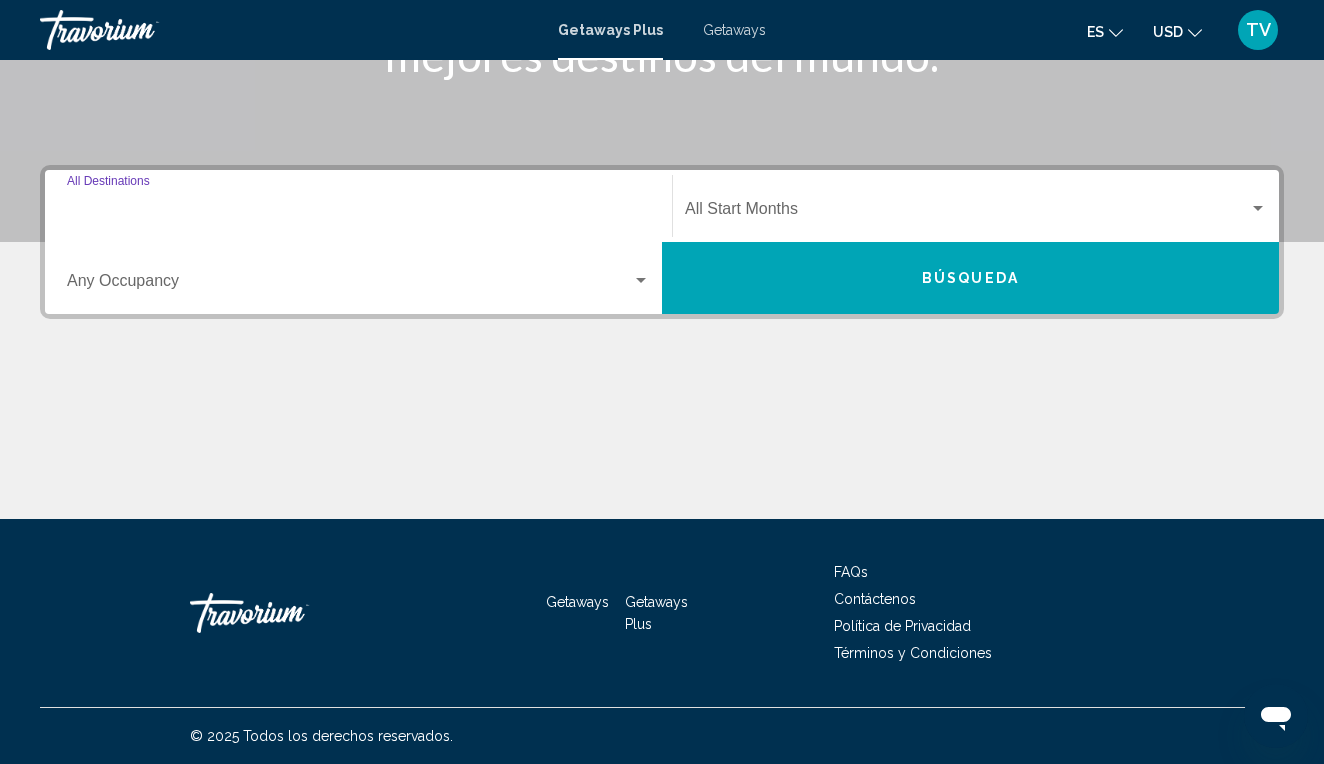 click on "Destination All Destinations" at bounding box center [358, 213] 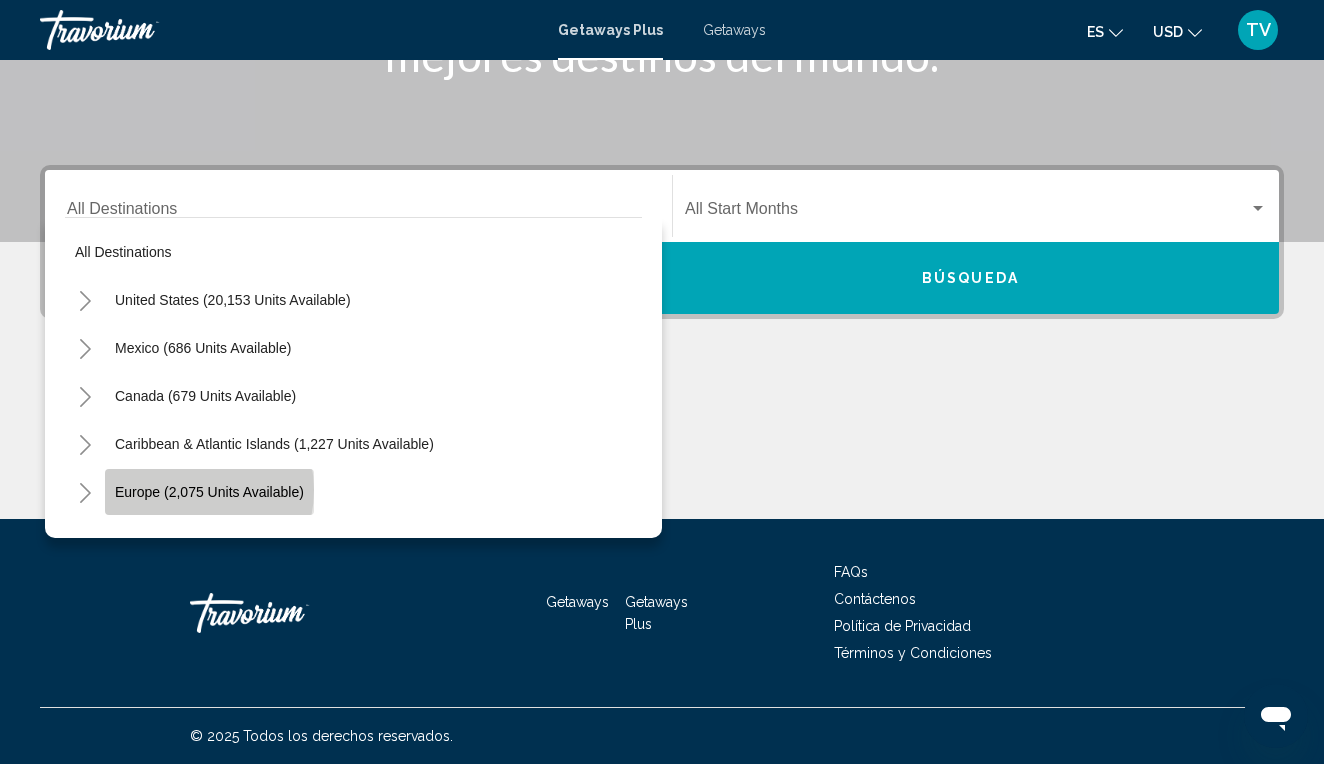 click on "Europe (2,075 units available)" at bounding box center (204, 540) 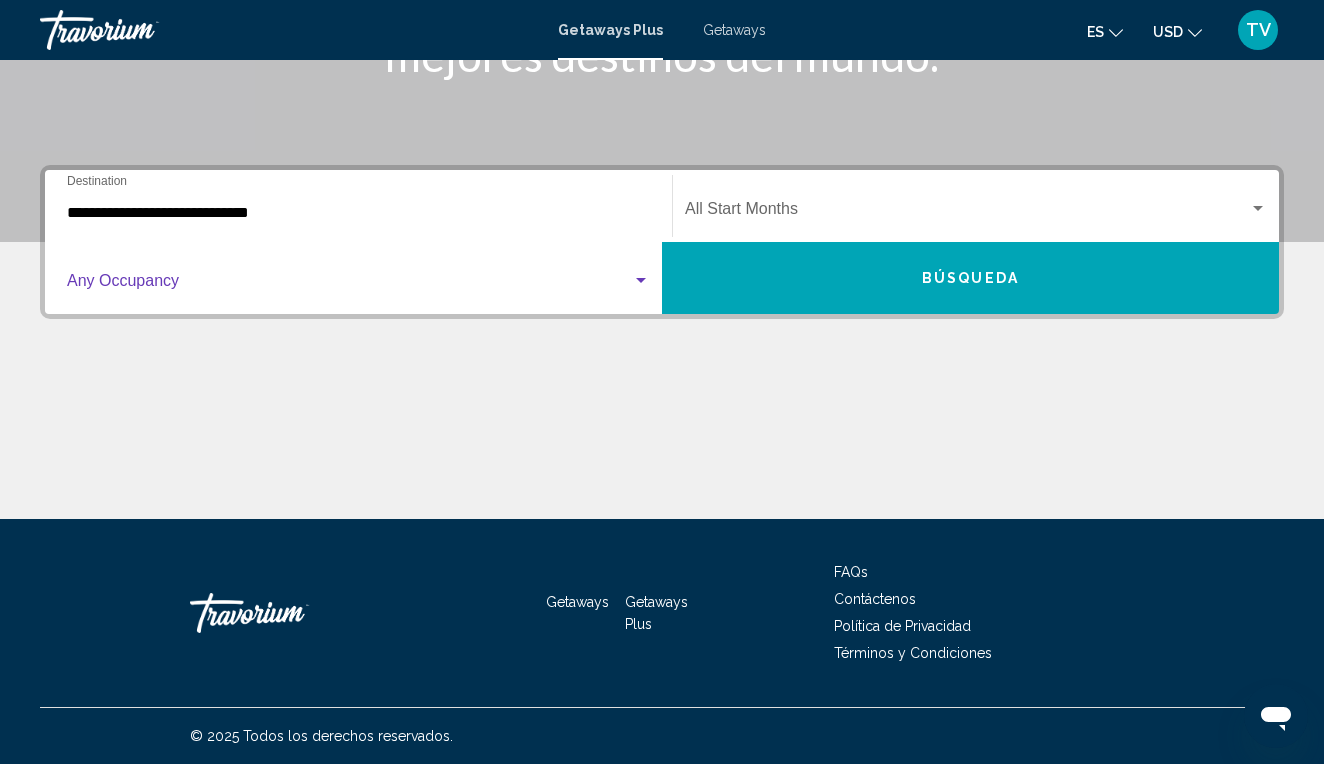 click at bounding box center (349, 285) 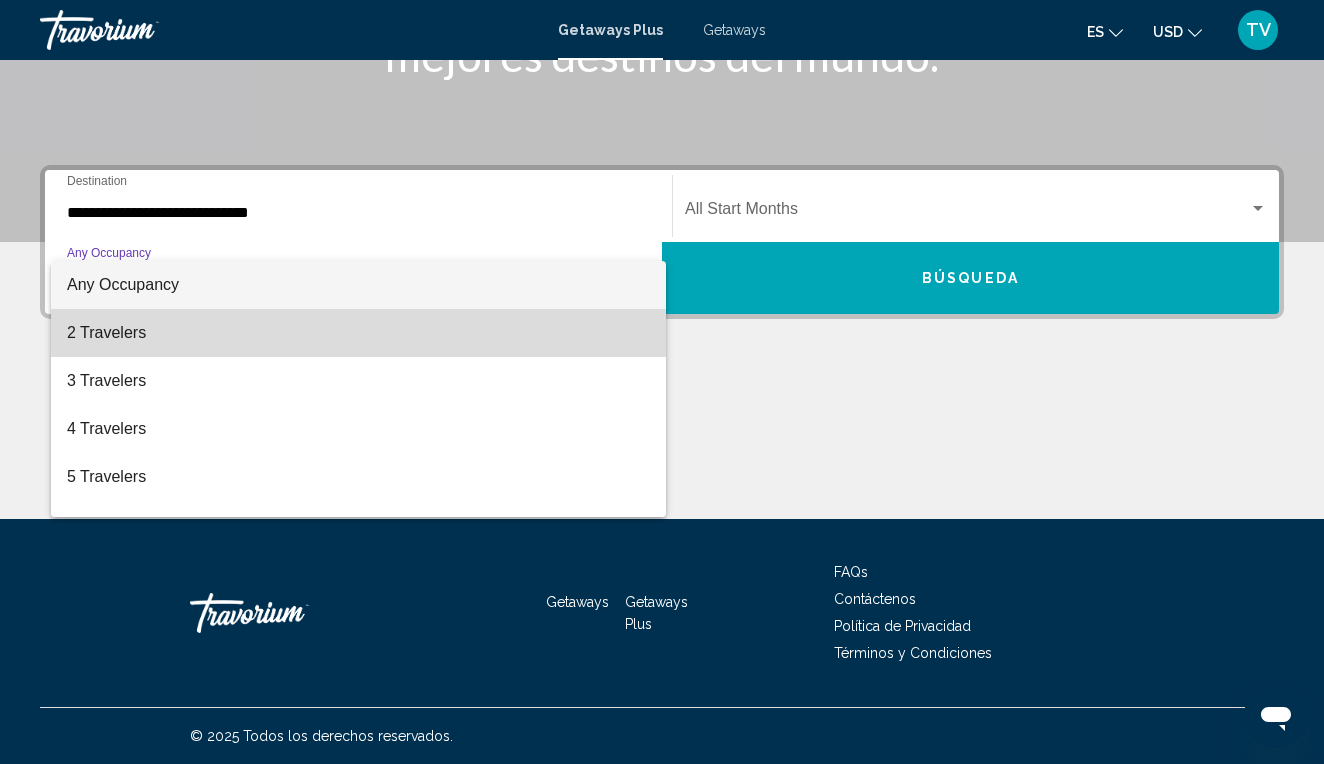 click on "2 Travelers" at bounding box center [358, 333] 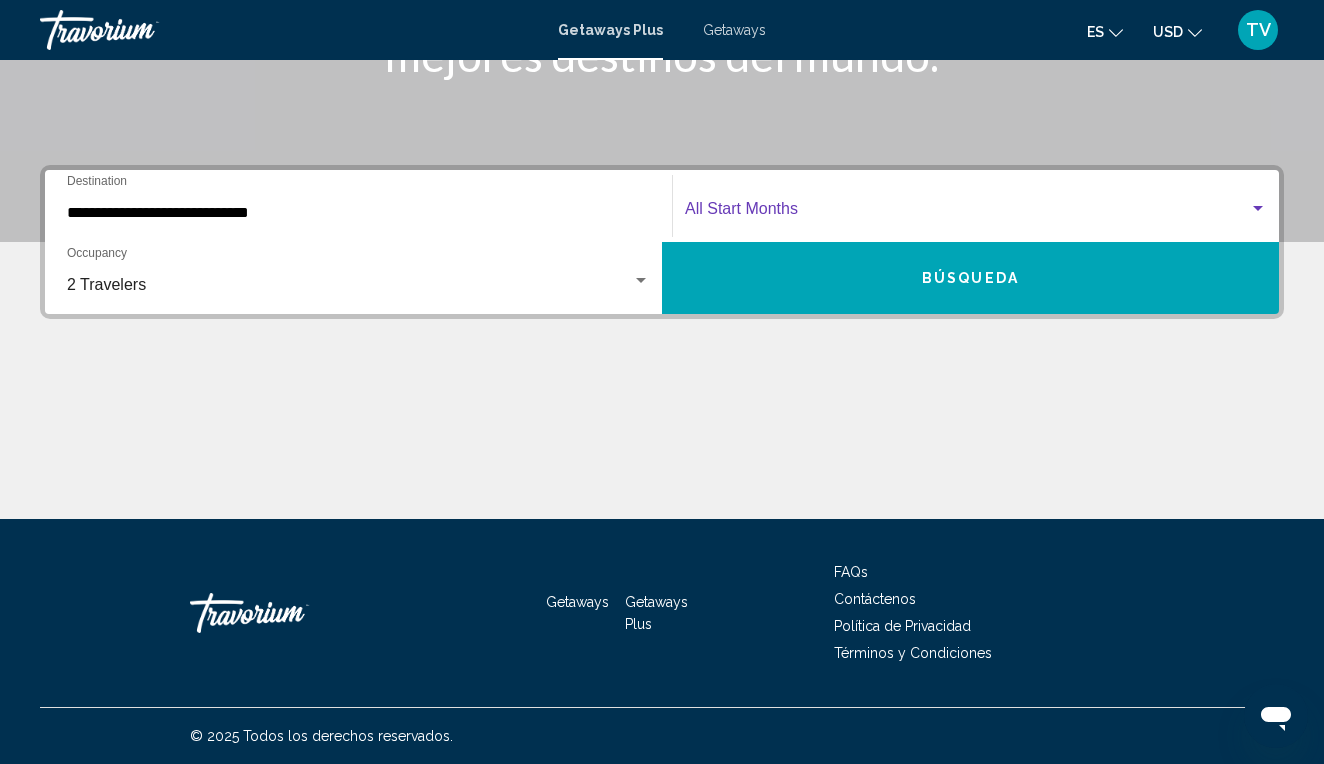 click at bounding box center (967, 213) 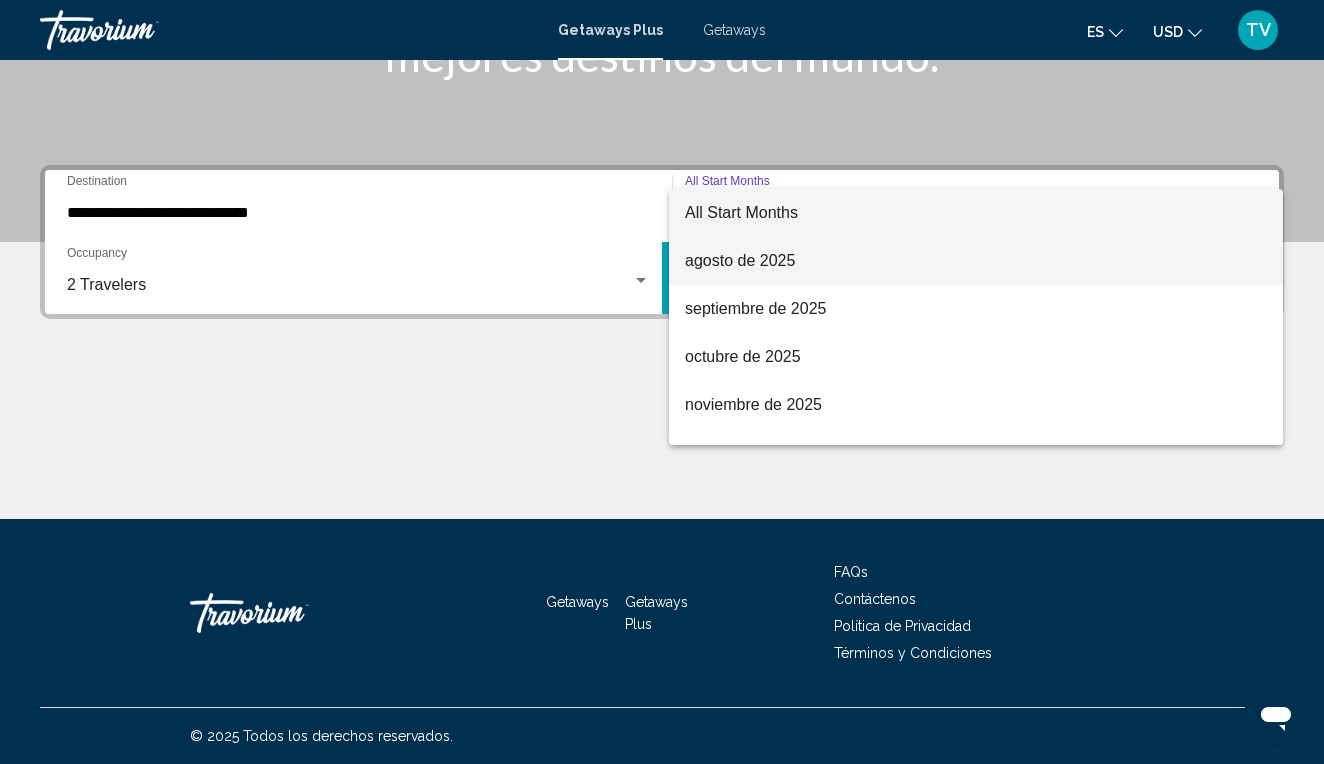 click on "agosto de 2025" at bounding box center (976, 261) 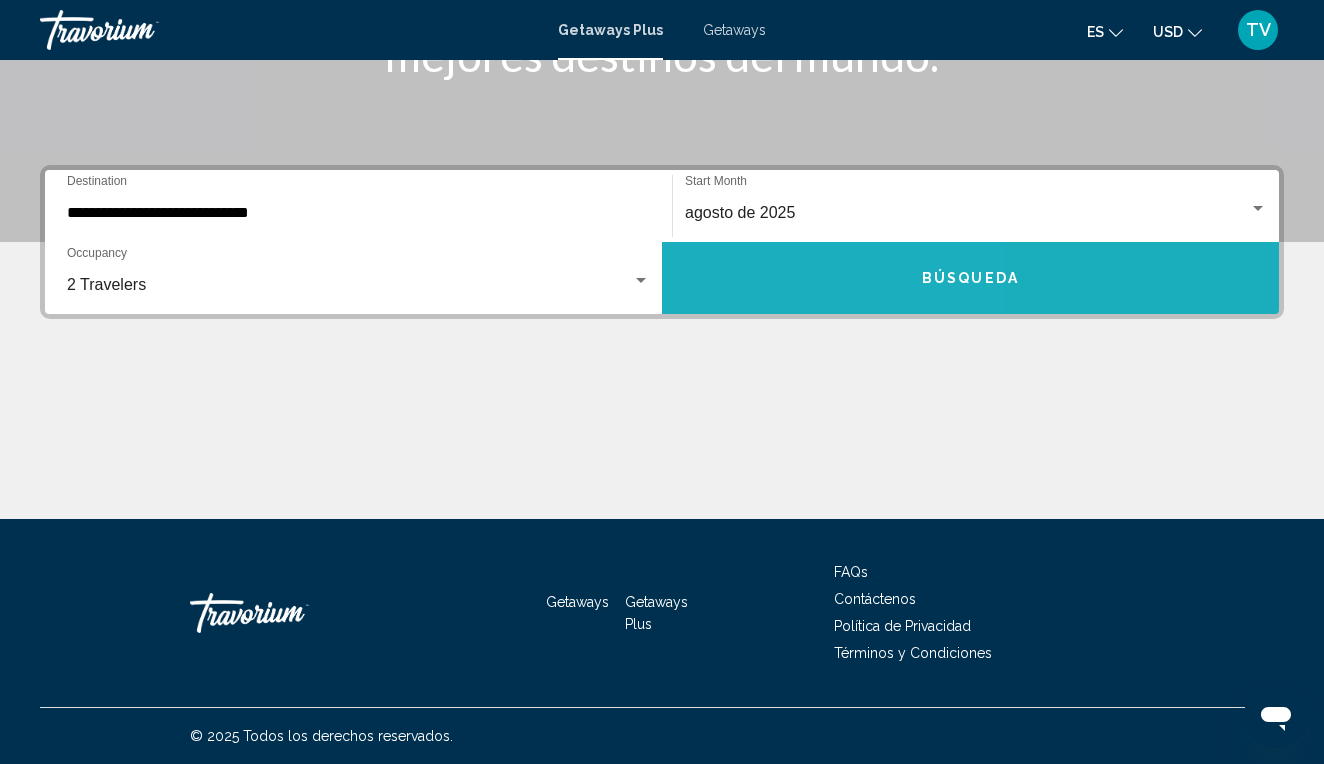 click on "Búsqueda" at bounding box center [970, 278] 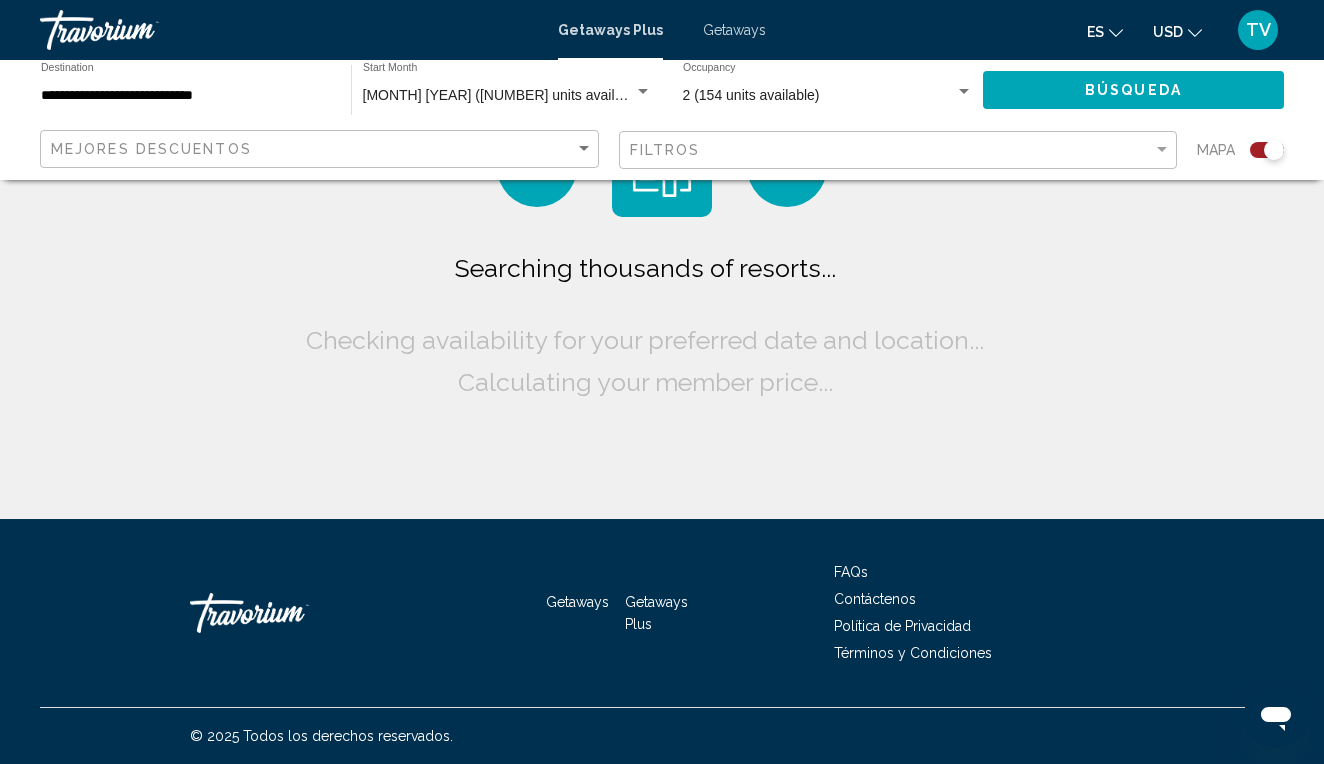 scroll, scrollTop: 0, scrollLeft: 0, axis: both 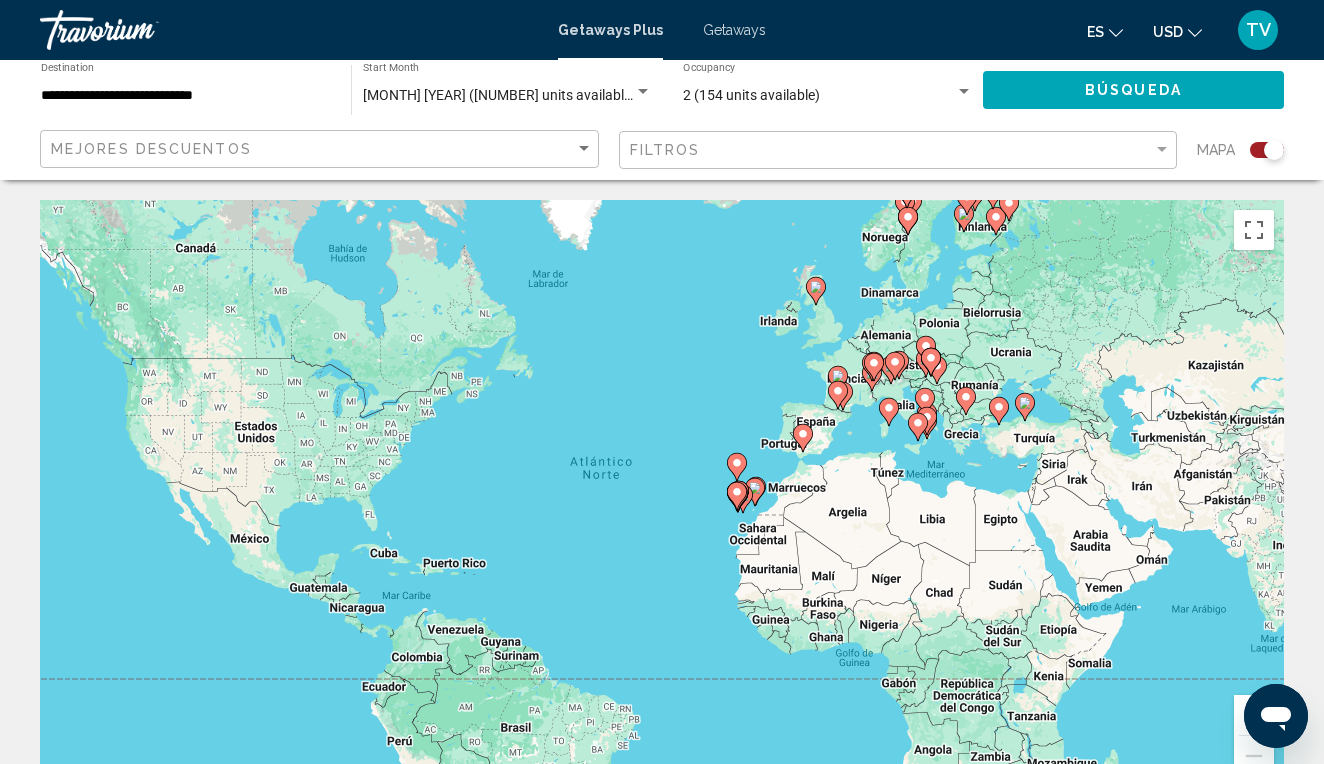 click 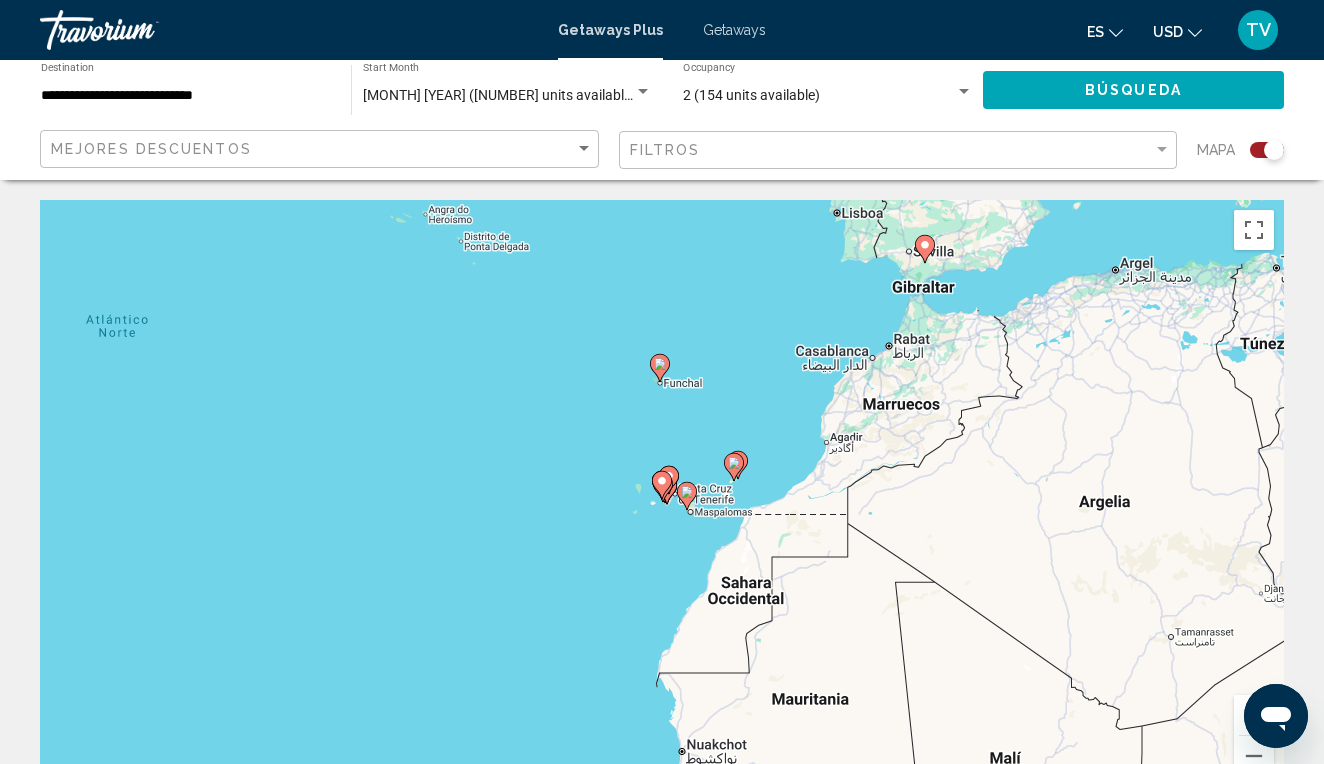 click 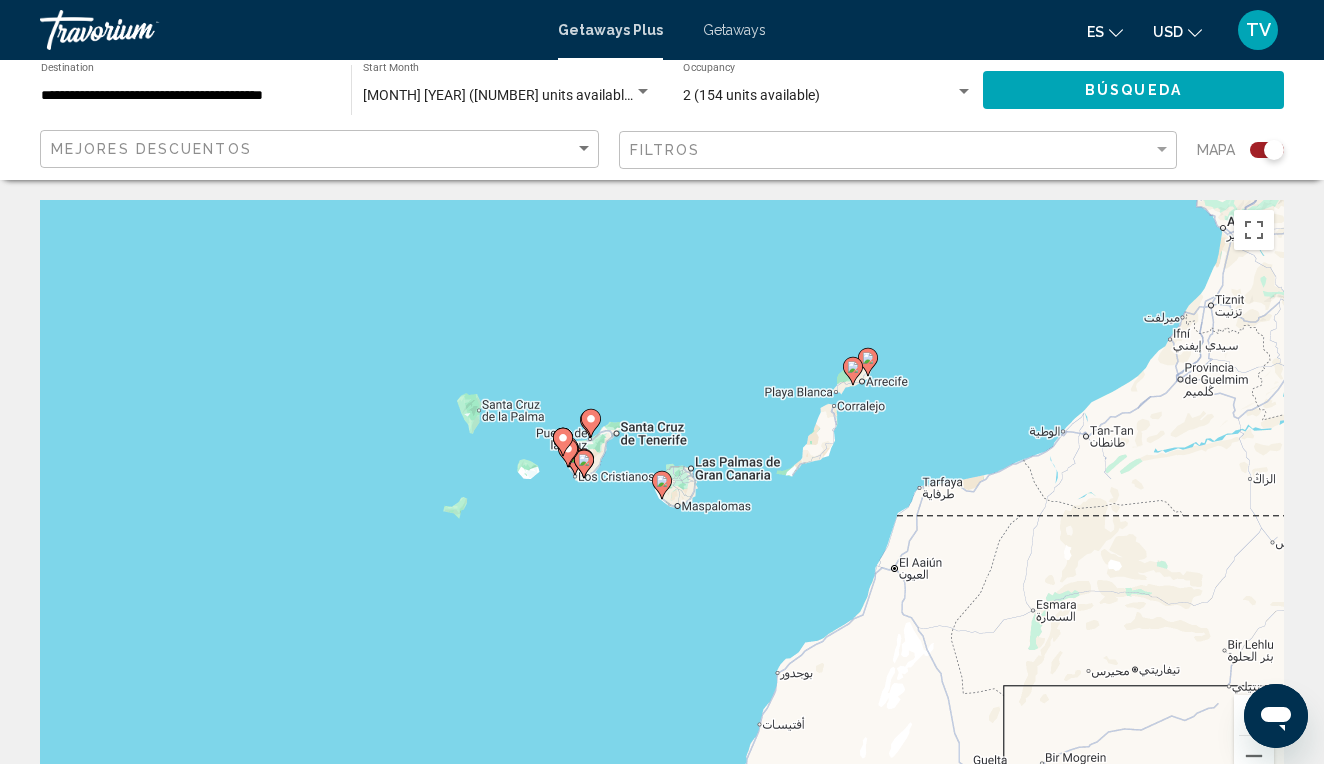 click at bounding box center (563, 442) 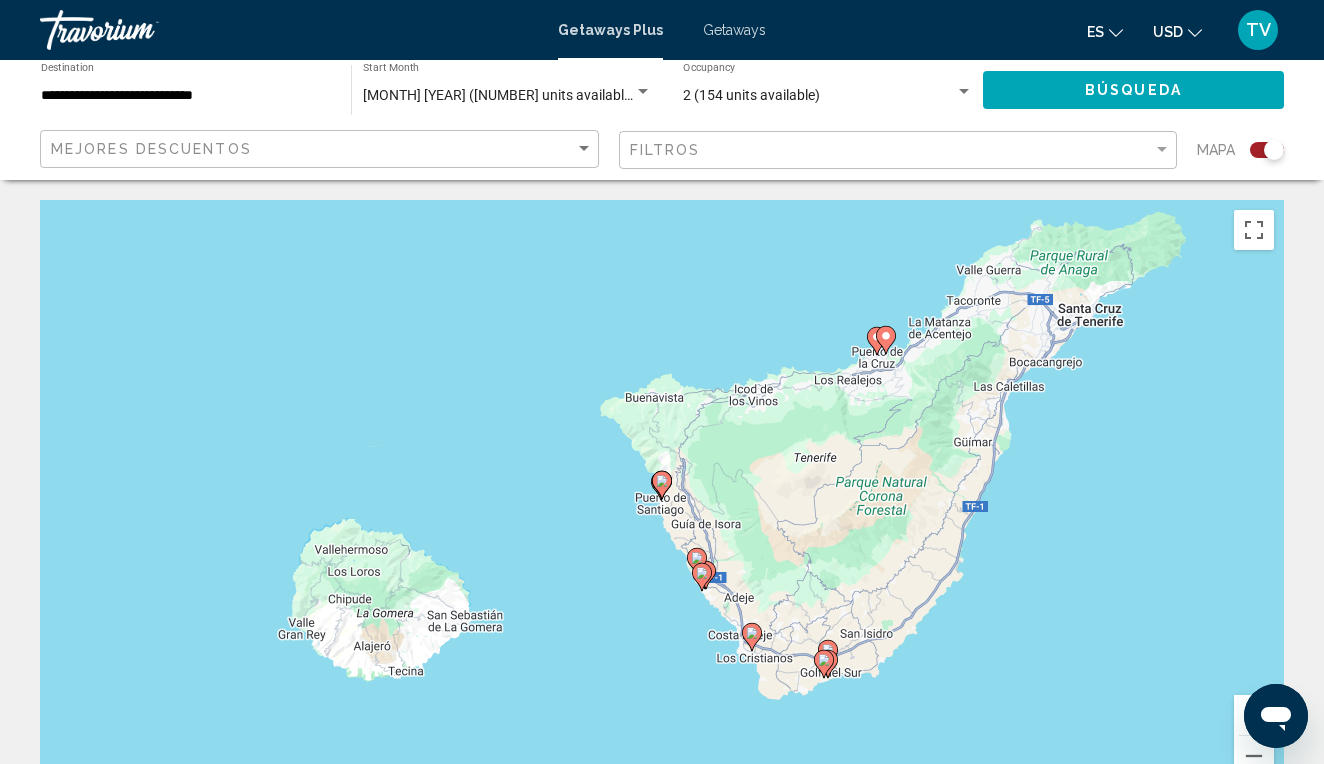 click 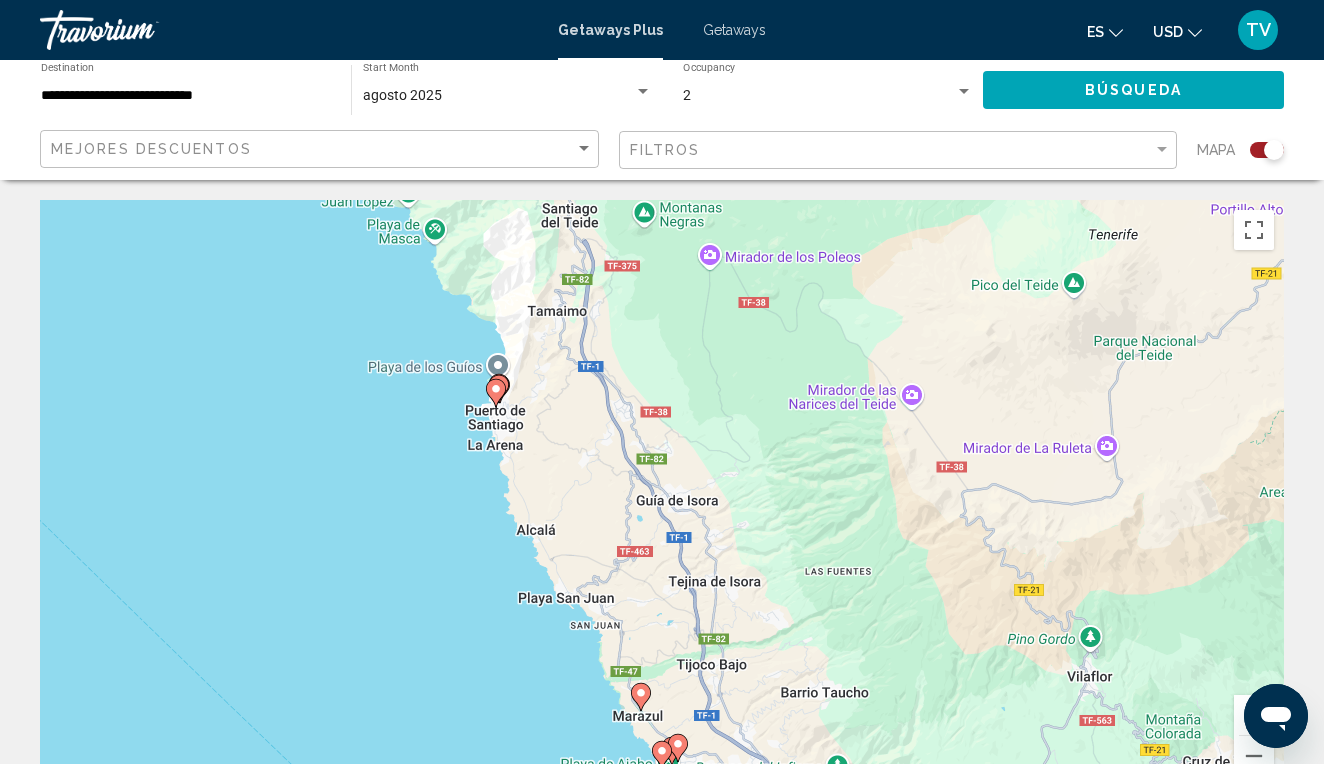 click 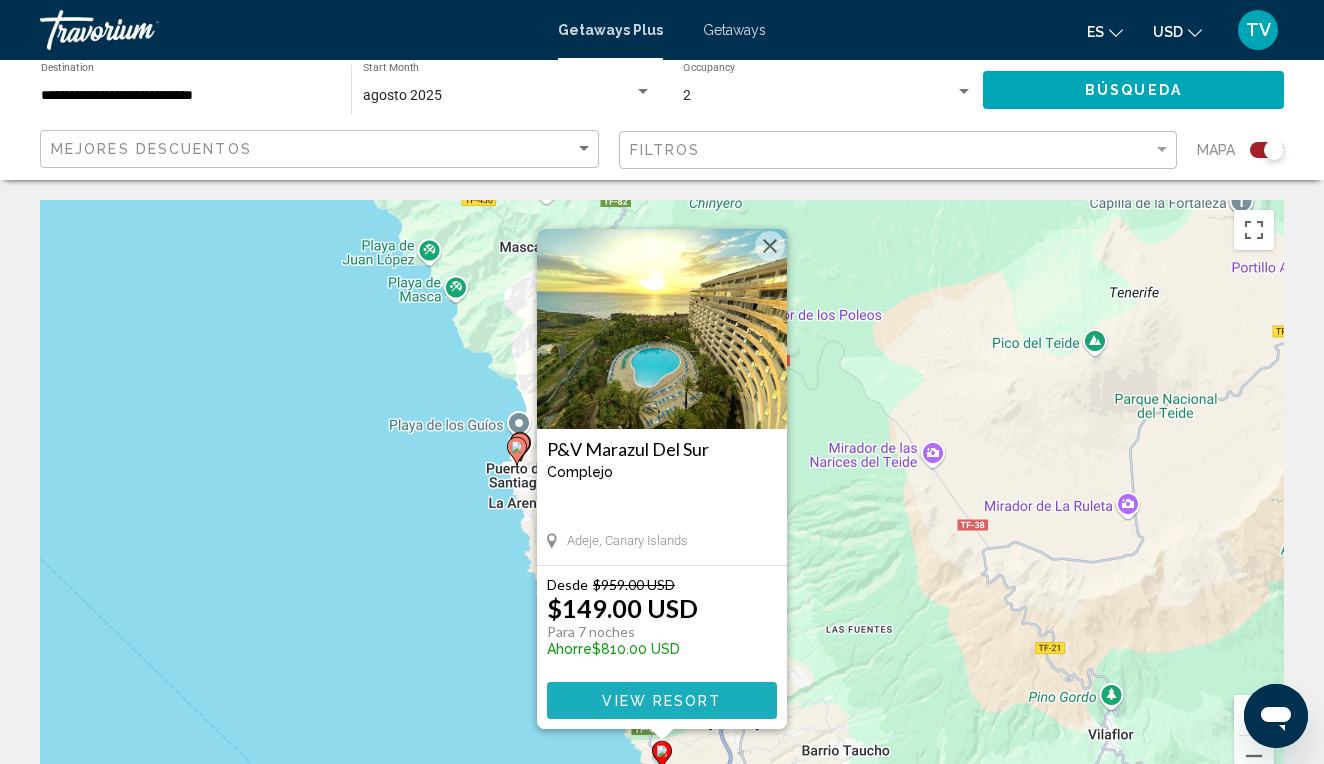 click on "View Resort" at bounding box center [662, 700] 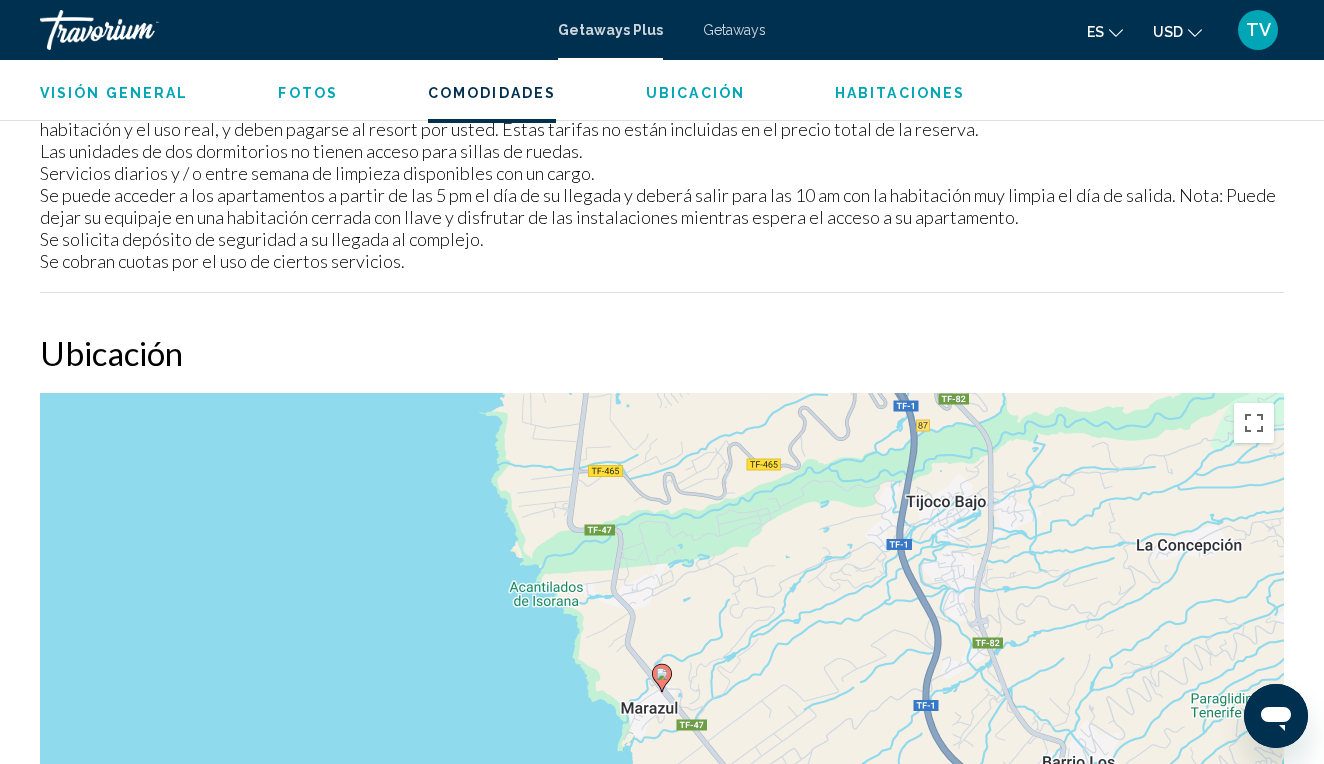 scroll, scrollTop: 2932, scrollLeft: 0, axis: vertical 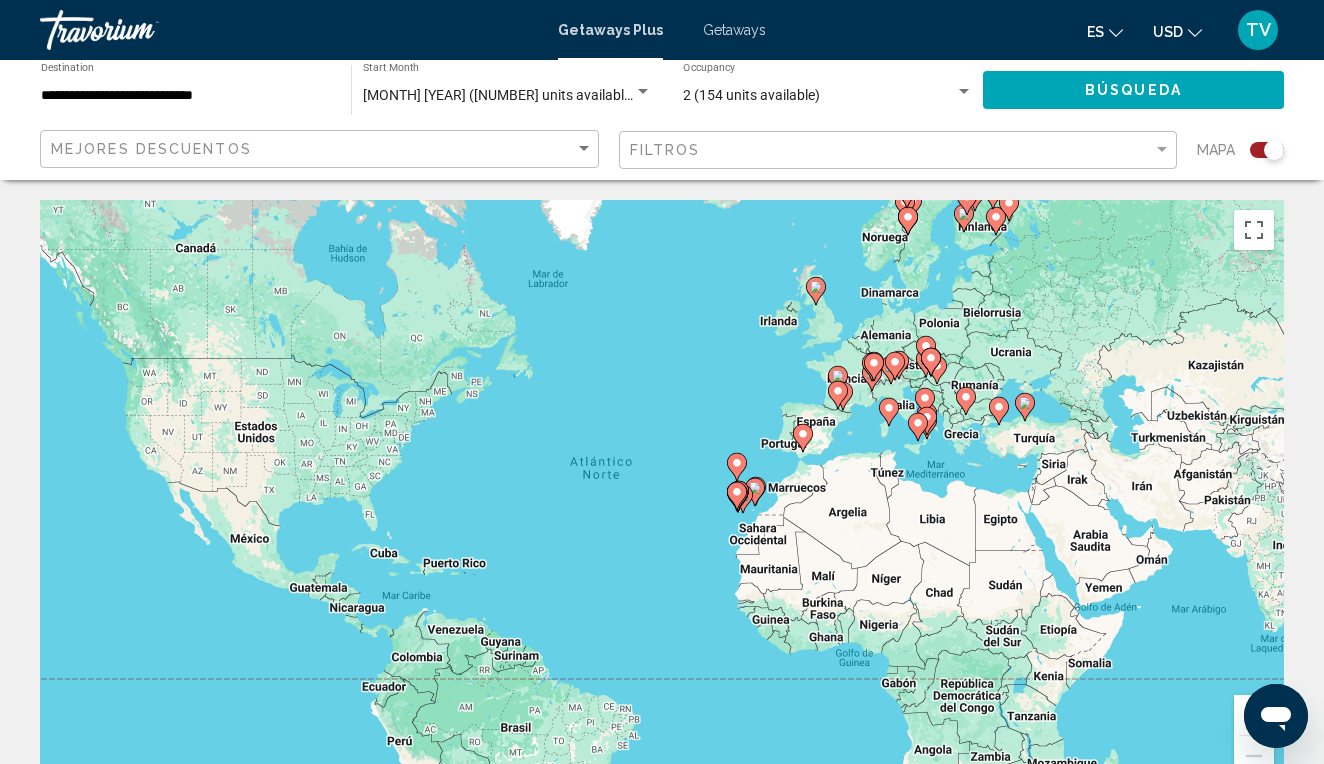 click 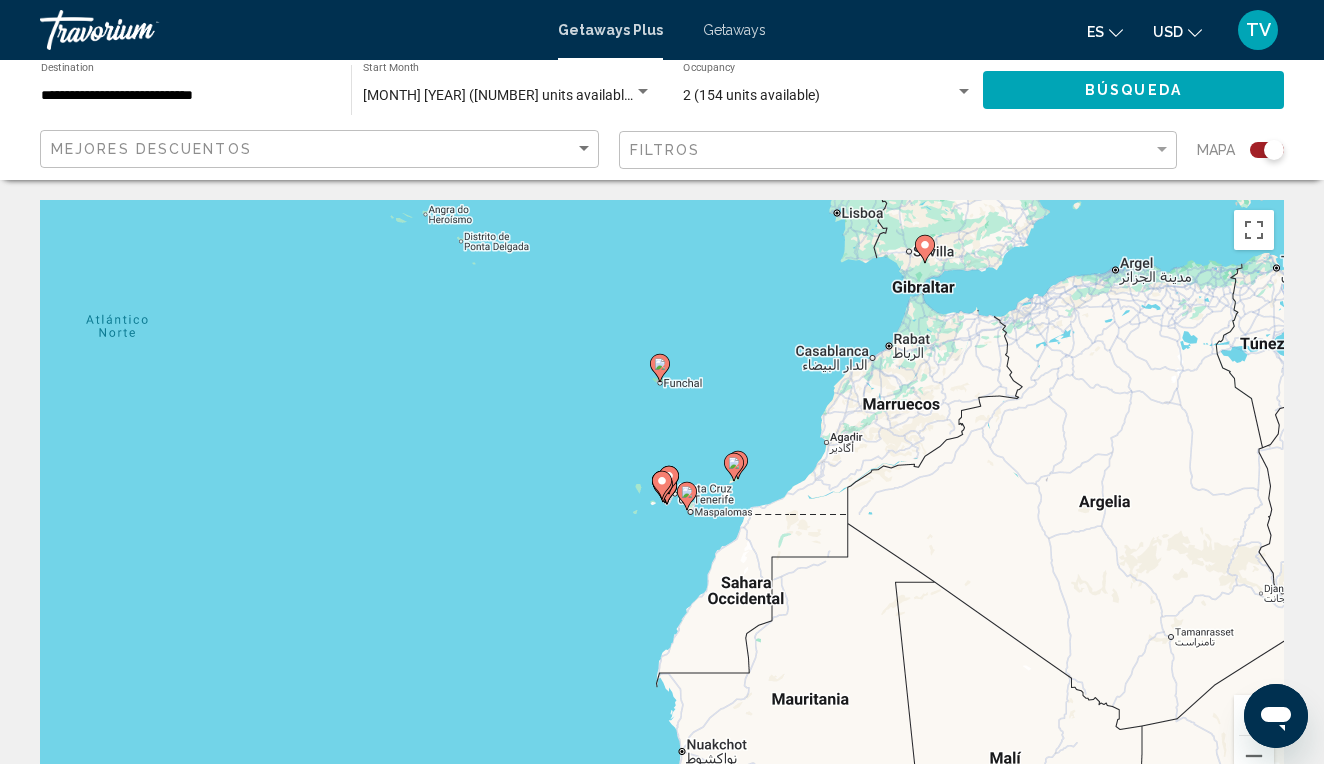 click at bounding box center [734, 467] 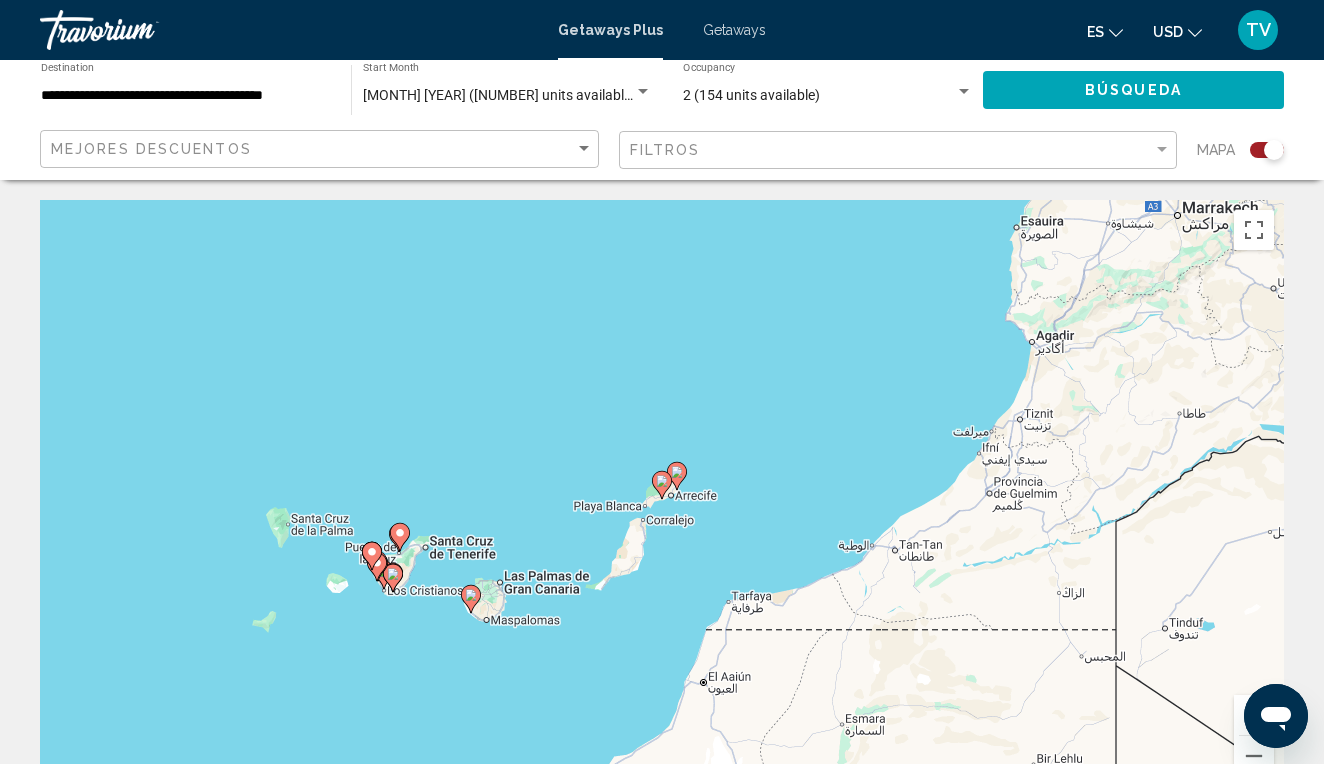 click 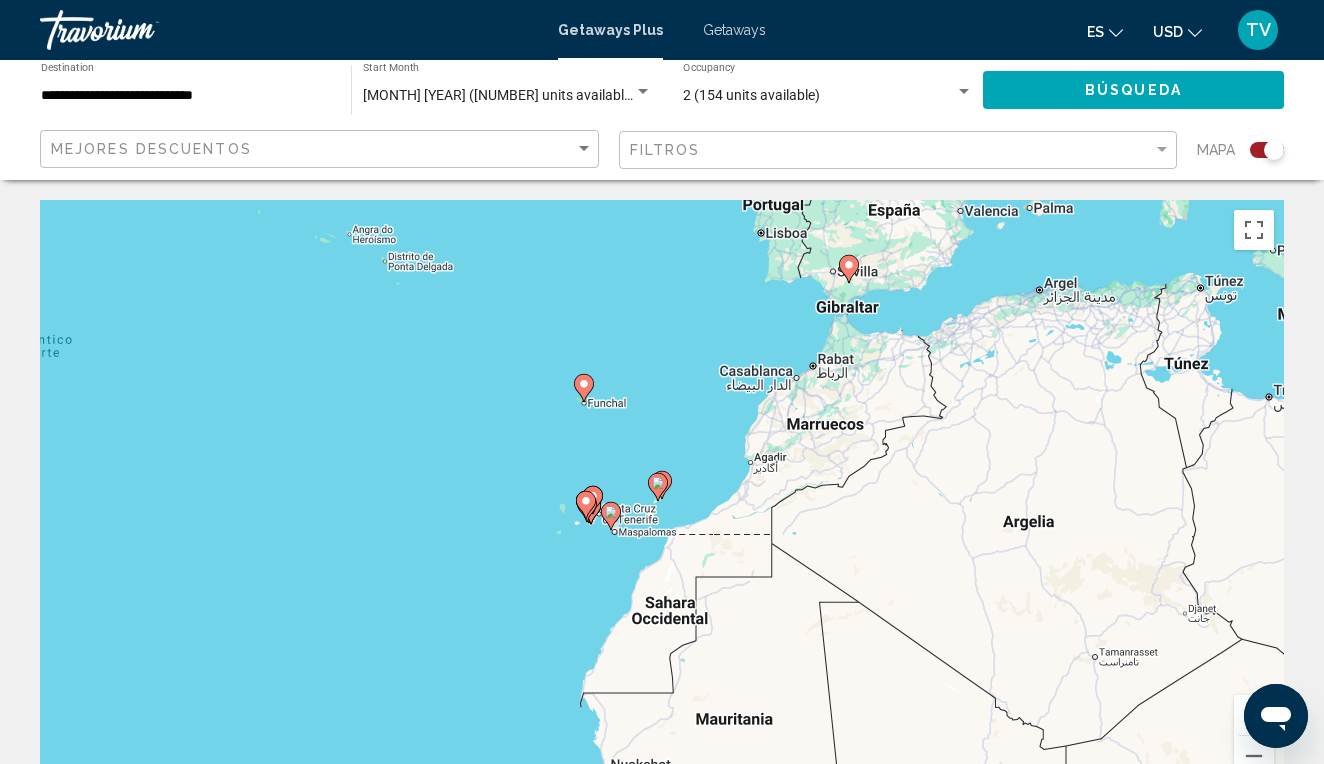 click 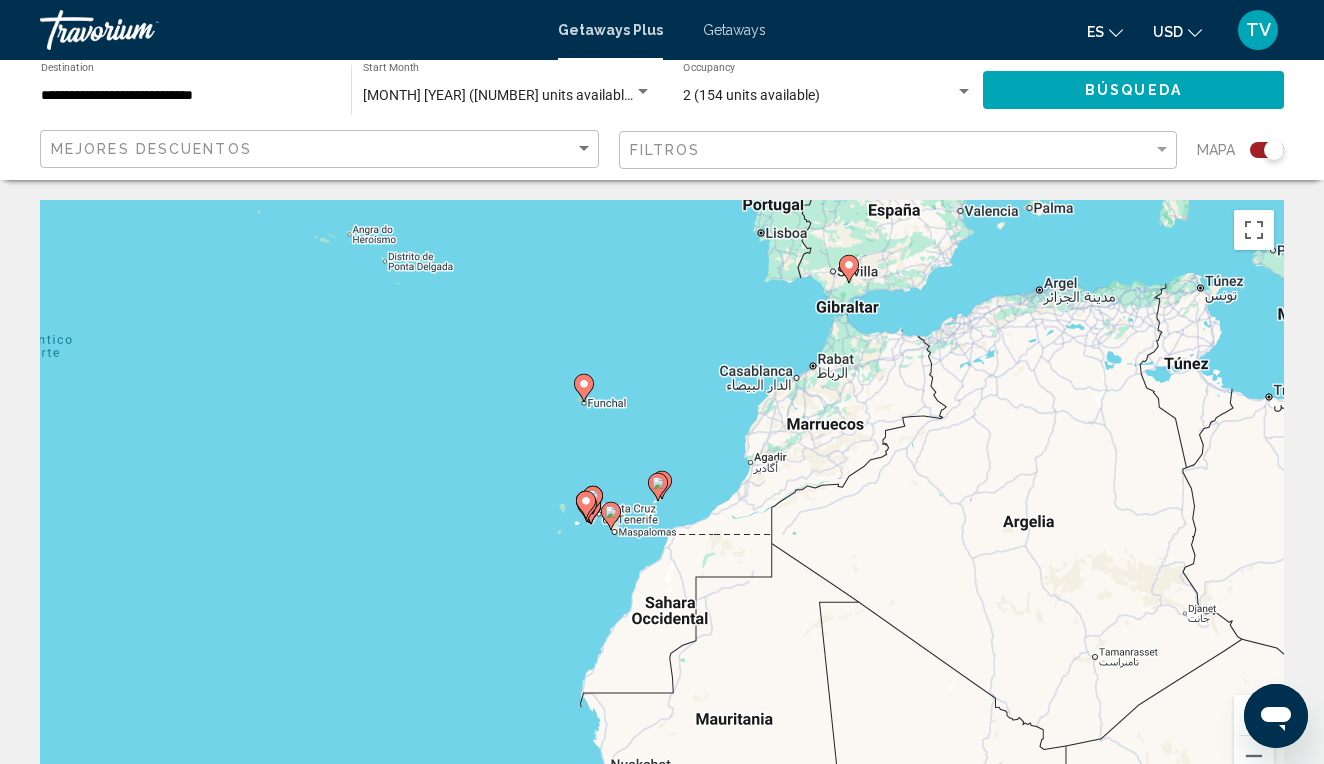 type on "**********" 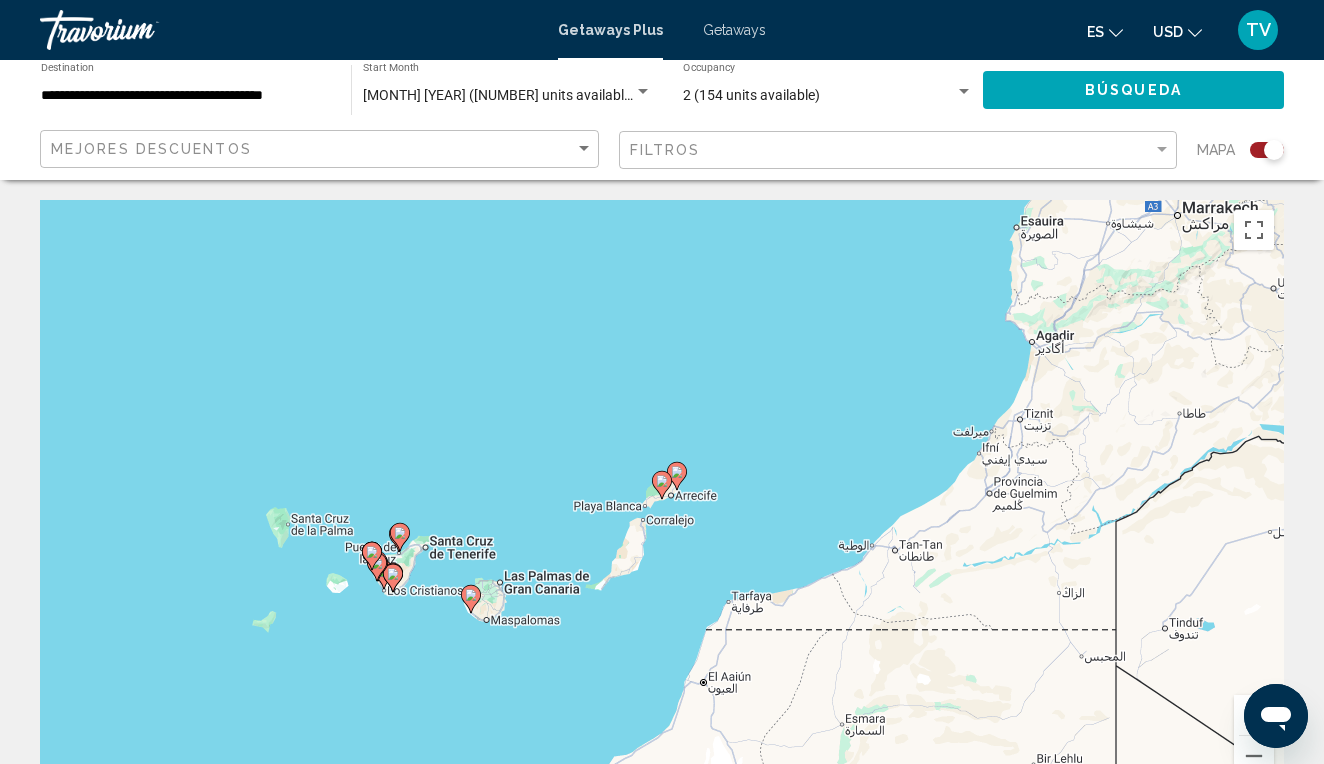 click 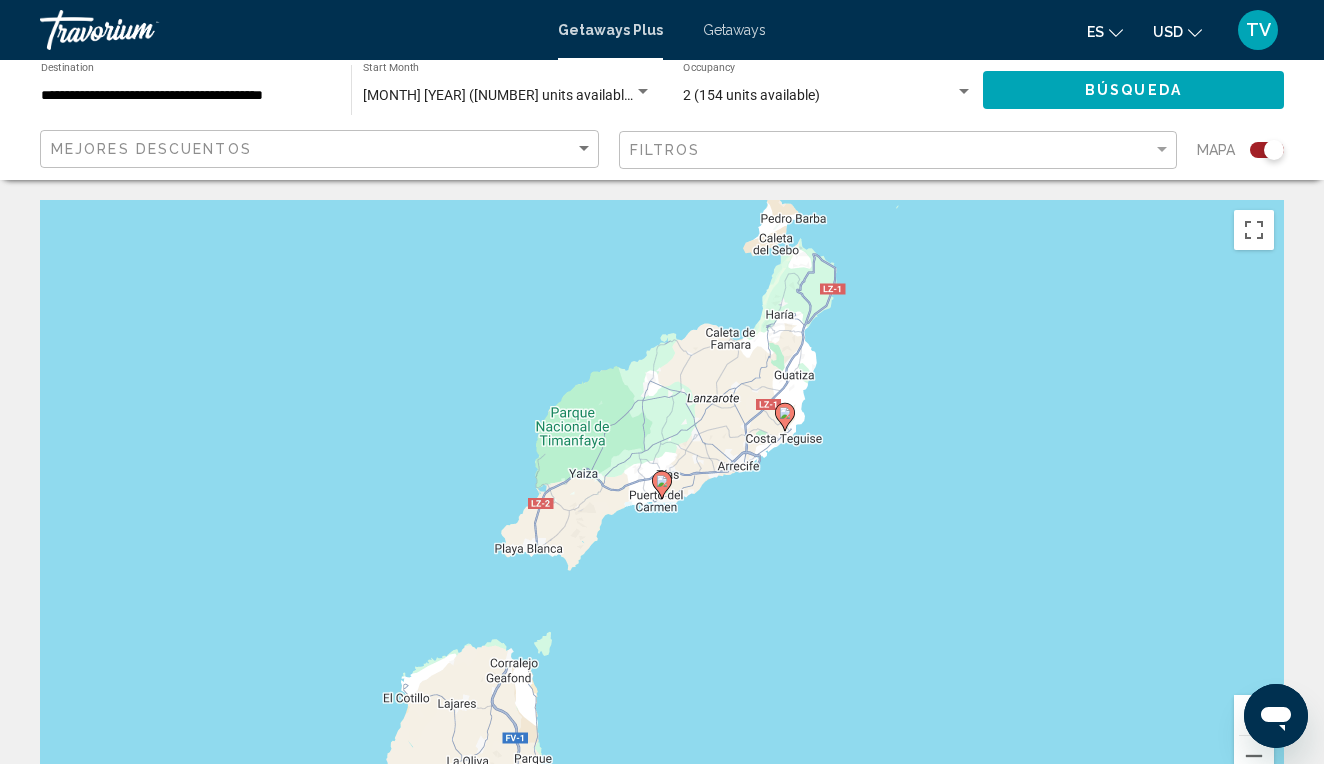 click 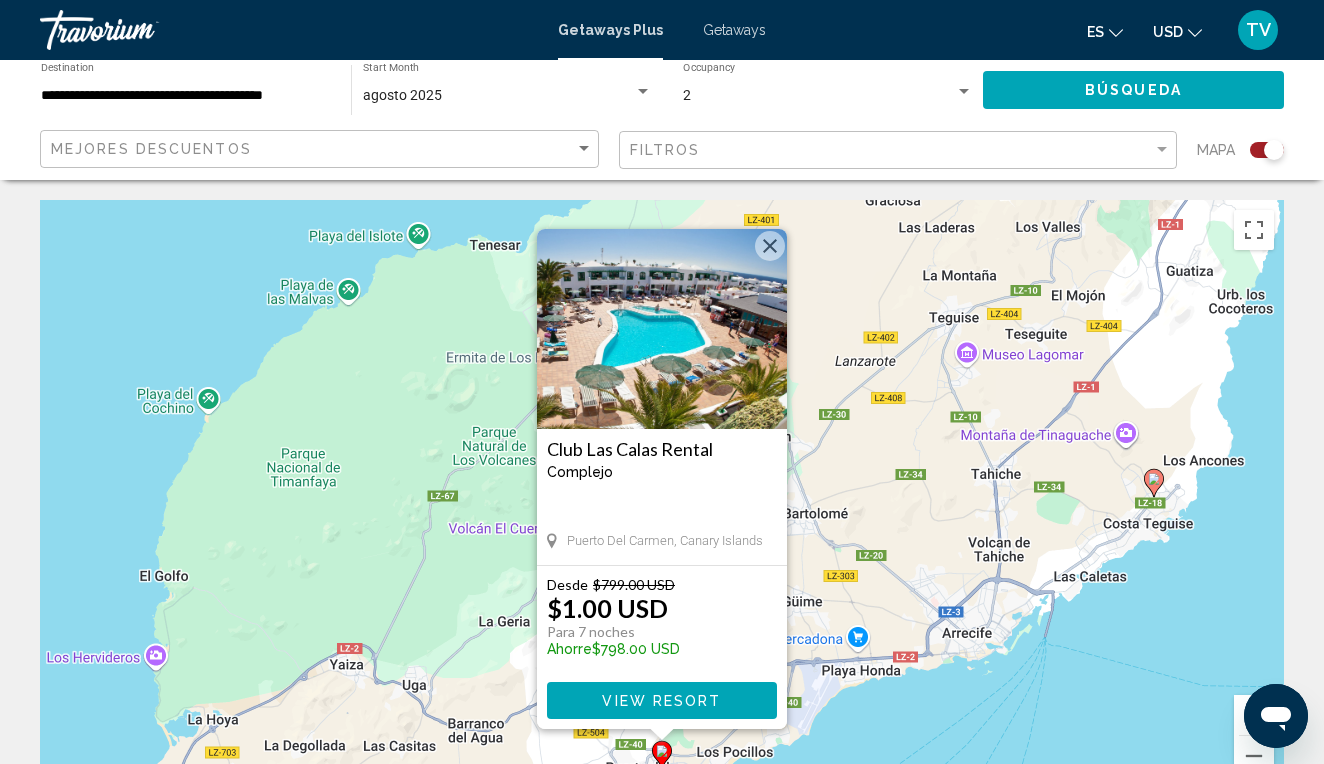 click on "View Resort" at bounding box center (661, 701) 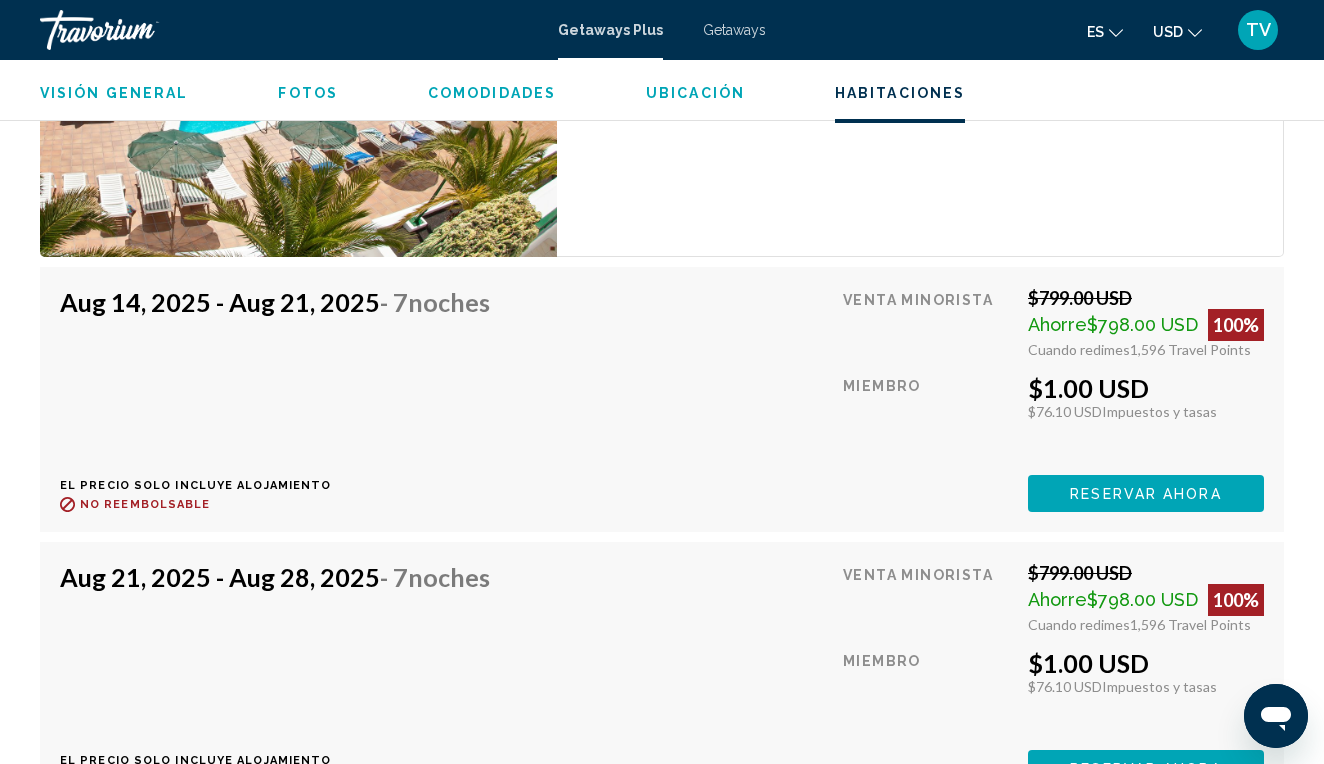 scroll, scrollTop: 4037, scrollLeft: 0, axis: vertical 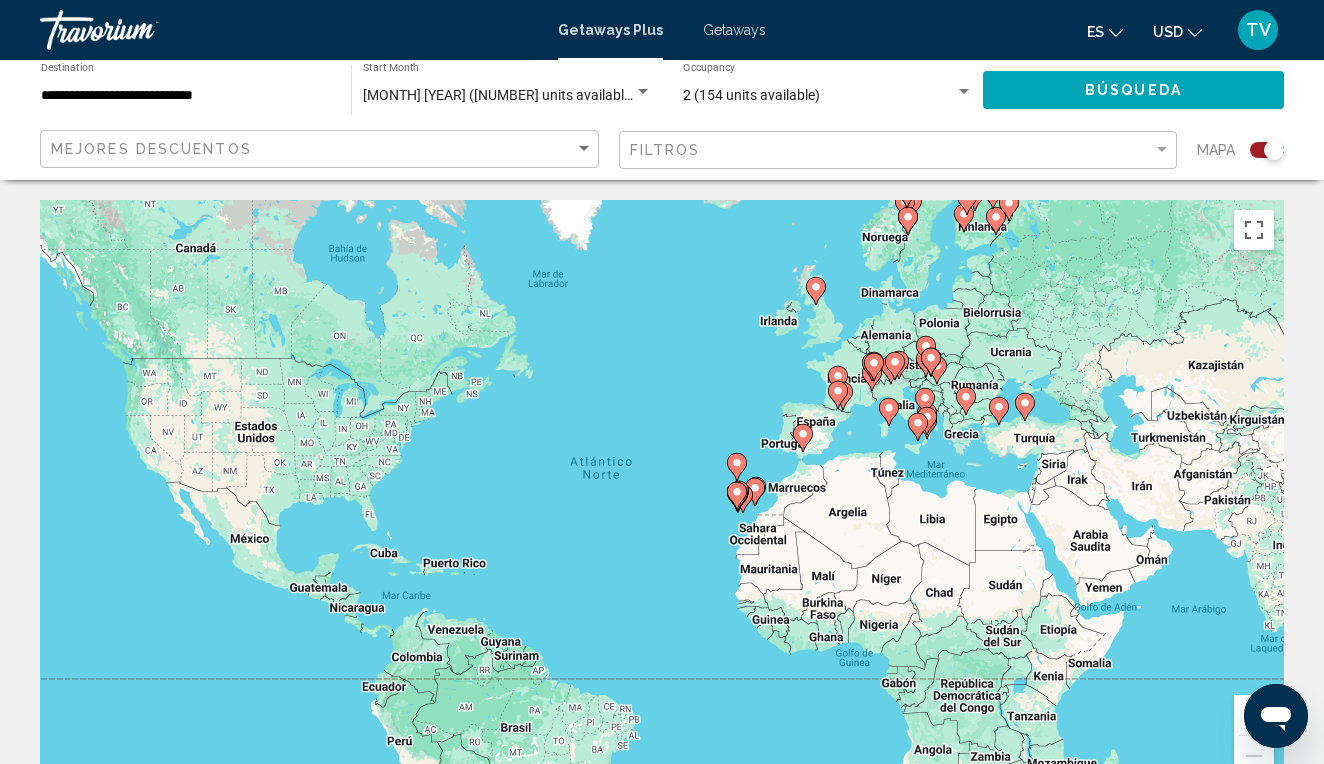 click 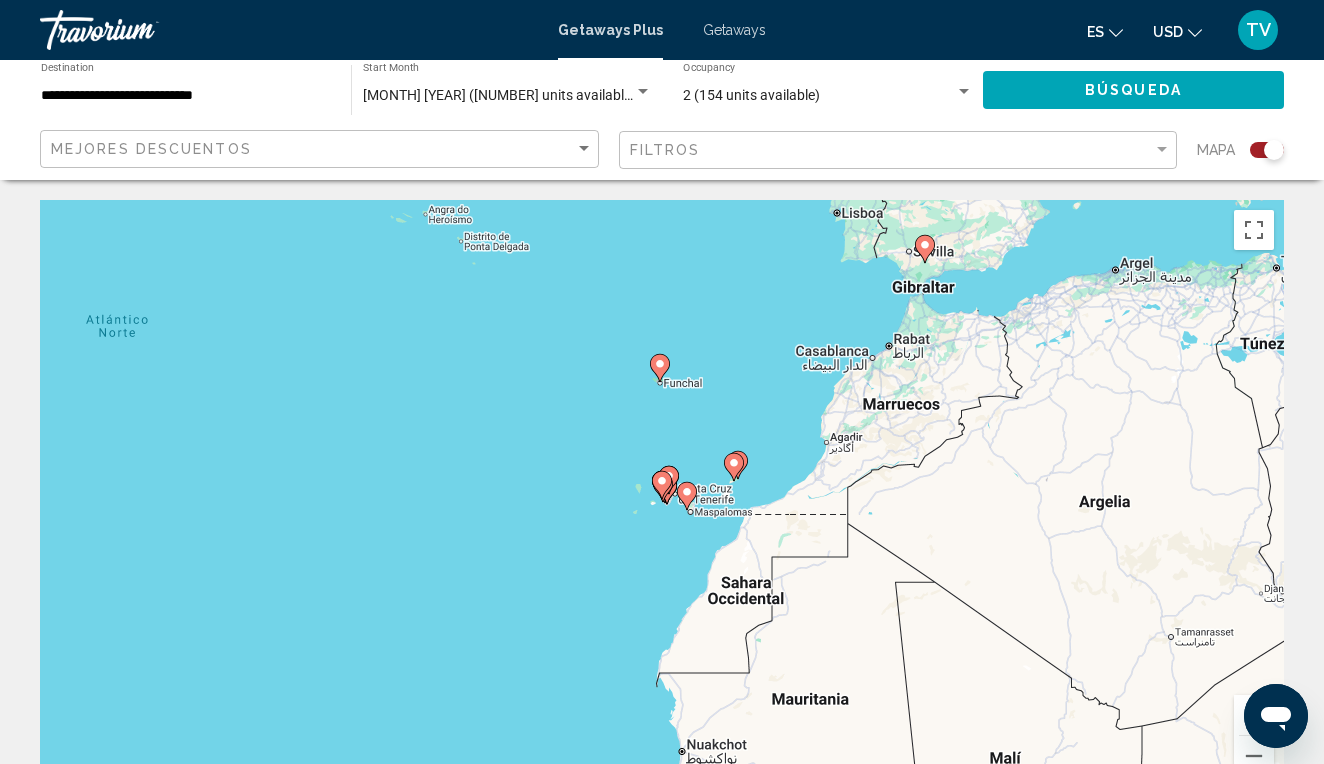 click 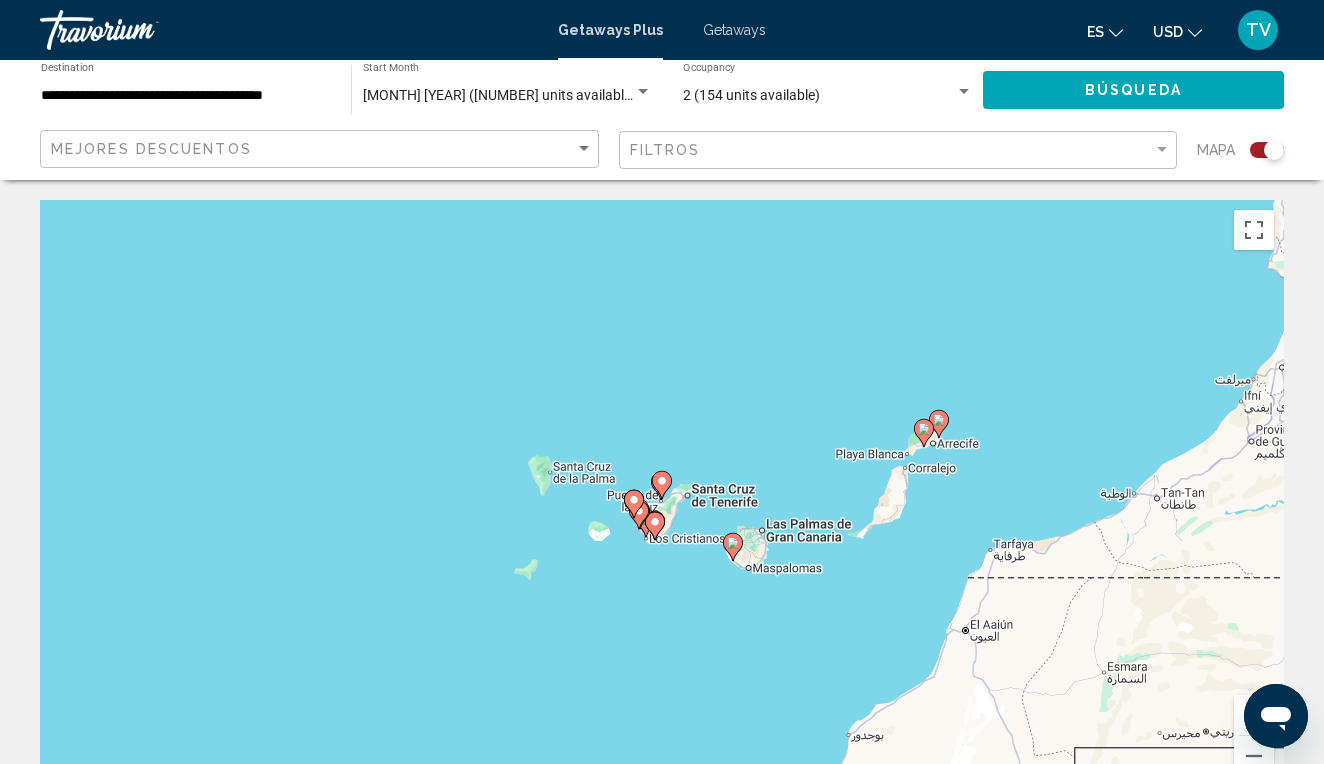 click 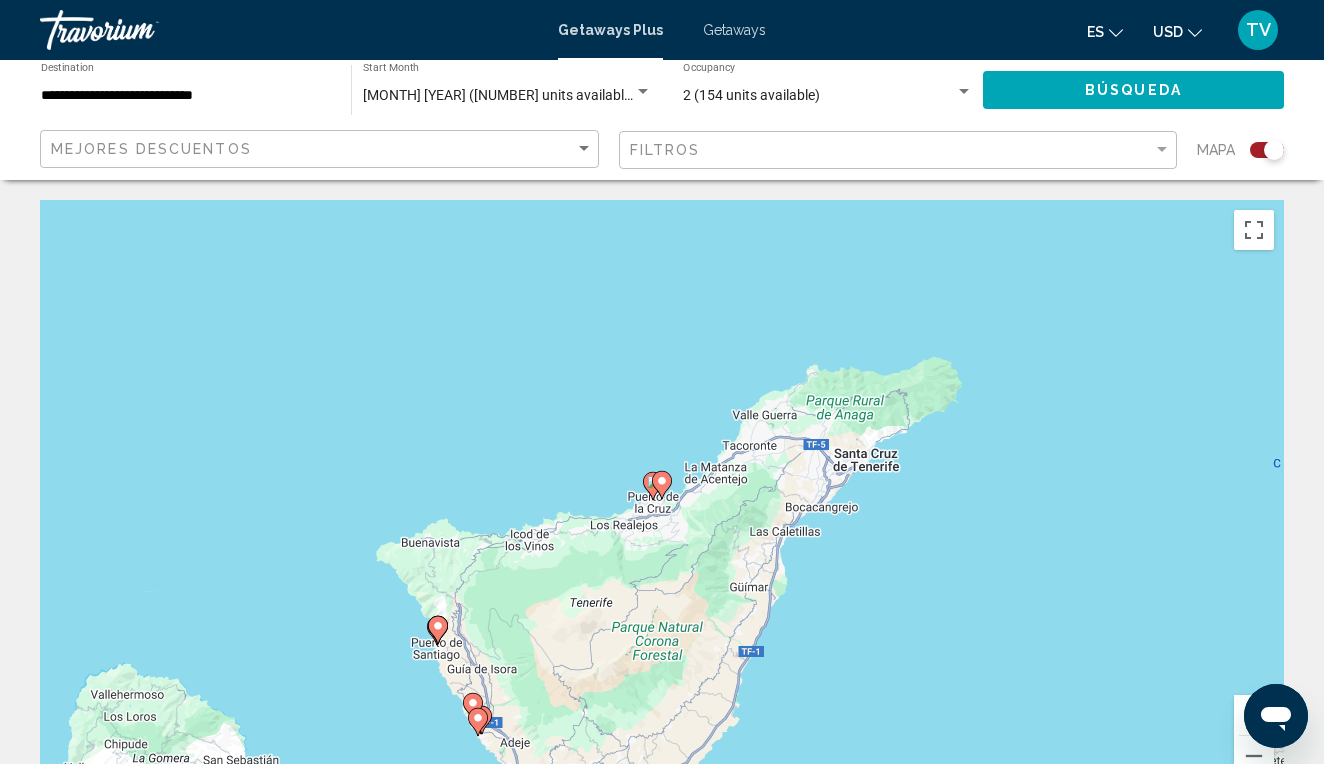 click 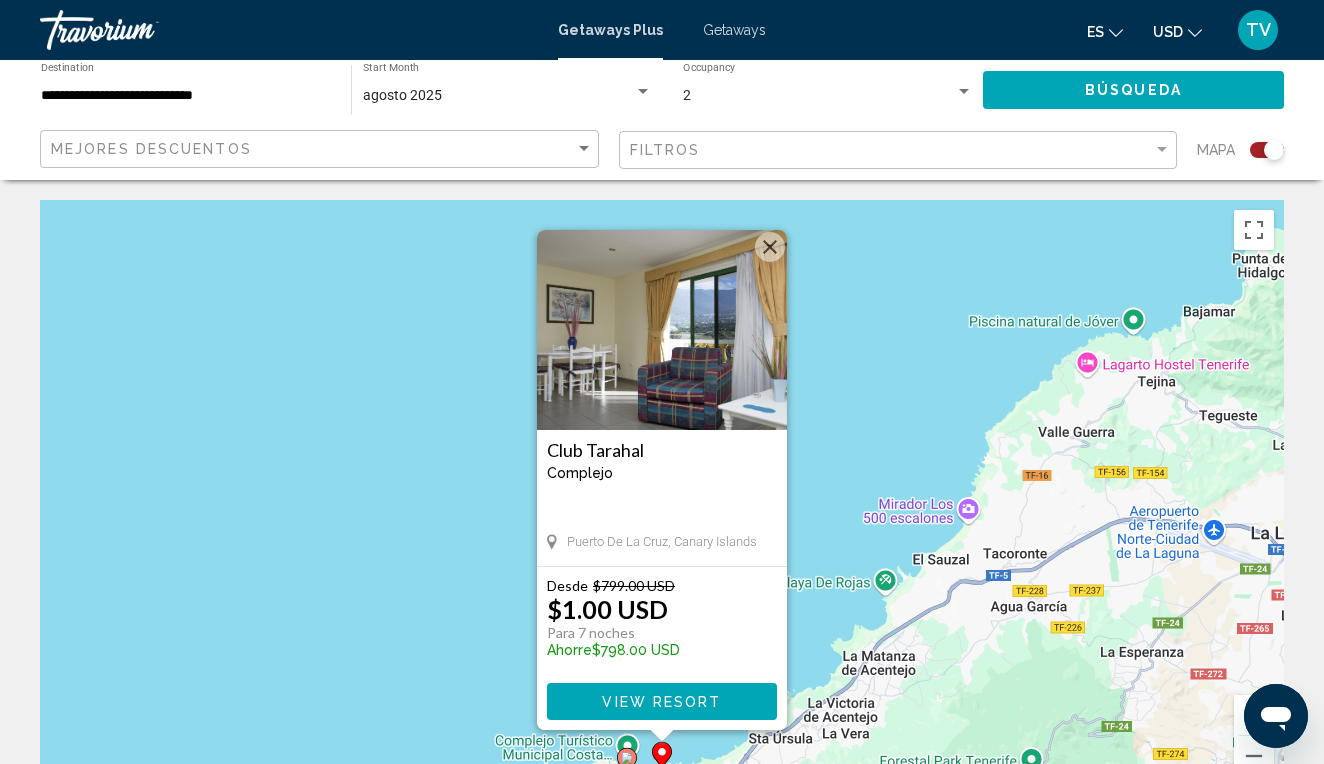 click on "View Resort" at bounding box center [661, 702] 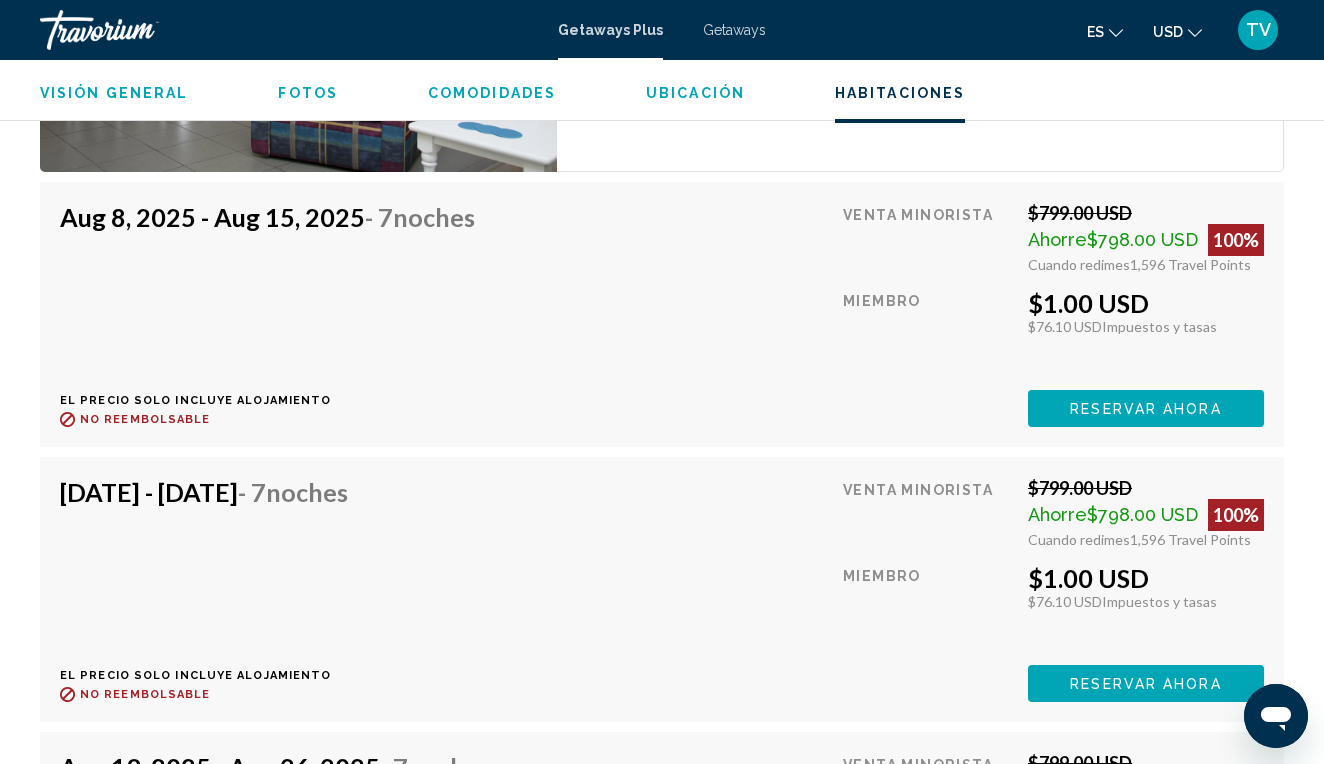 scroll, scrollTop: 3770, scrollLeft: 0, axis: vertical 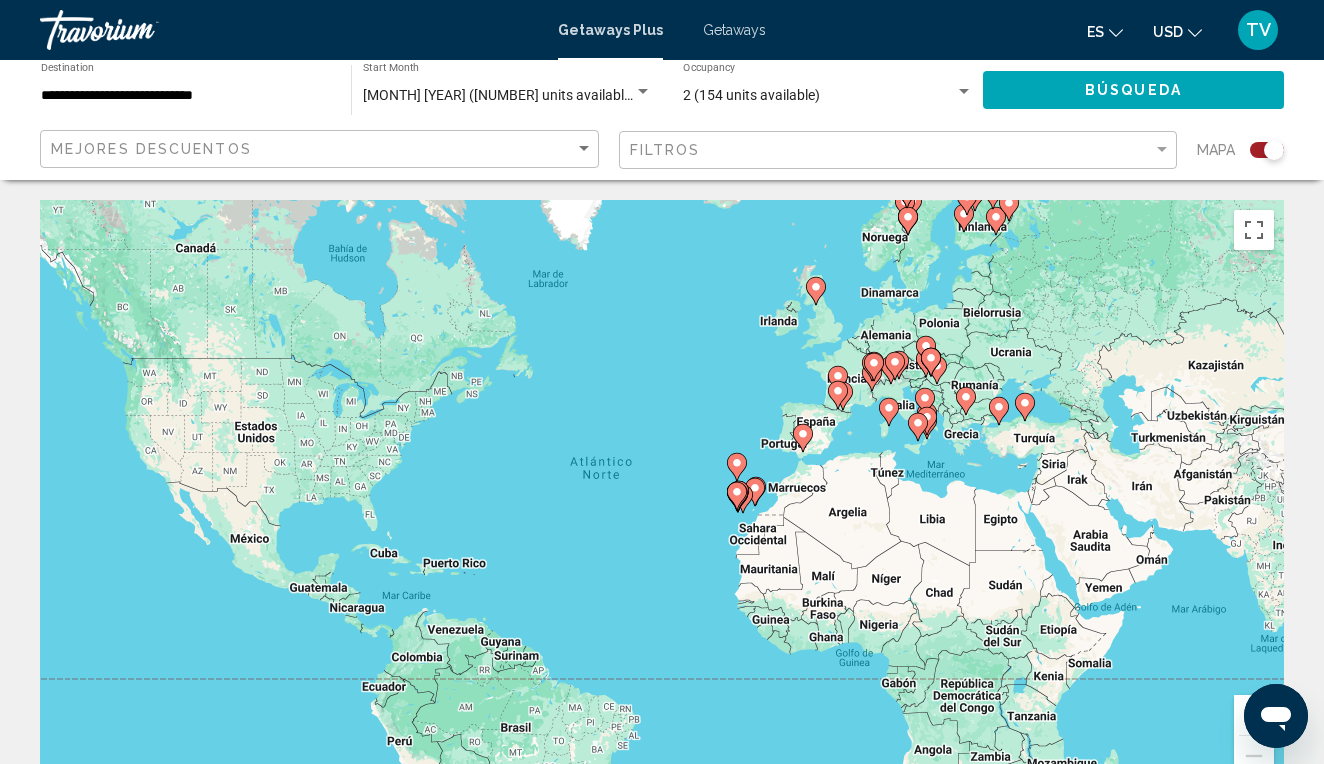 click 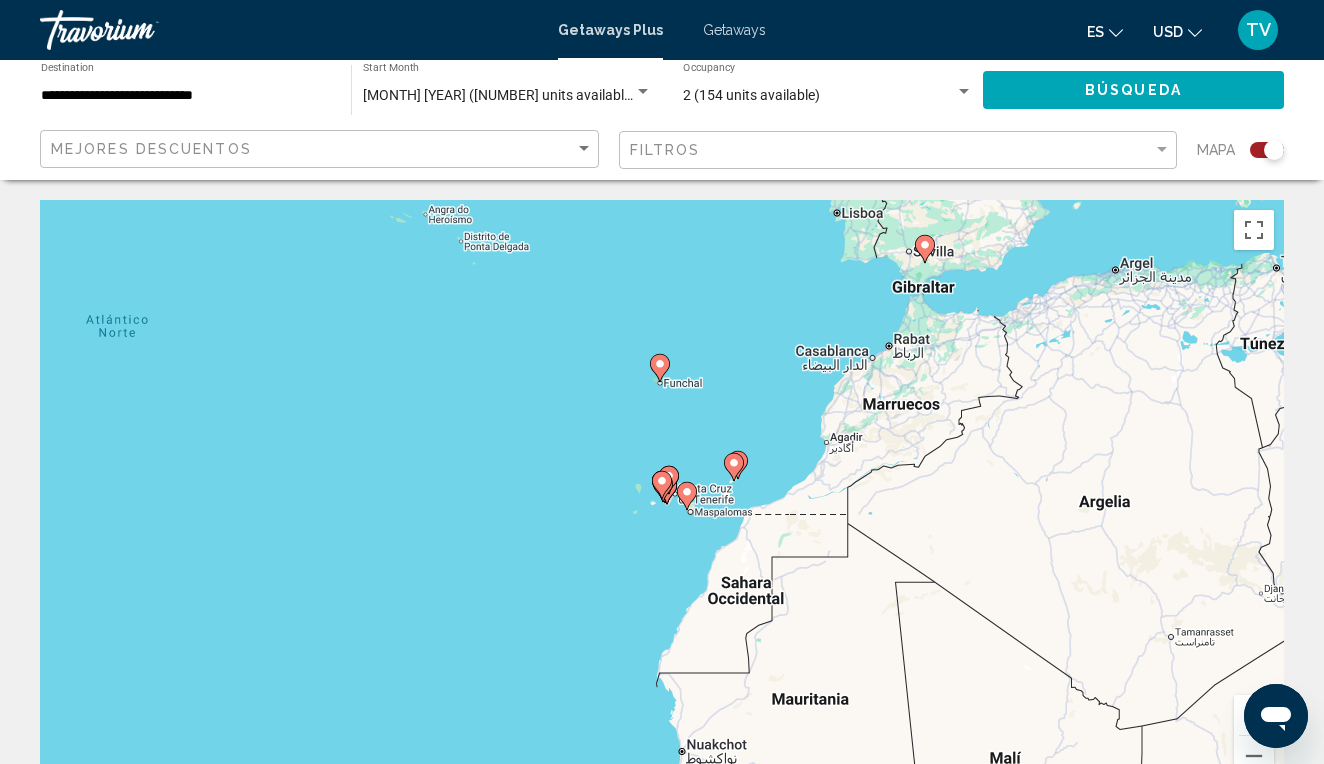 click at bounding box center (687, 496) 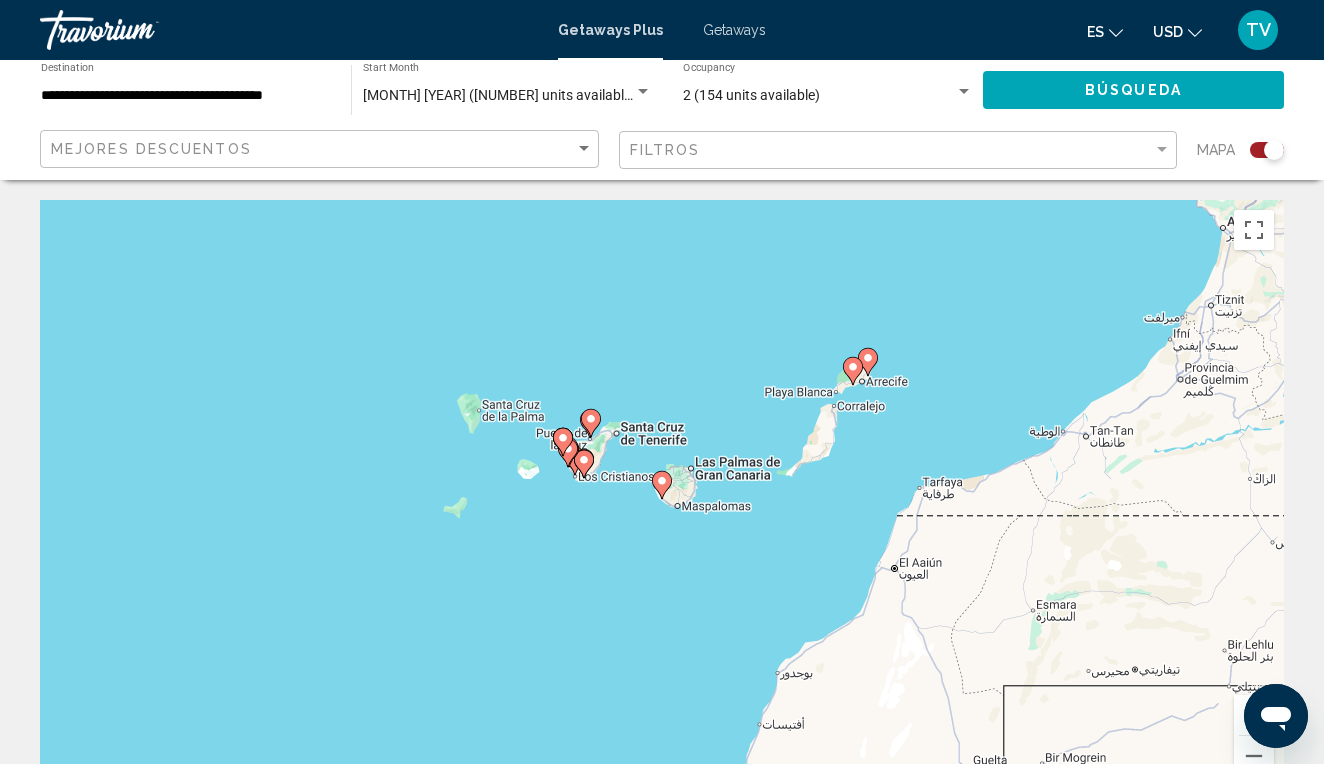 click 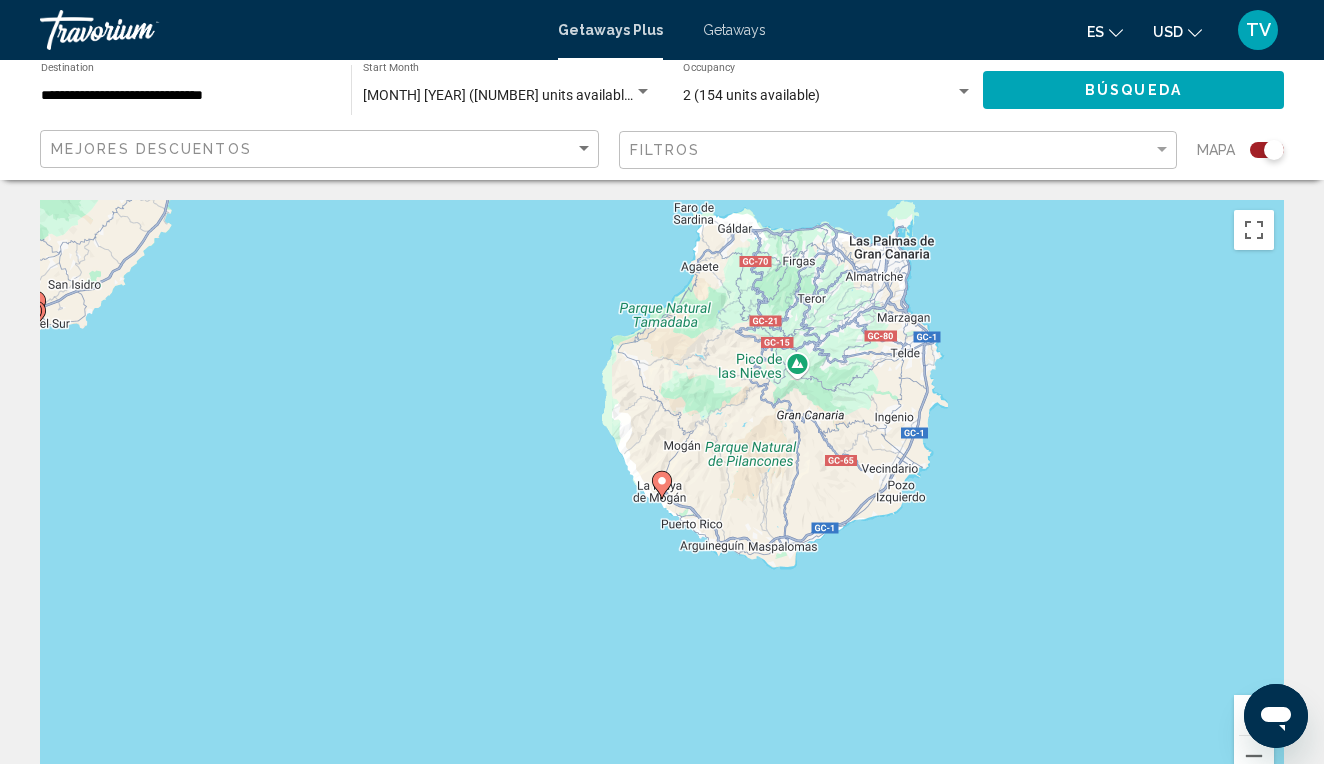 scroll, scrollTop: 0, scrollLeft: 0, axis: both 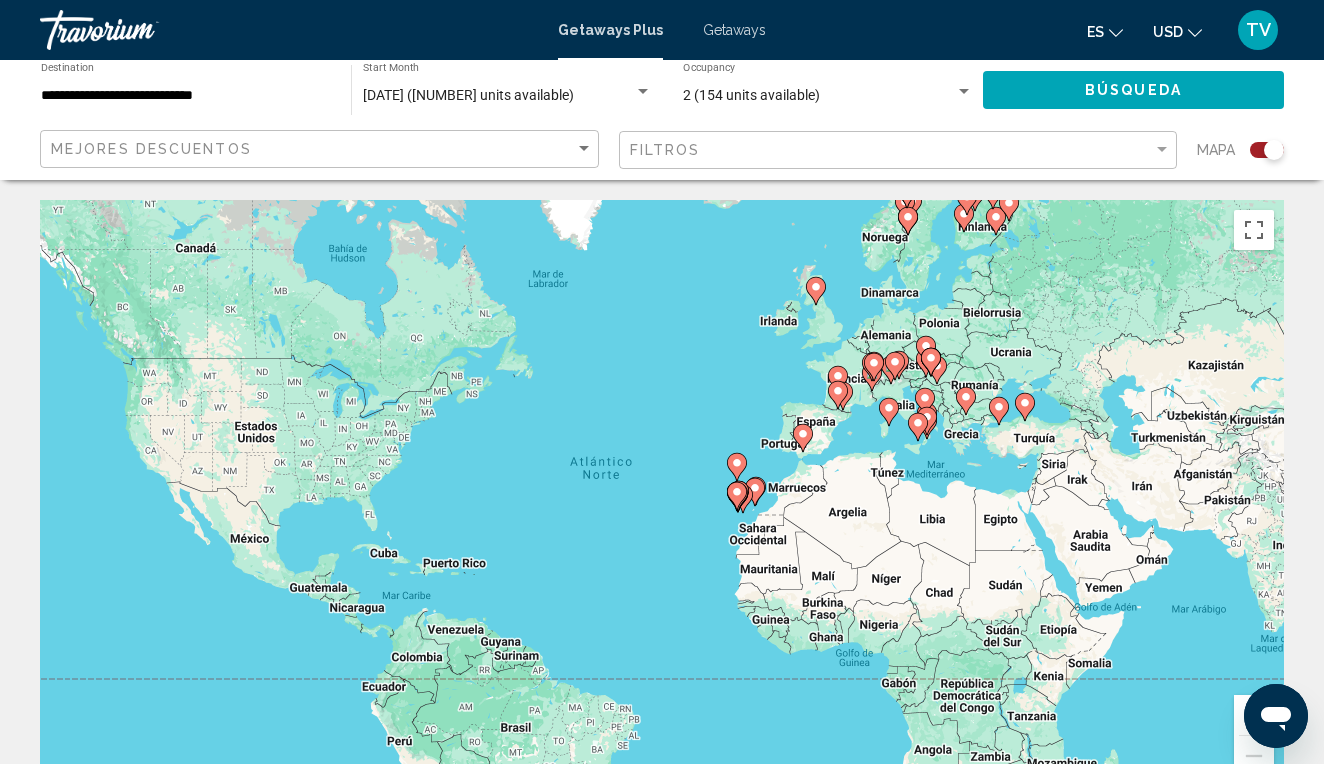 click 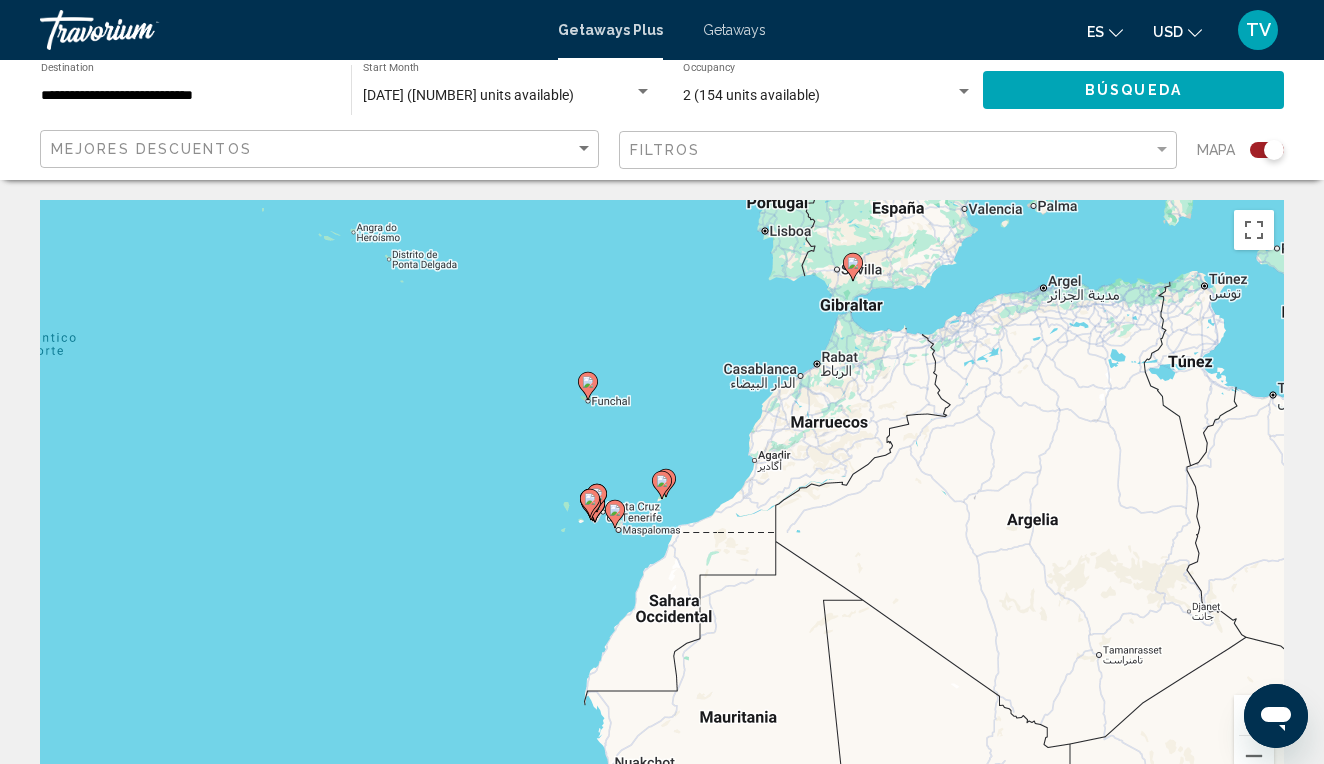 click 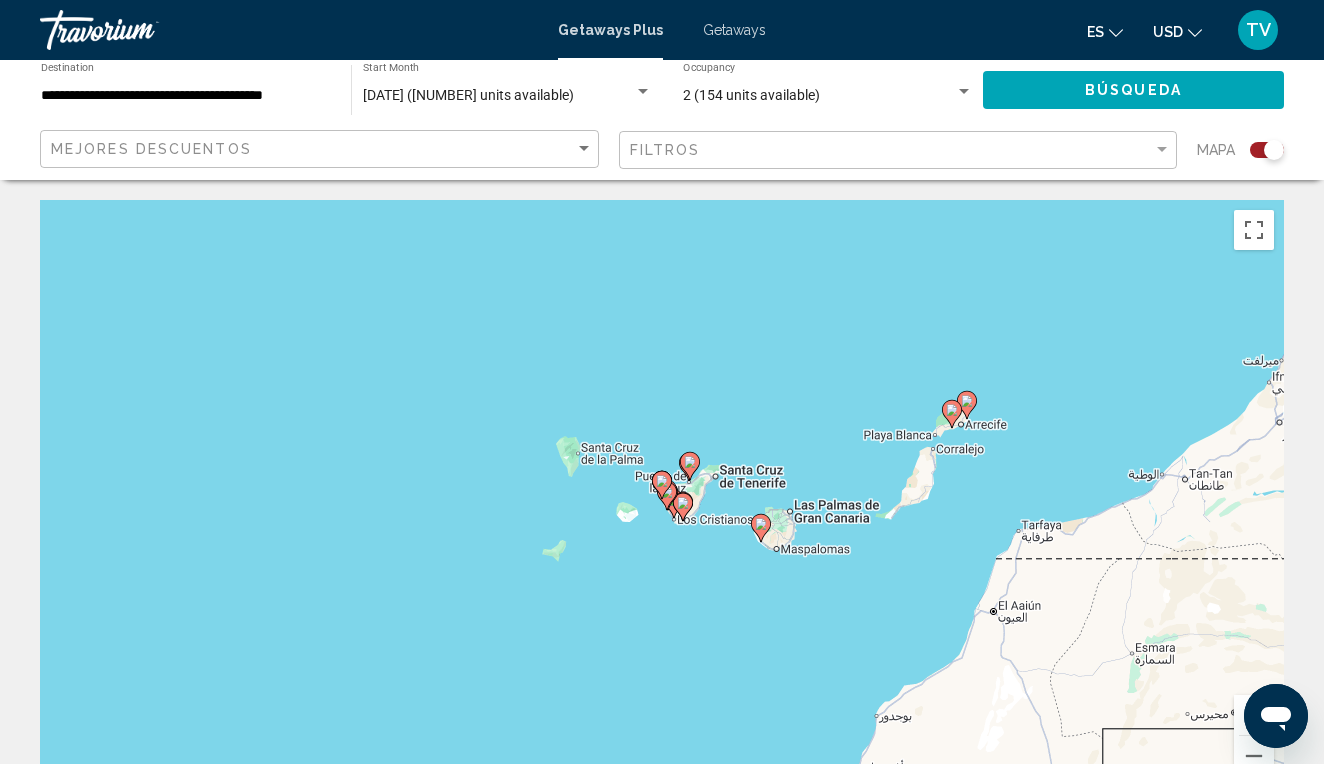 click at bounding box center [662, 485] 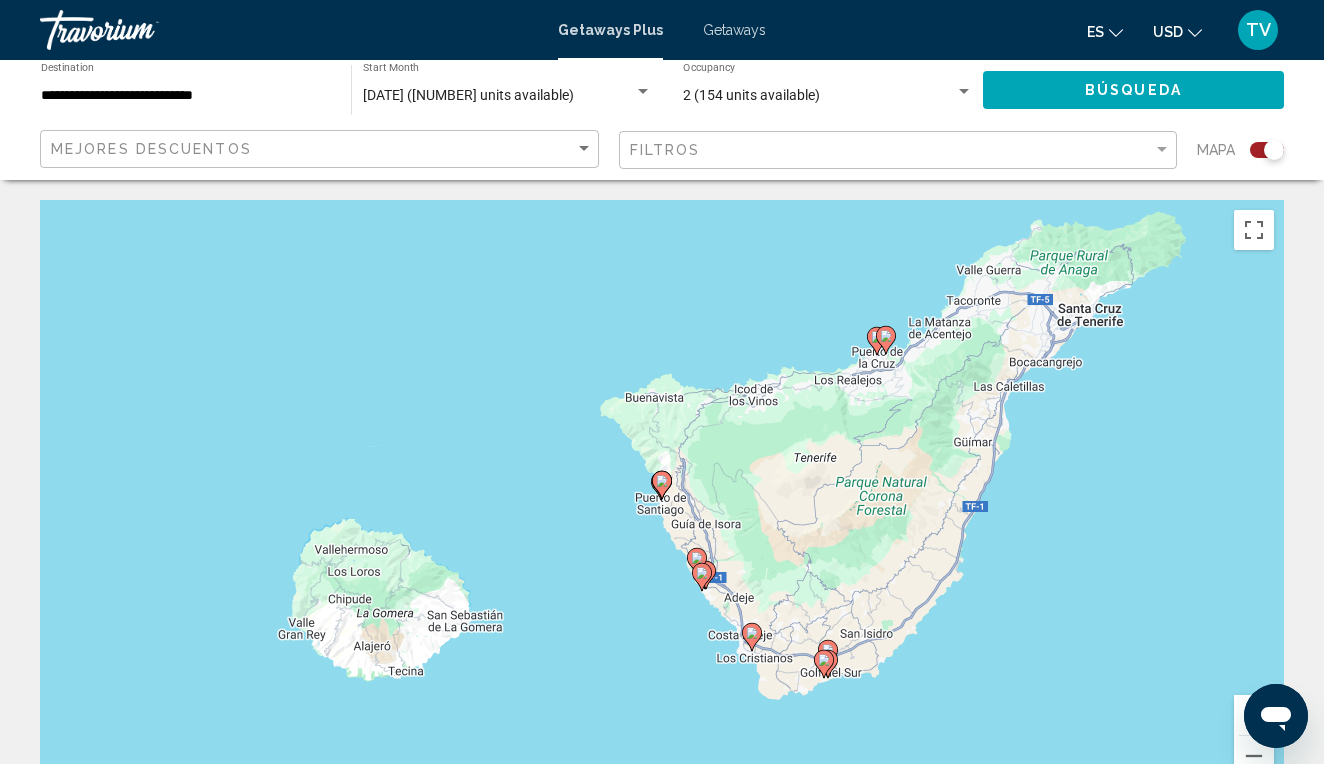 click 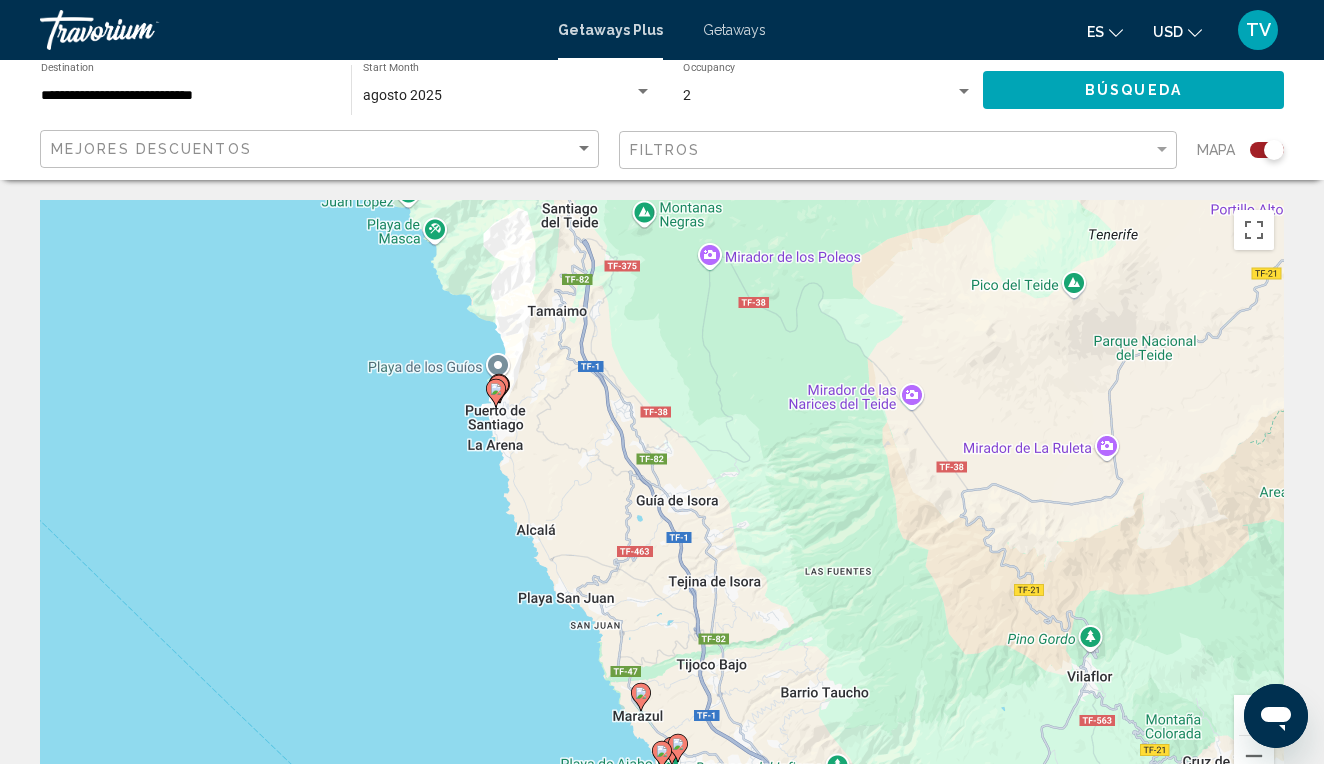 click 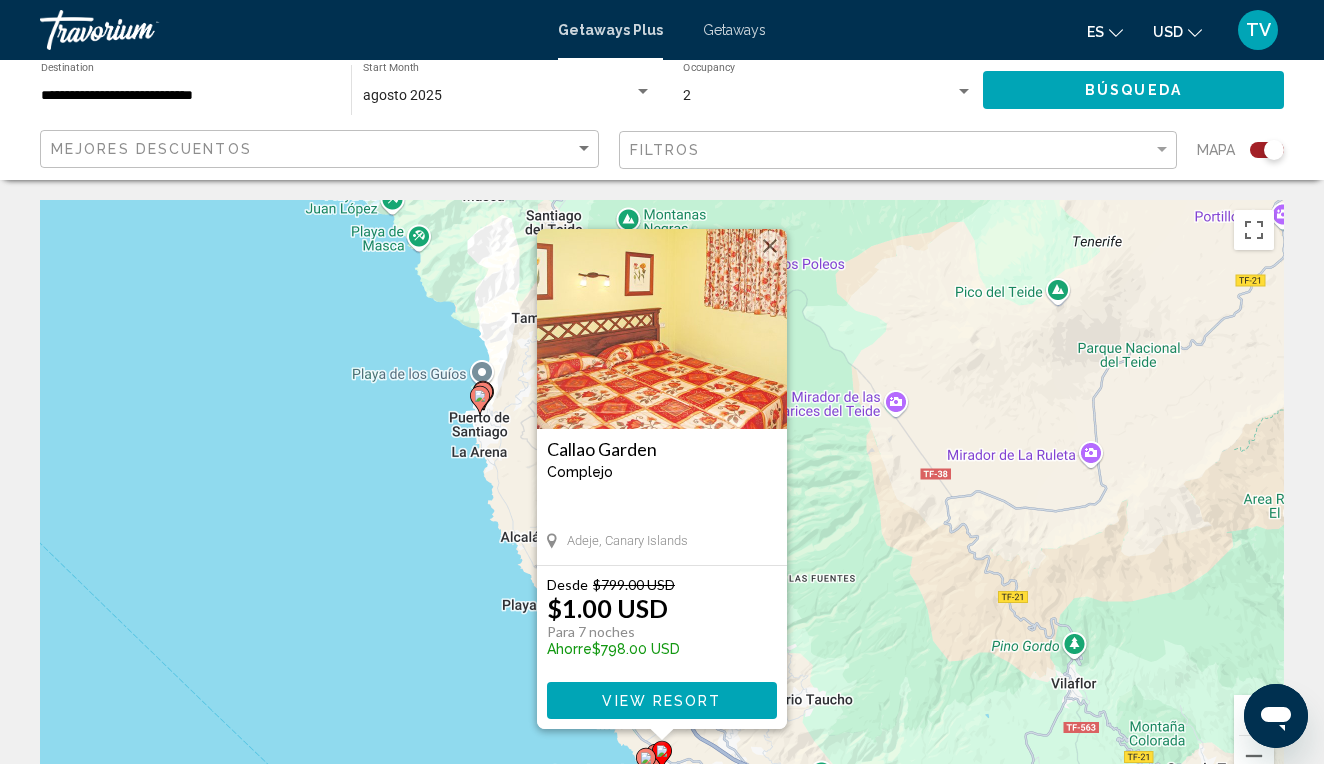 scroll, scrollTop: 18, scrollLeft: 0, axis: vertical 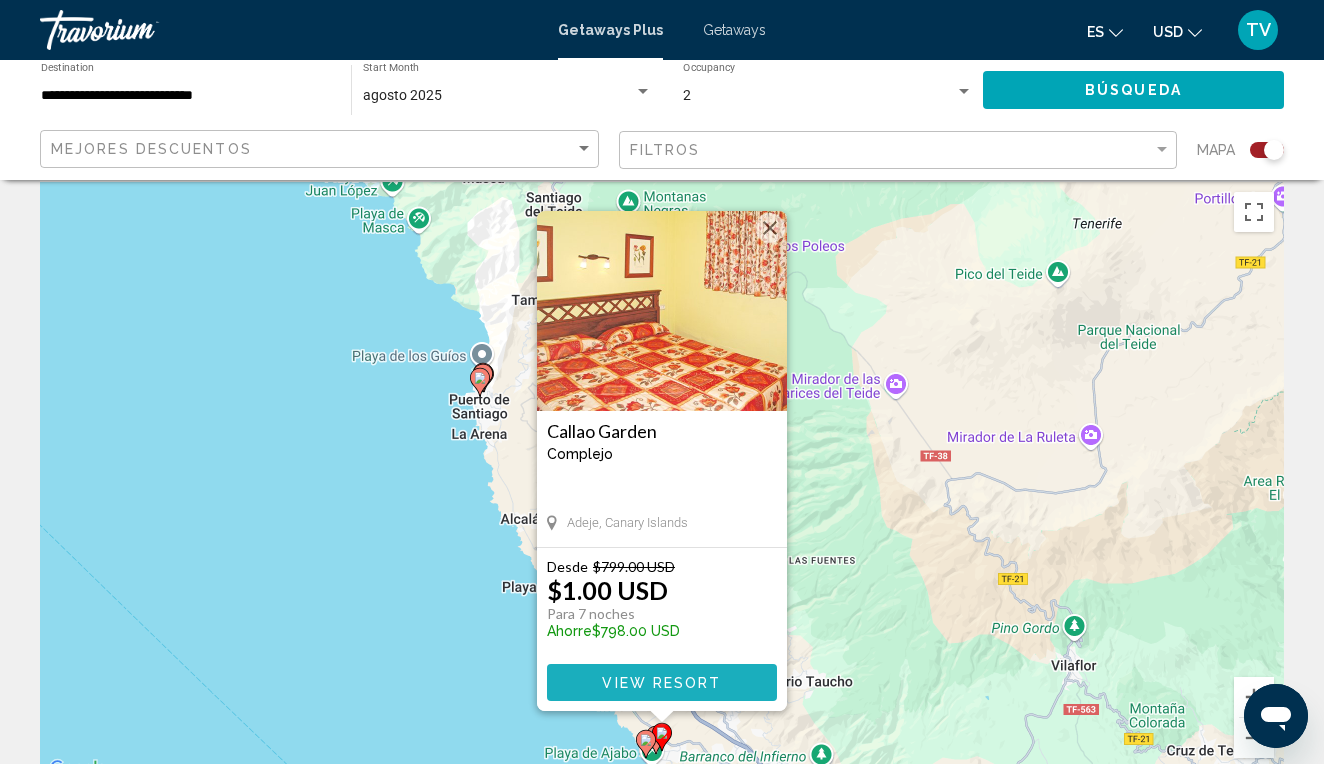 click on "View Resort" at bounding box center [661, 683] 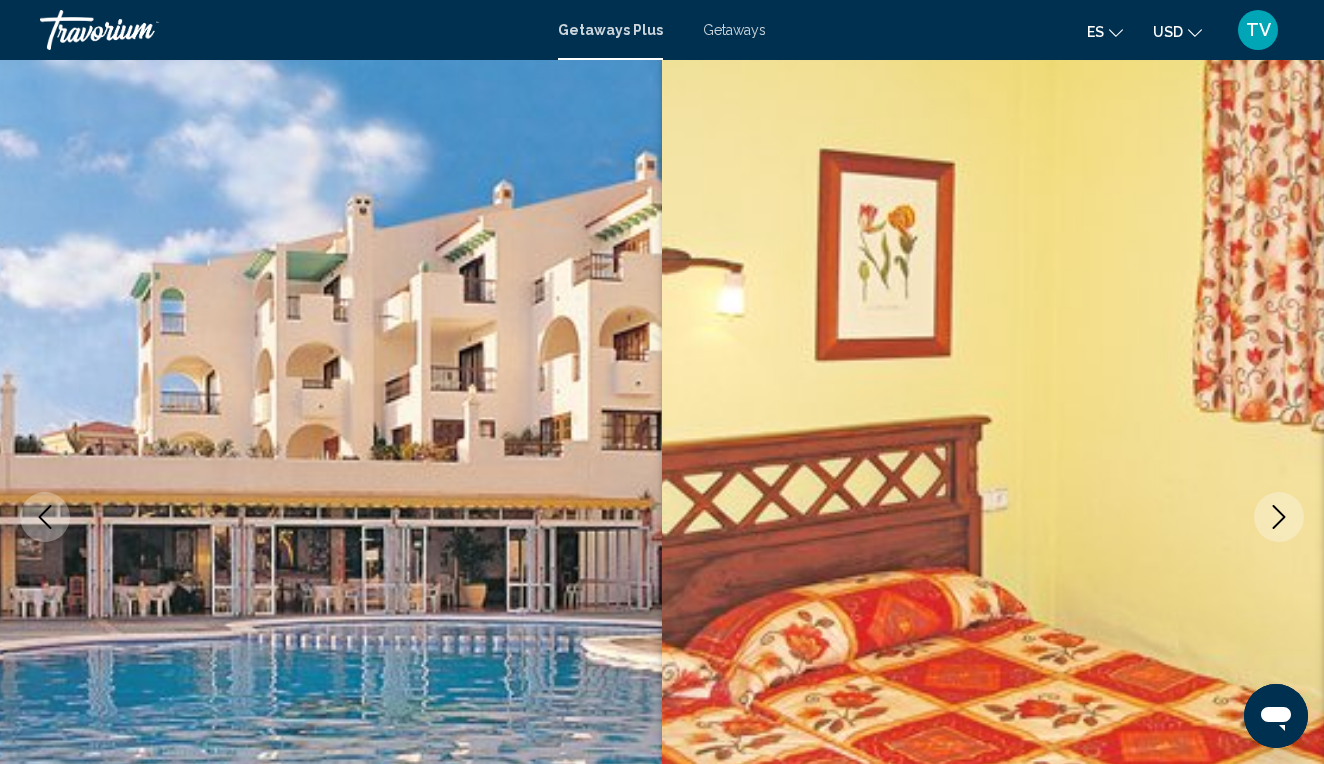 scroll, scrollTop: 0, scrollLeft: 0, axis: both 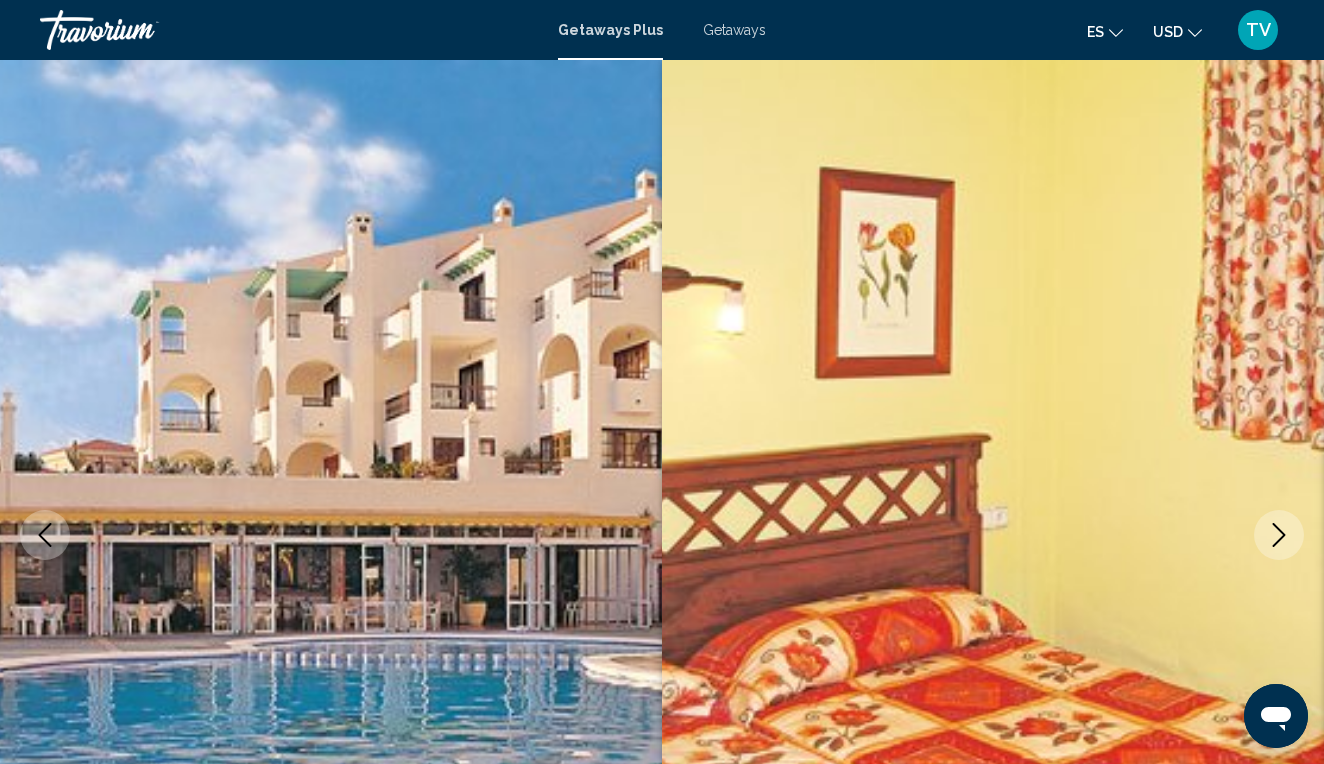 click 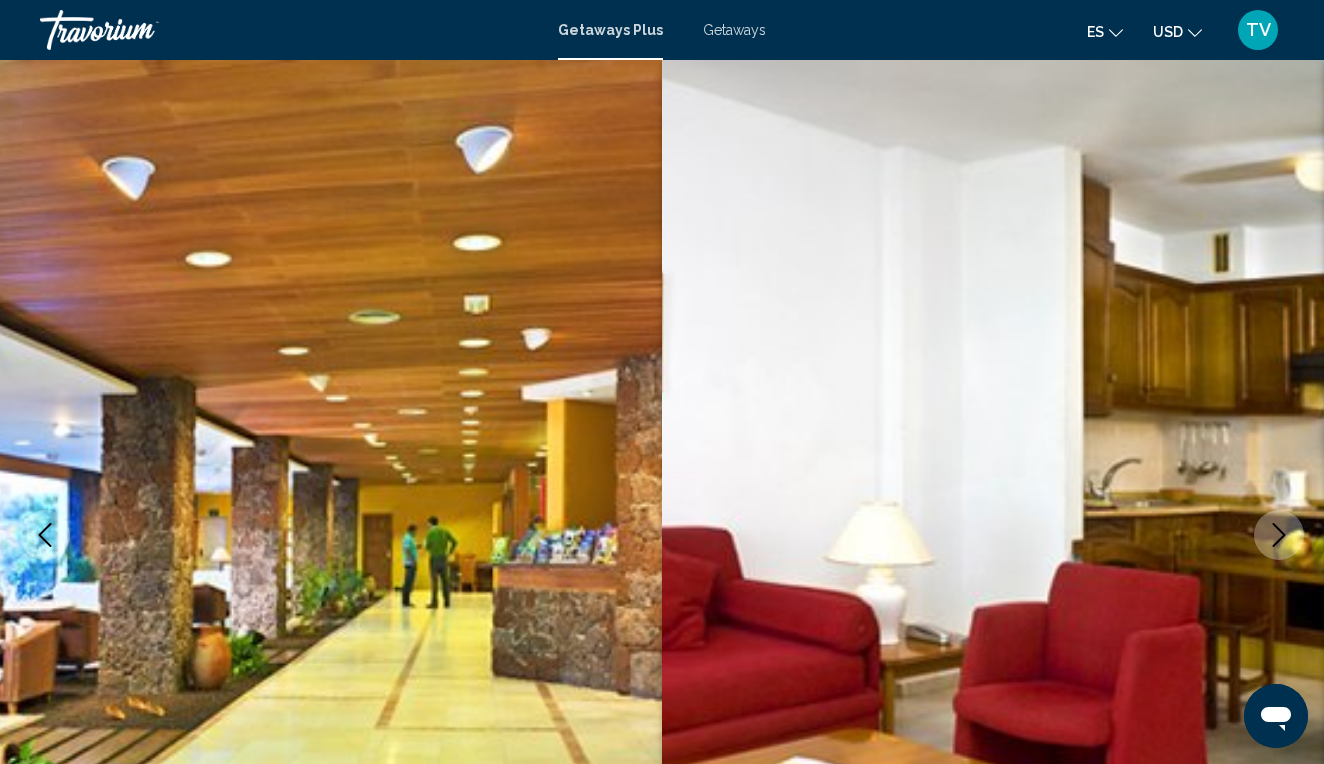 click 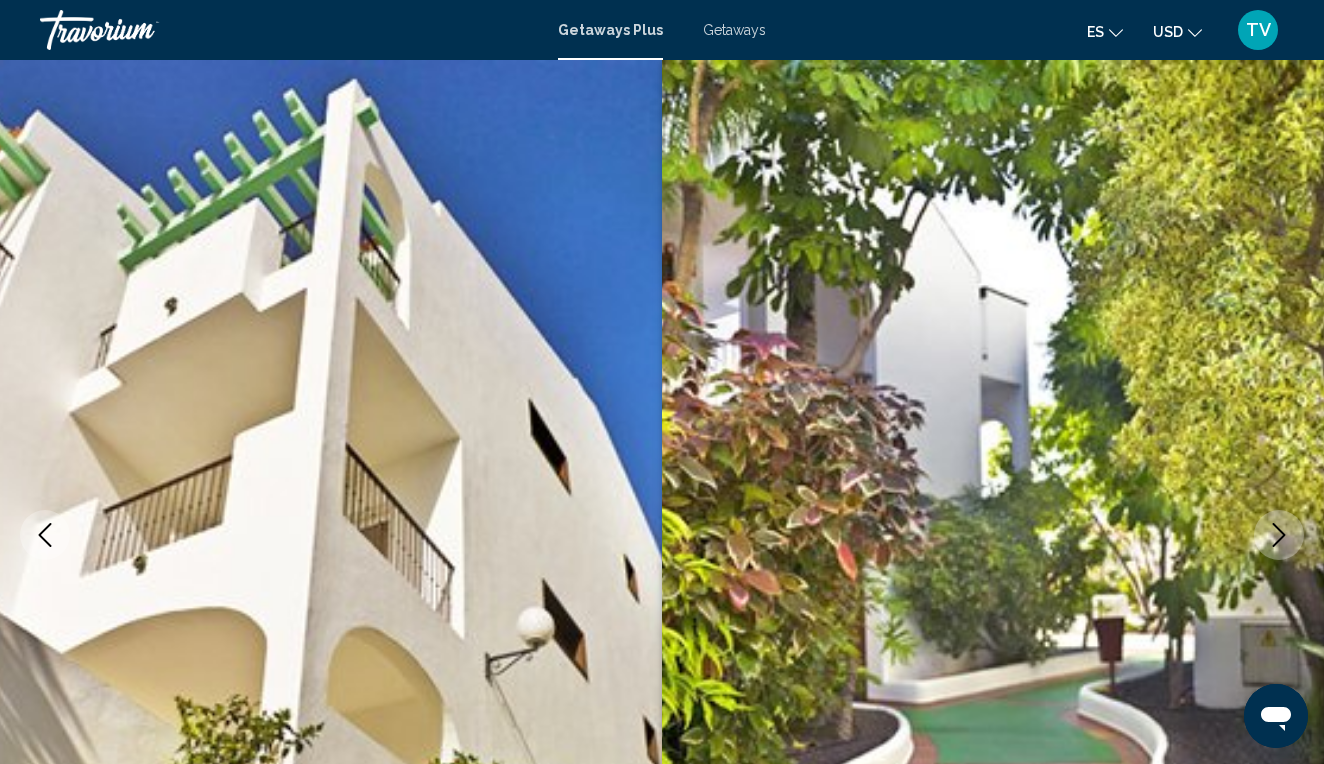 click 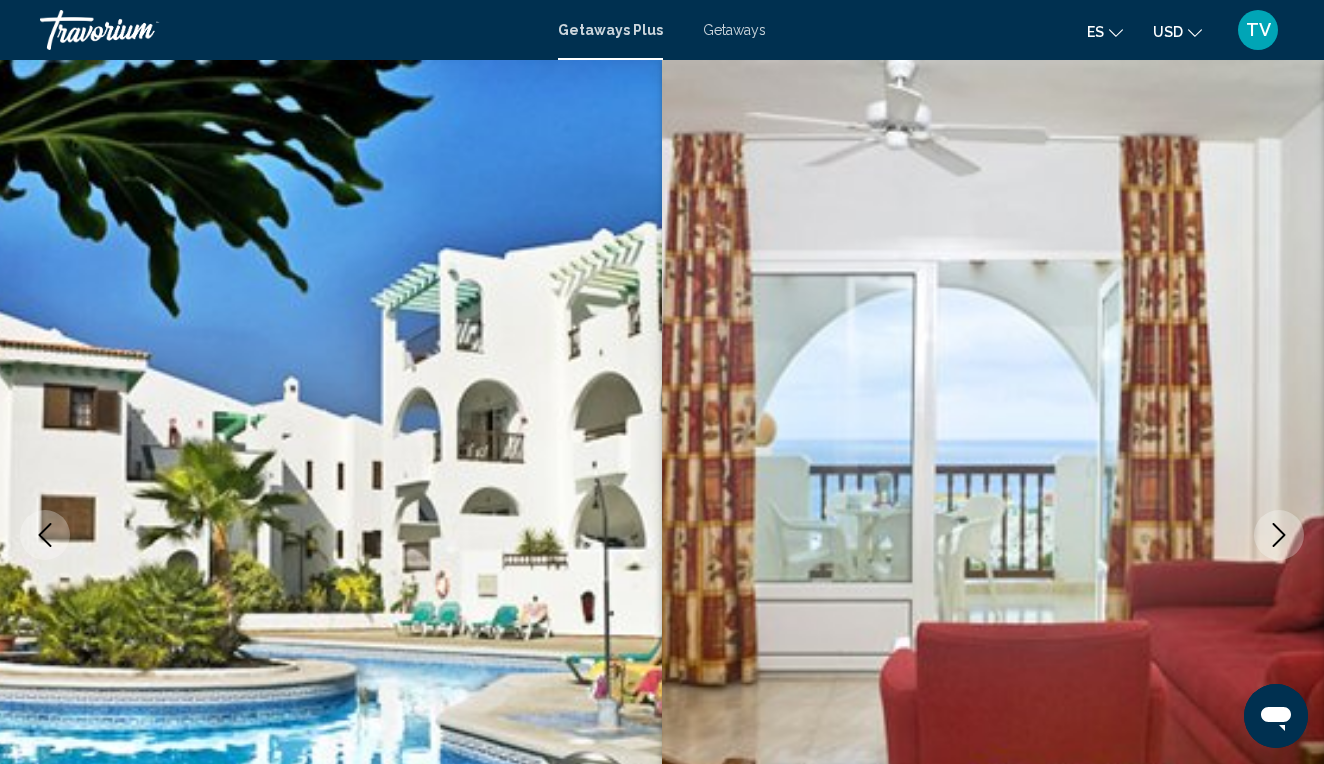 click 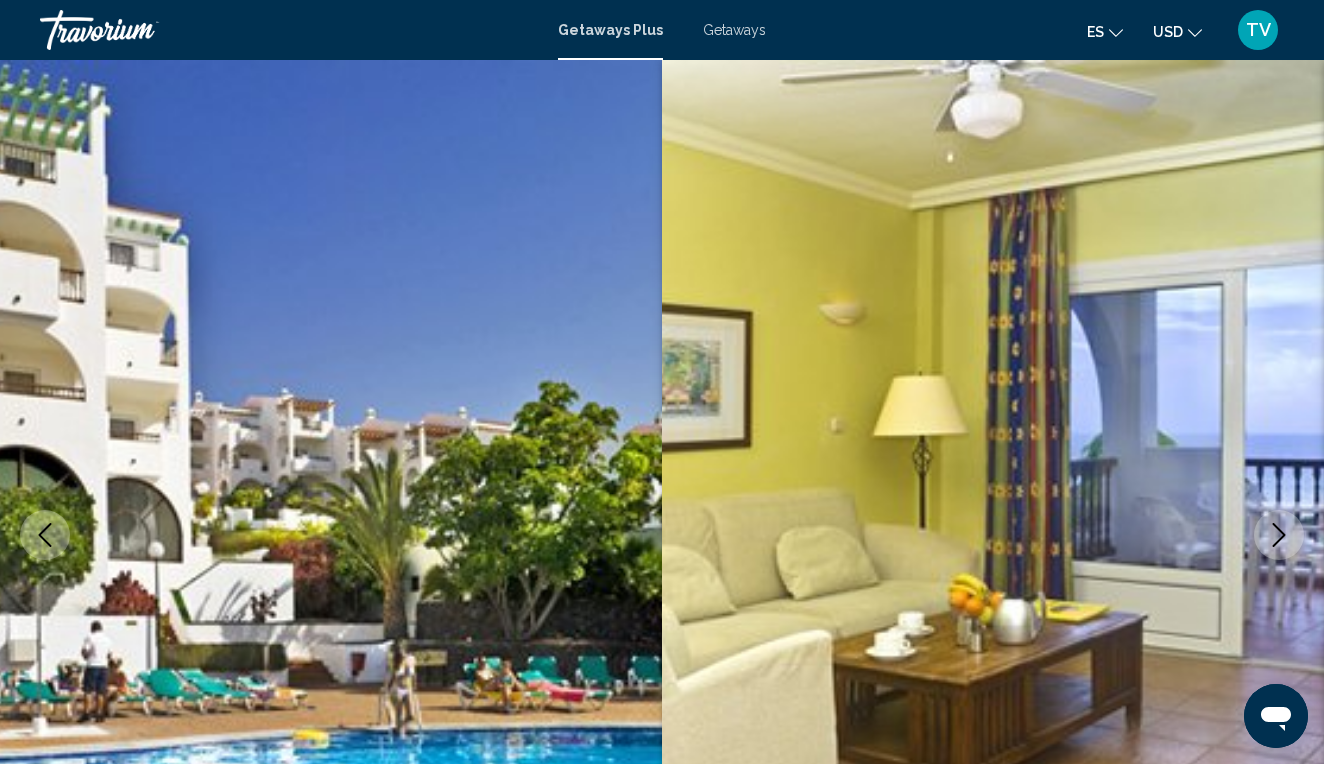 click 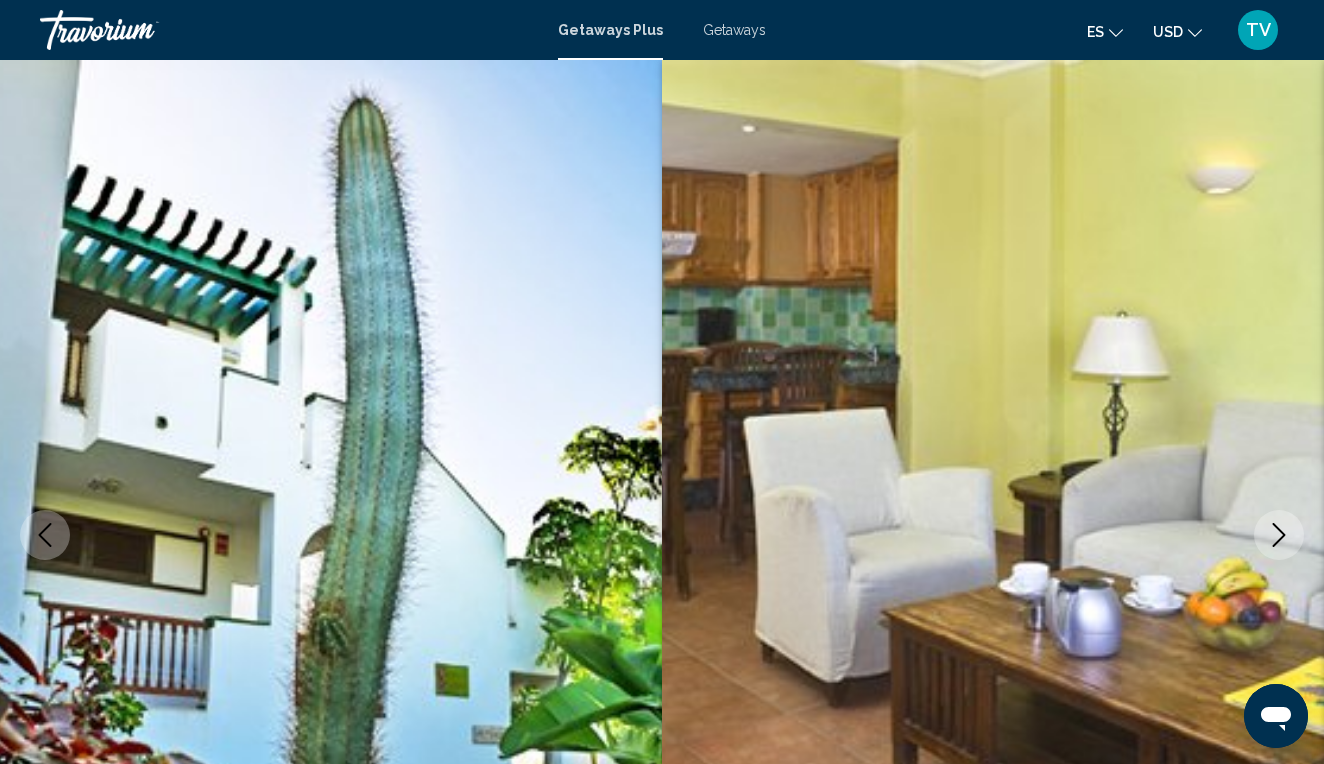 click 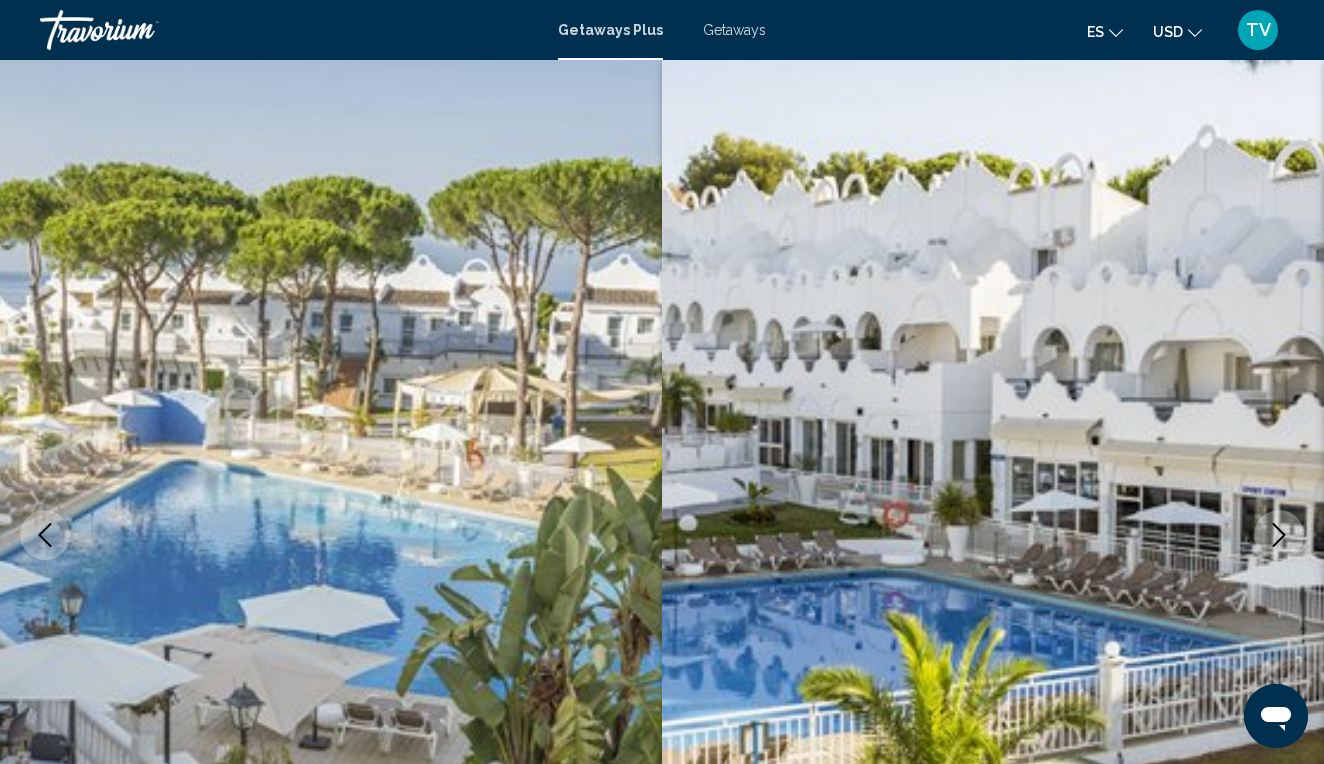 click 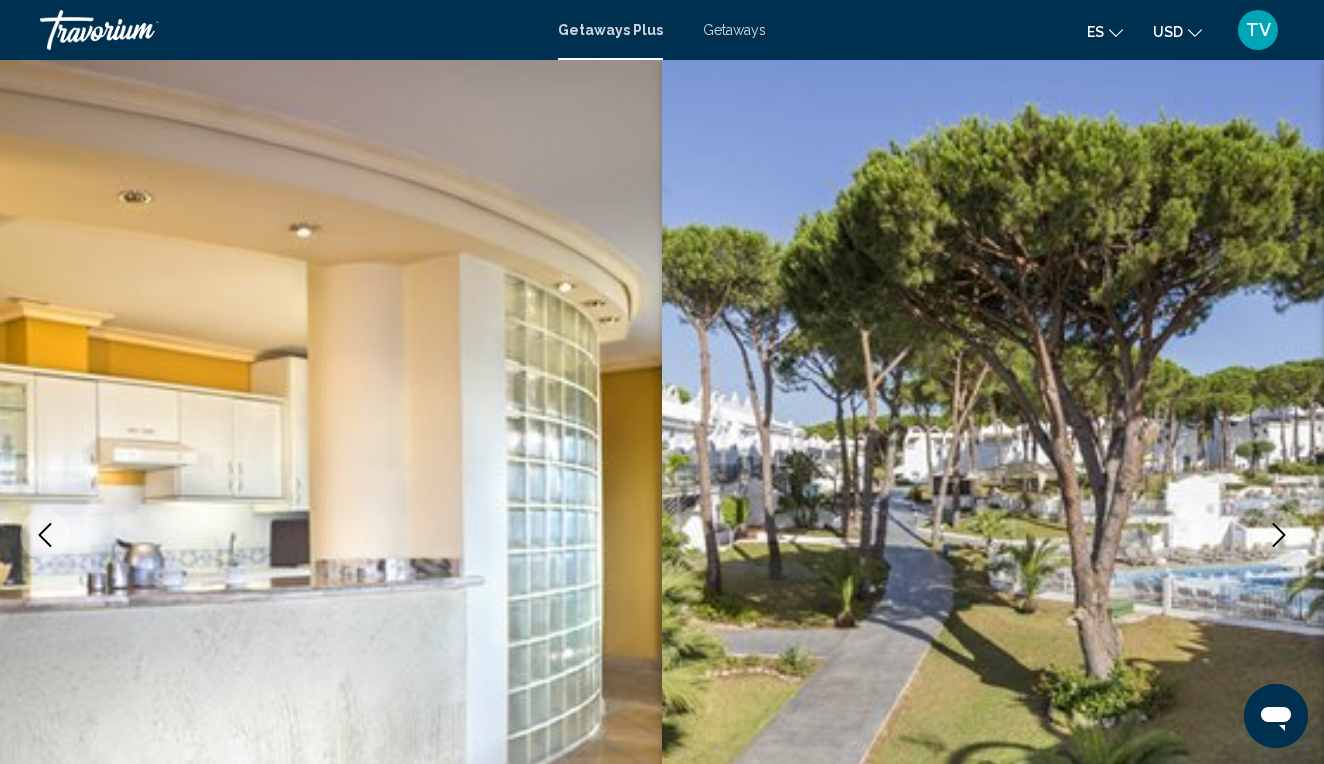click 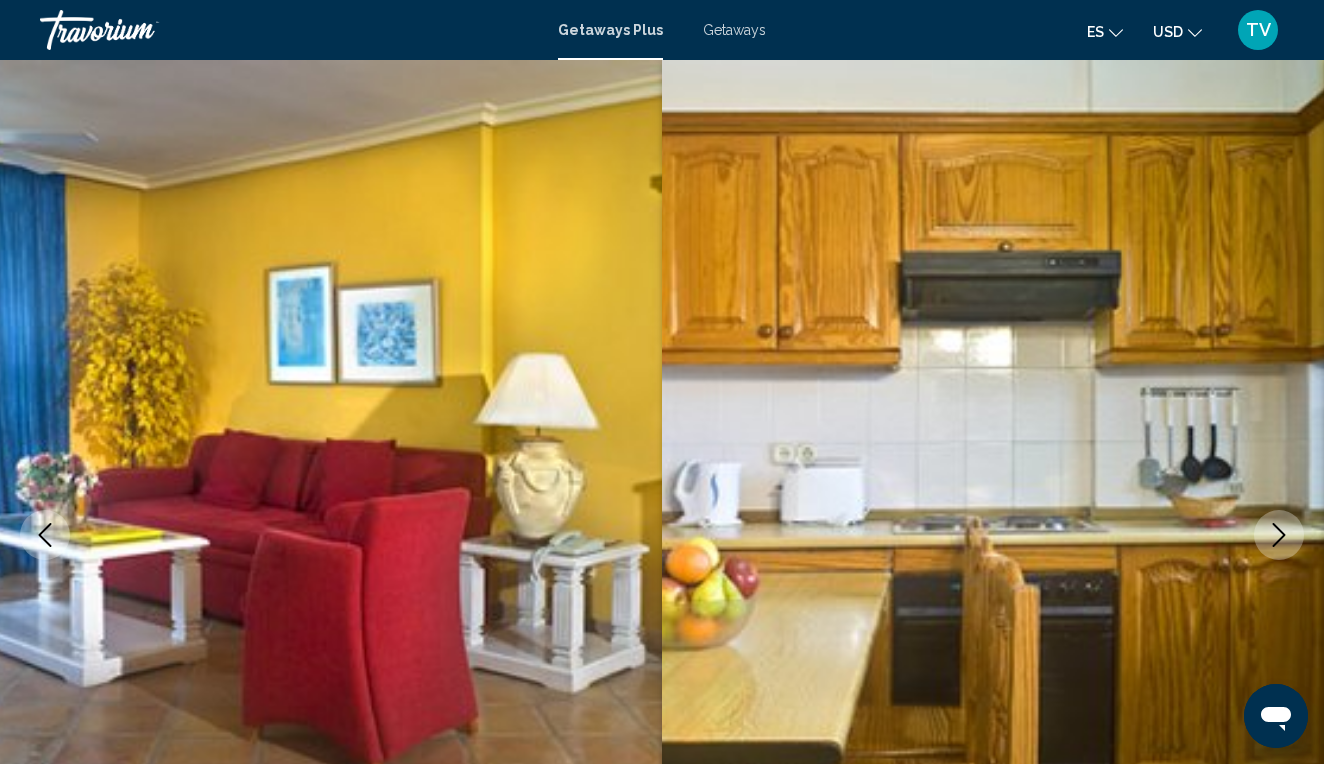 click 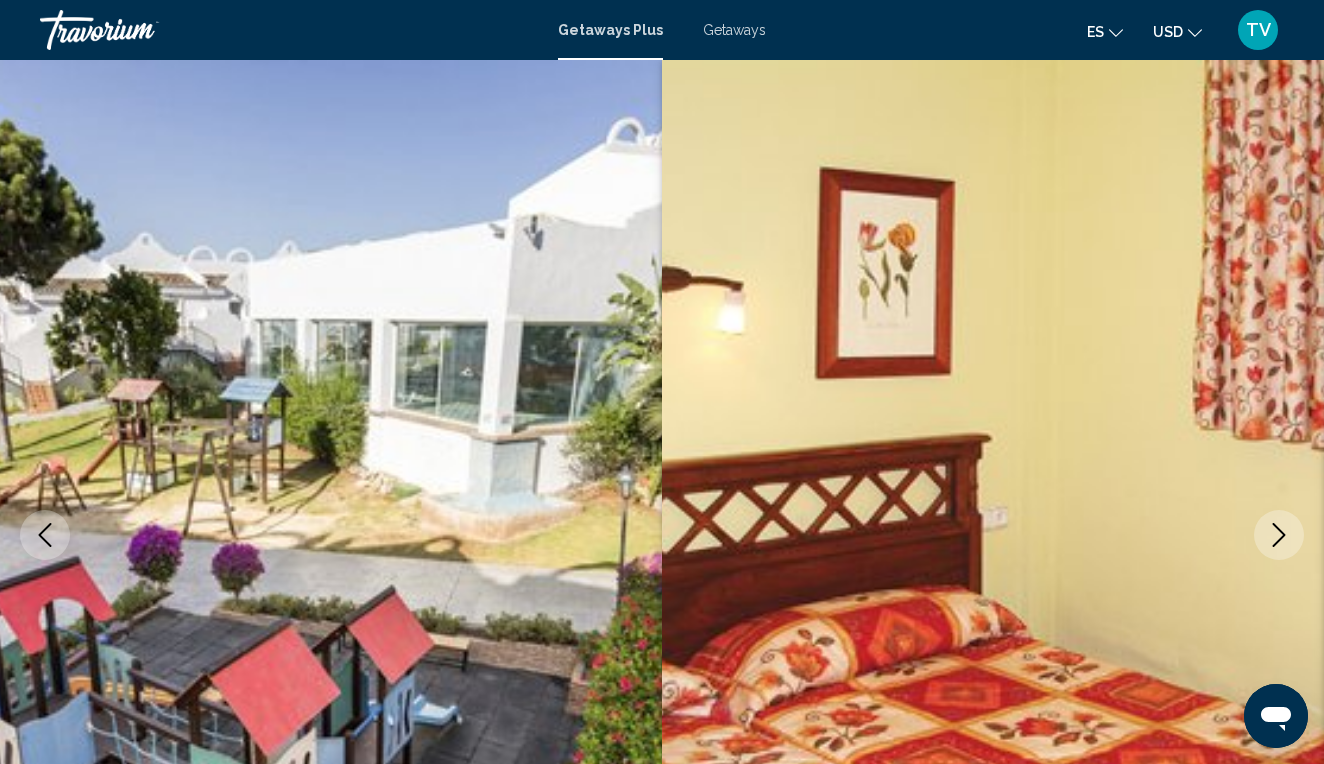 click 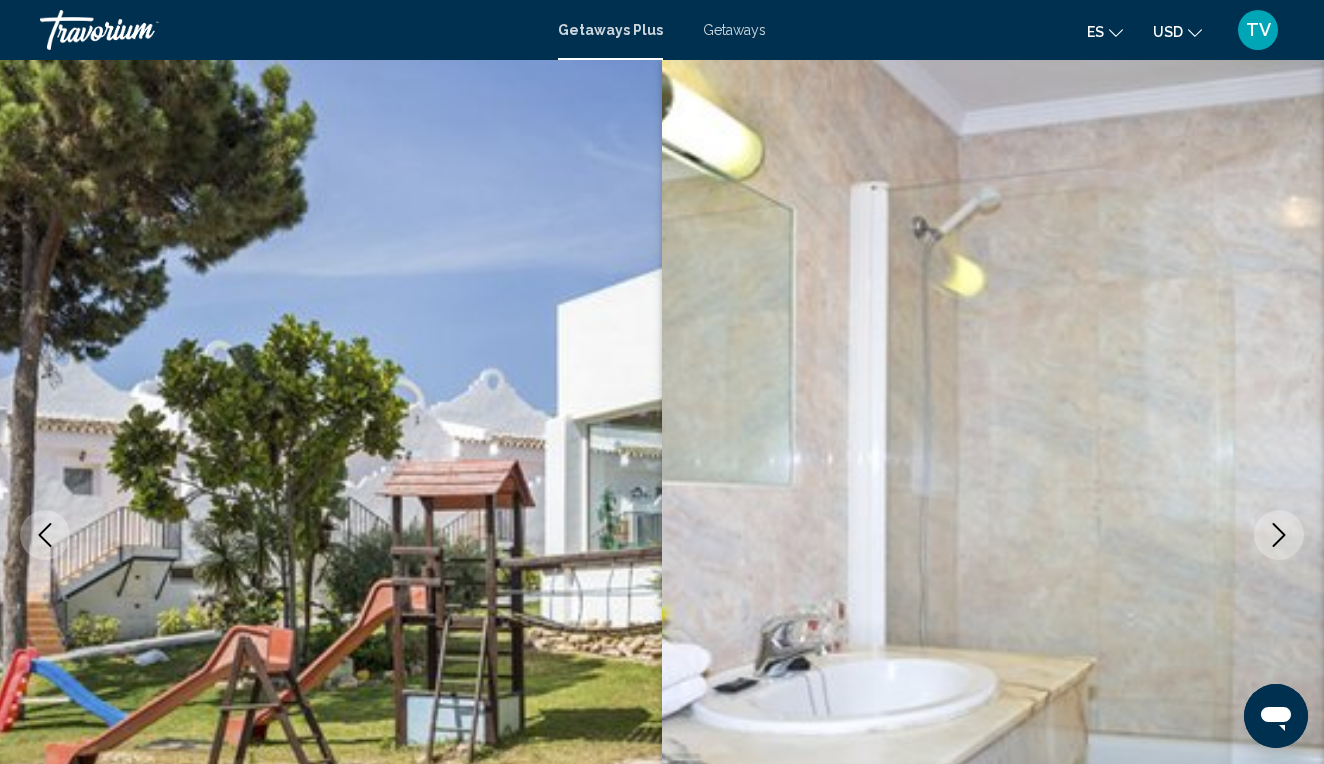 click 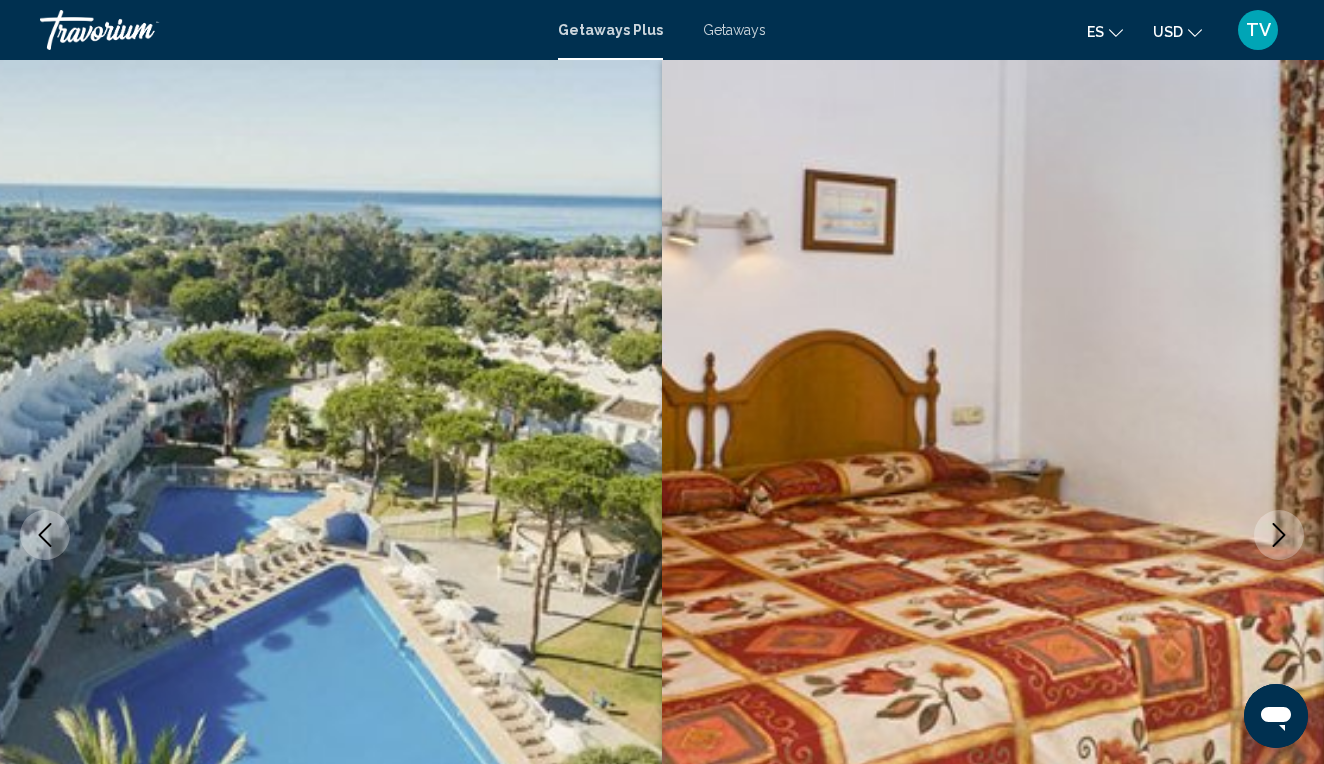 click 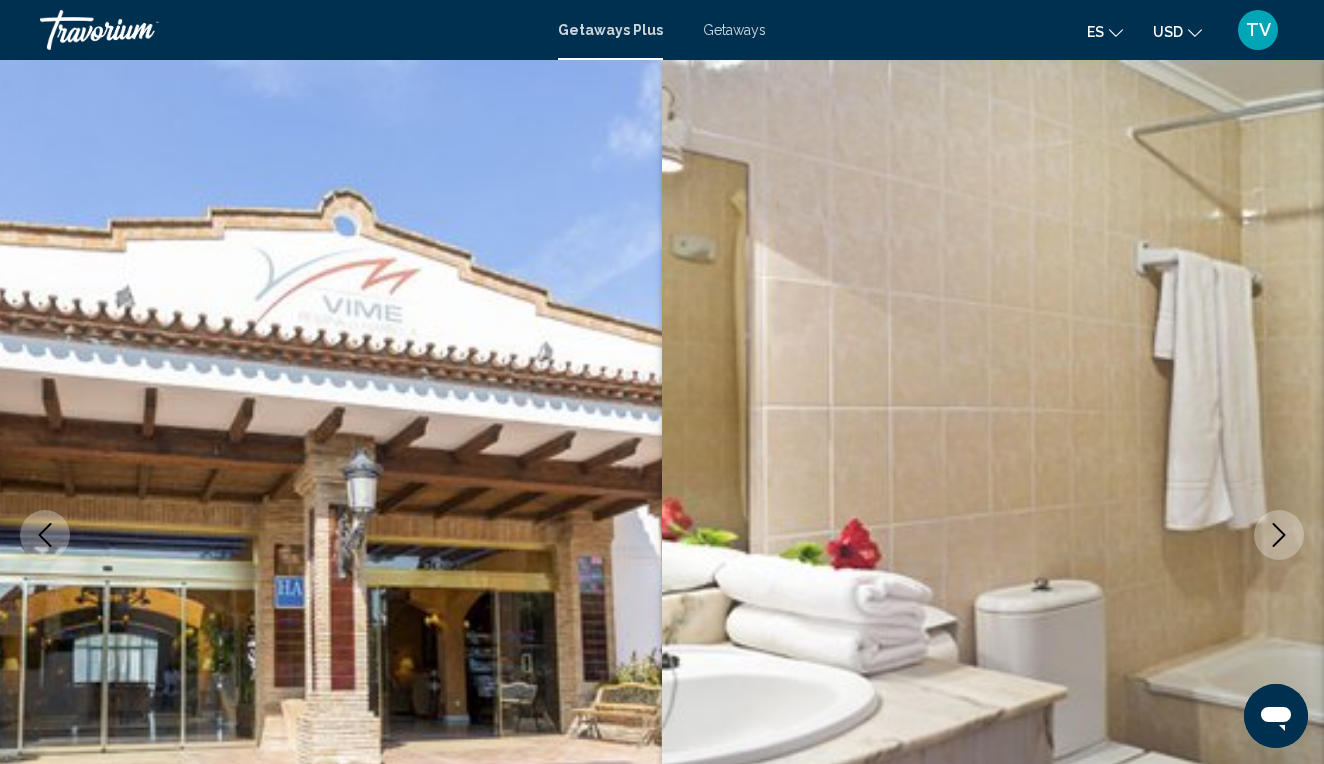 click 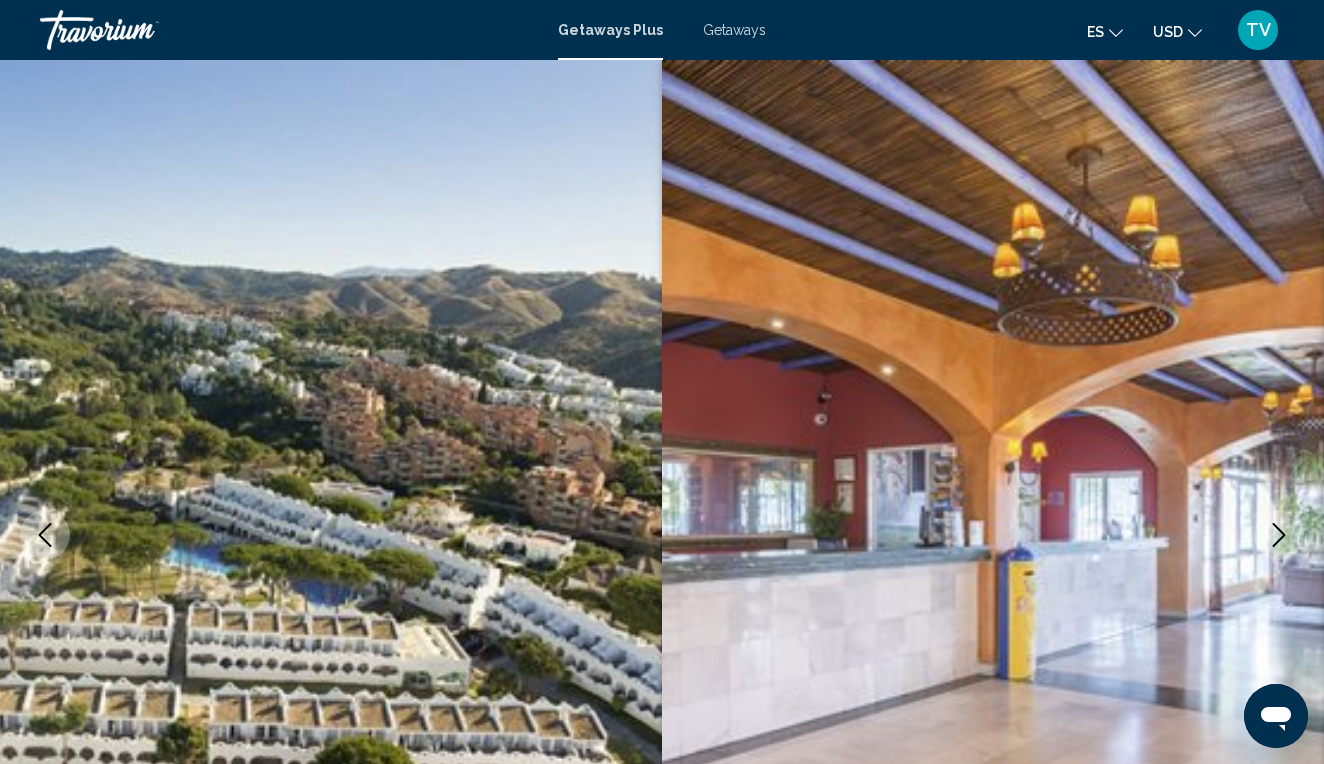 click 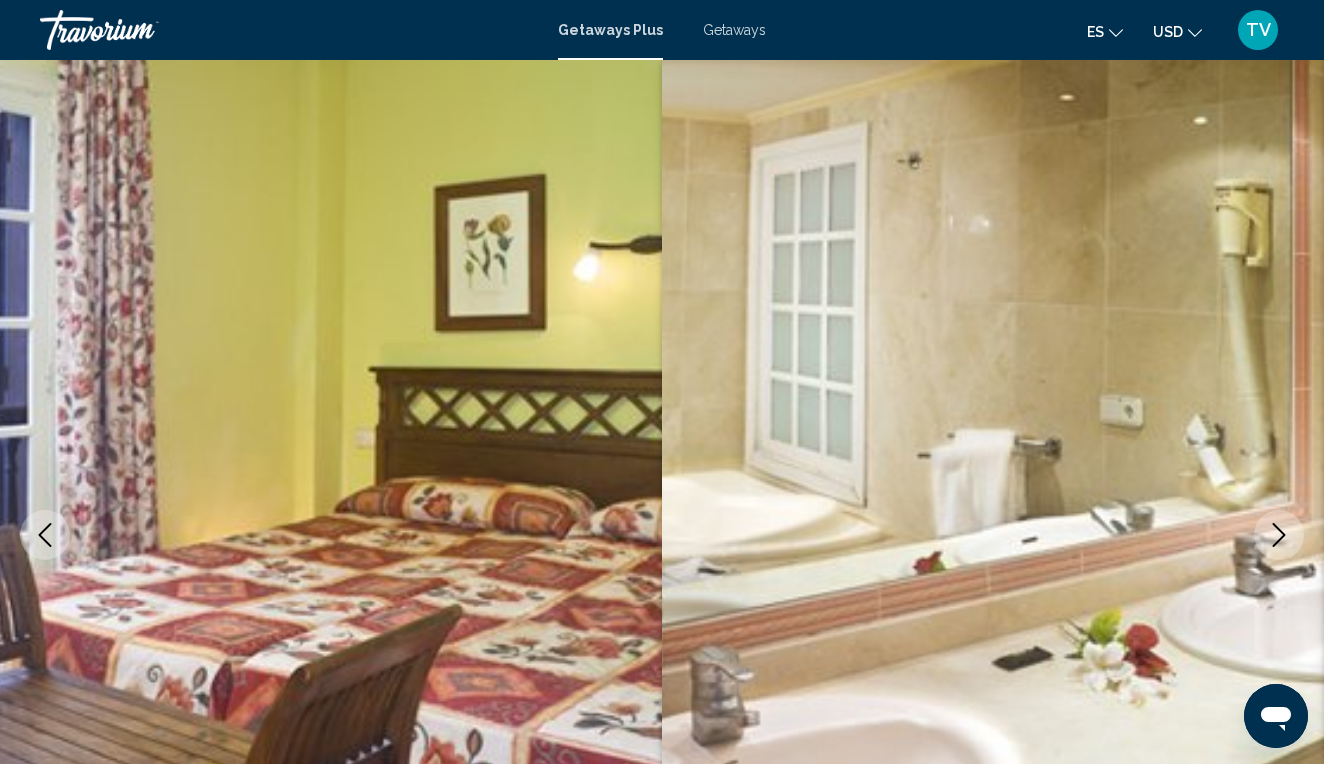 click 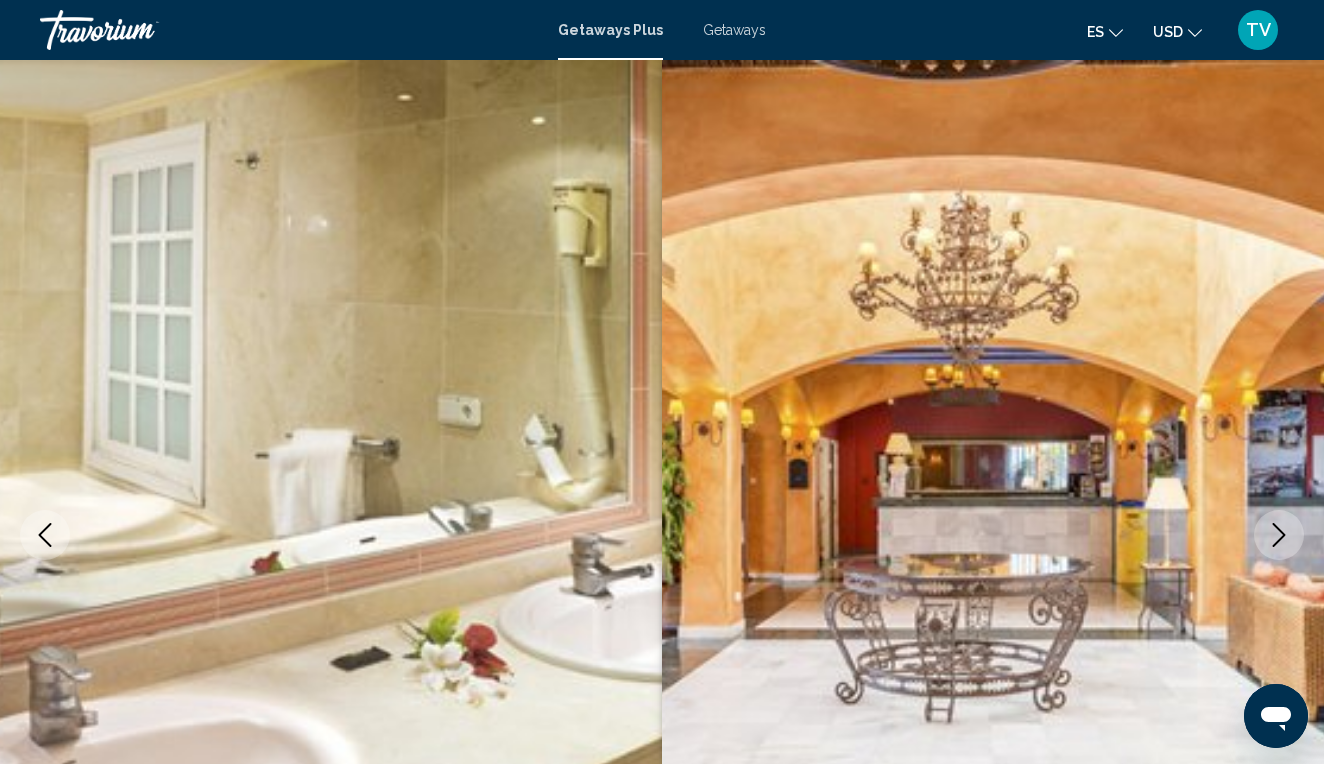 click 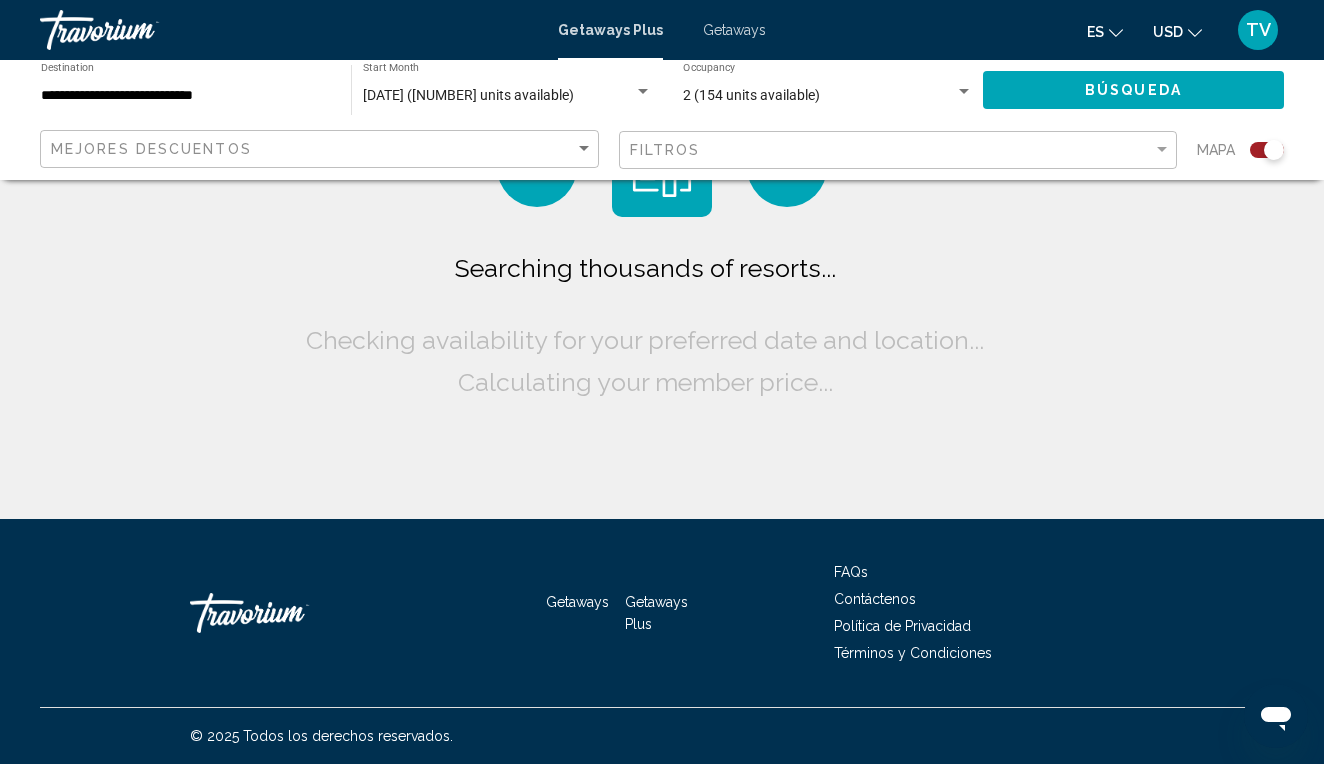 scroll, scrollTop: 0, scrollLeft: 0, axis: both 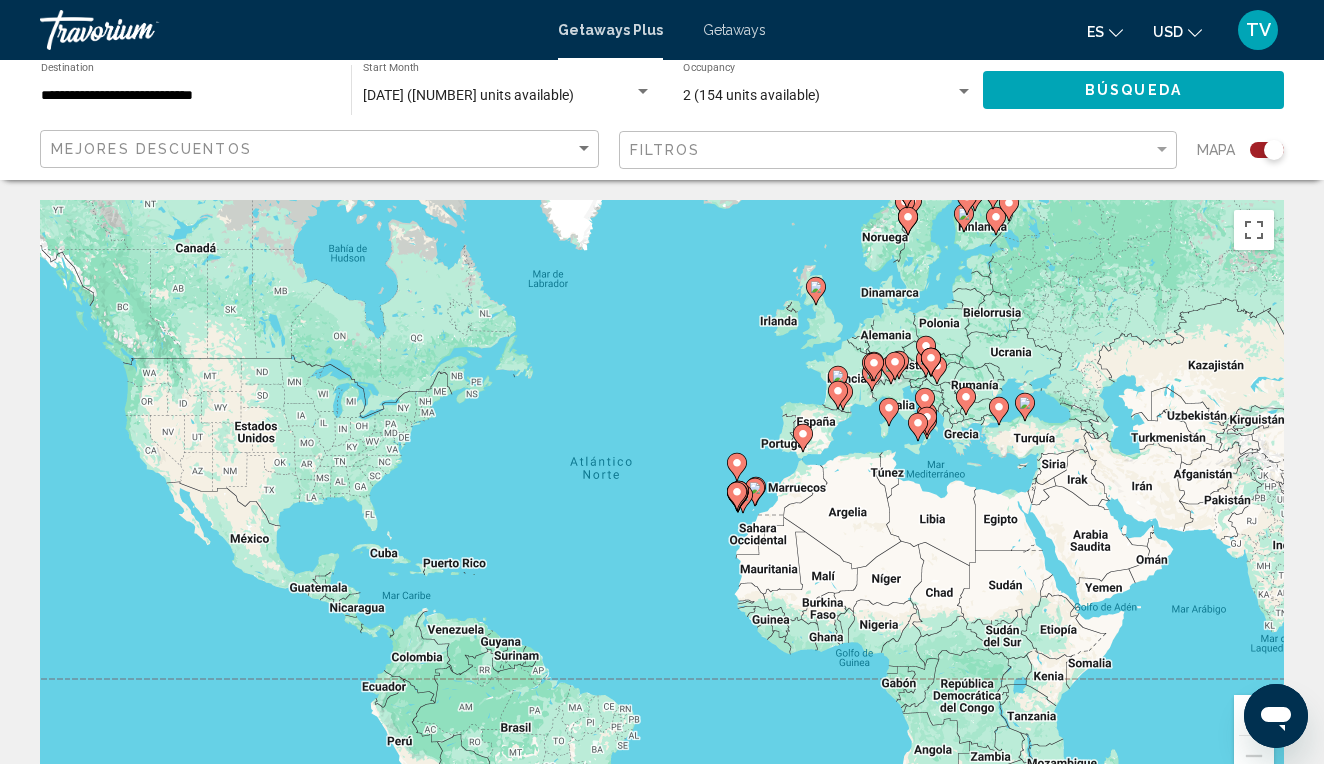 click 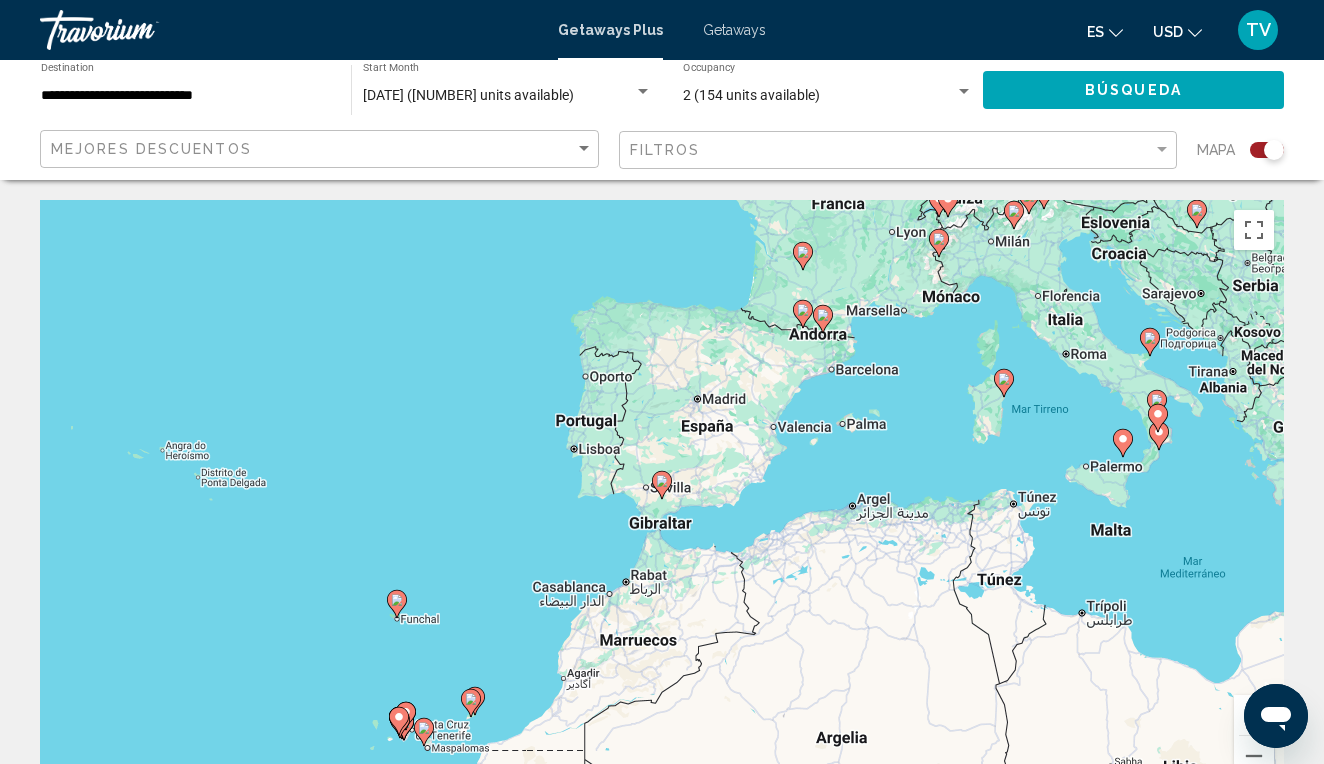 click 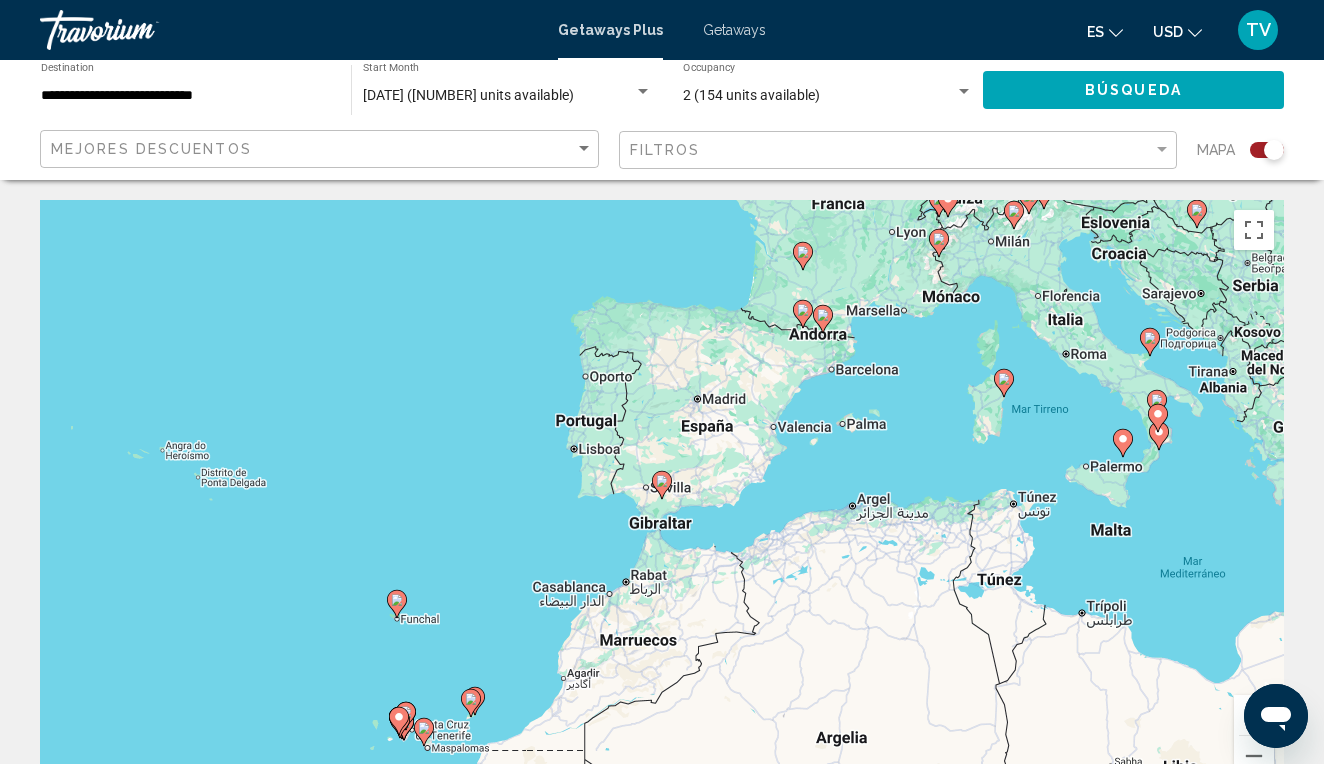 type on "**********" 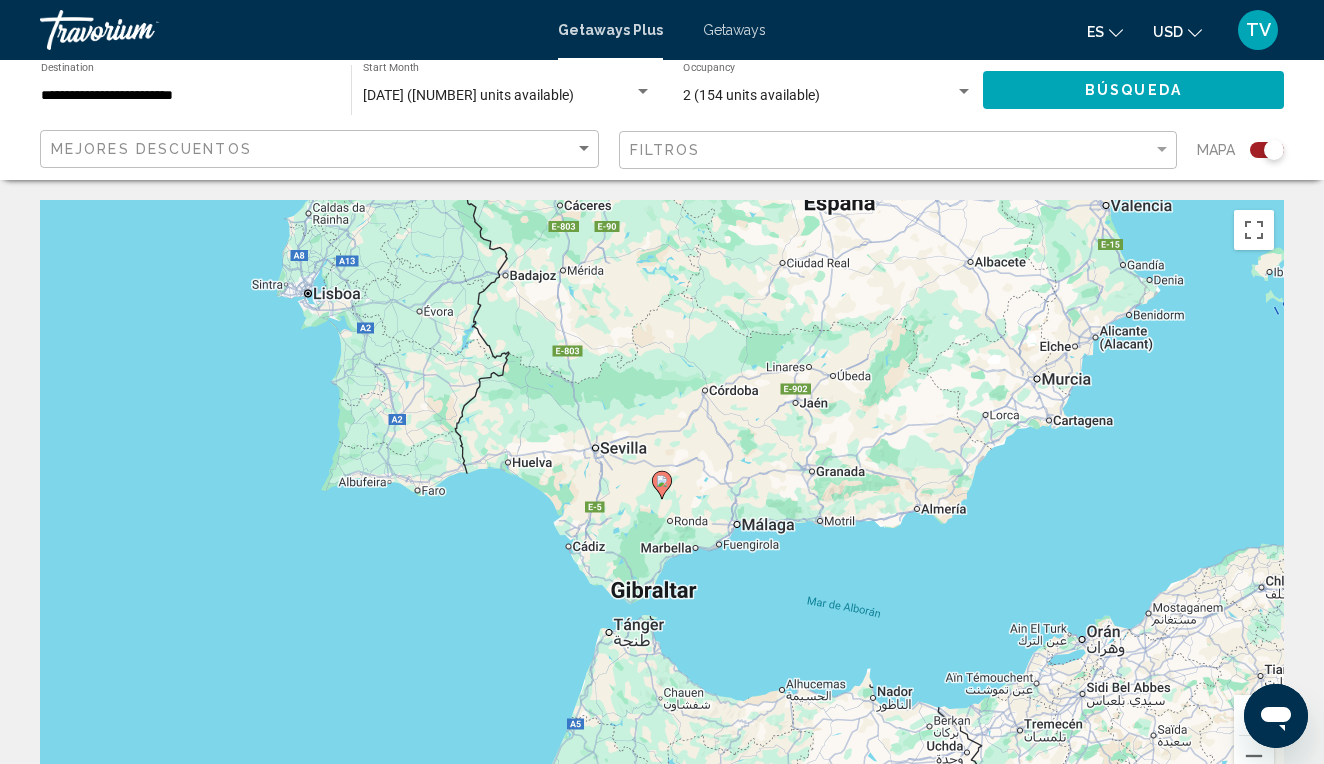 click 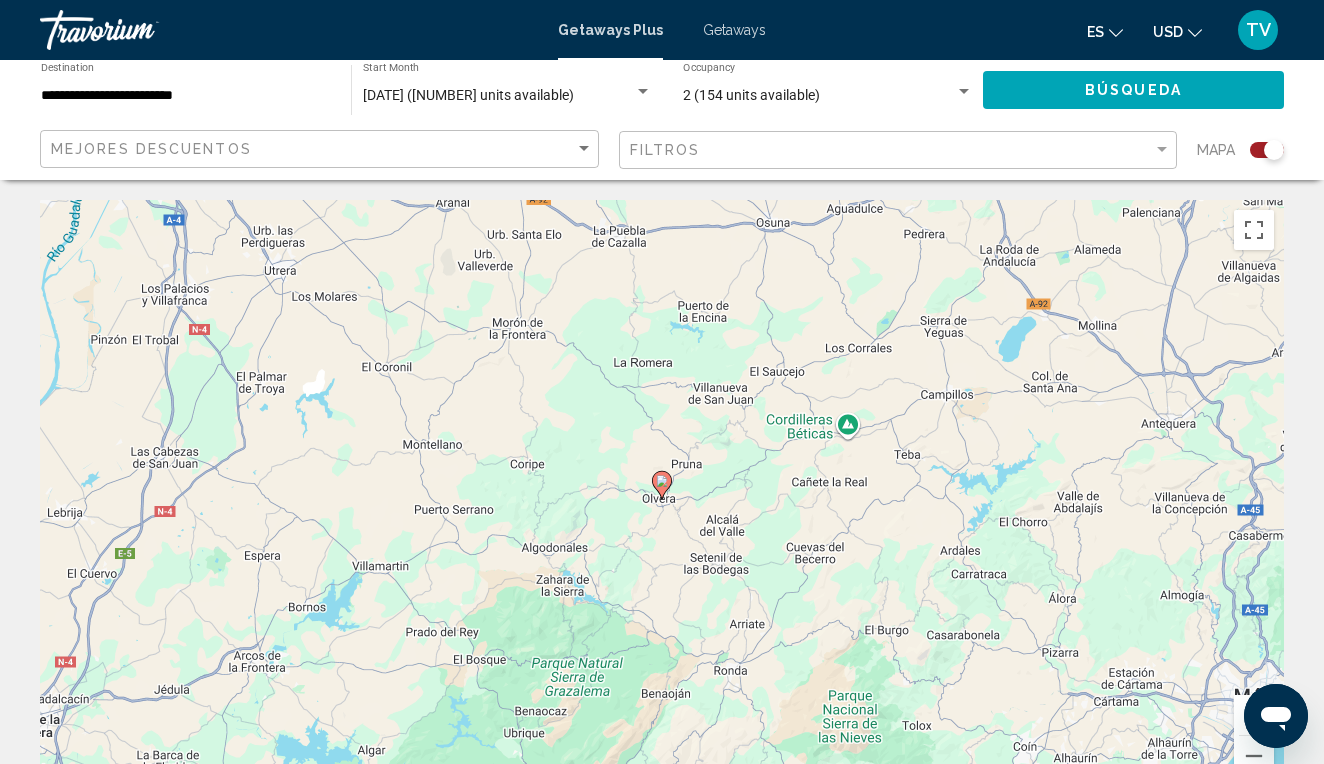 click 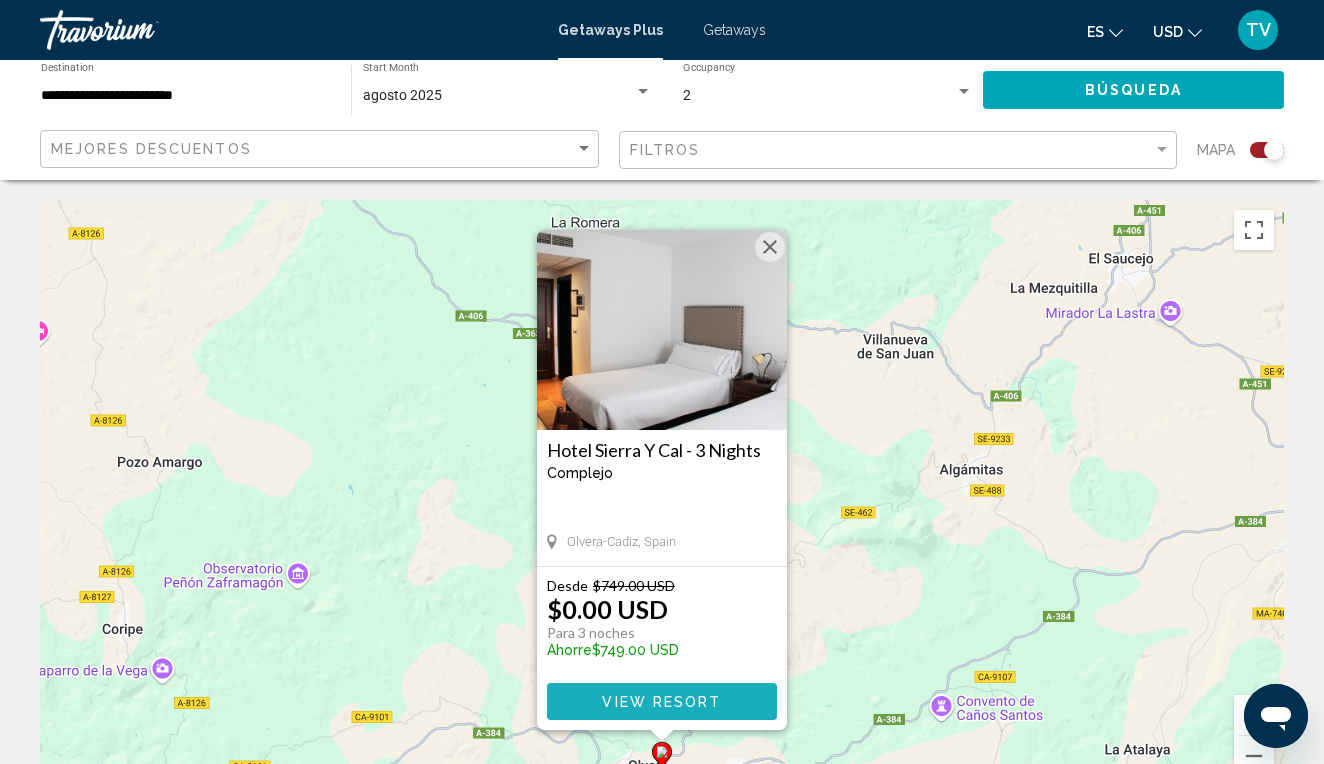 click on "View Resort" at bounding box center (661, 702) 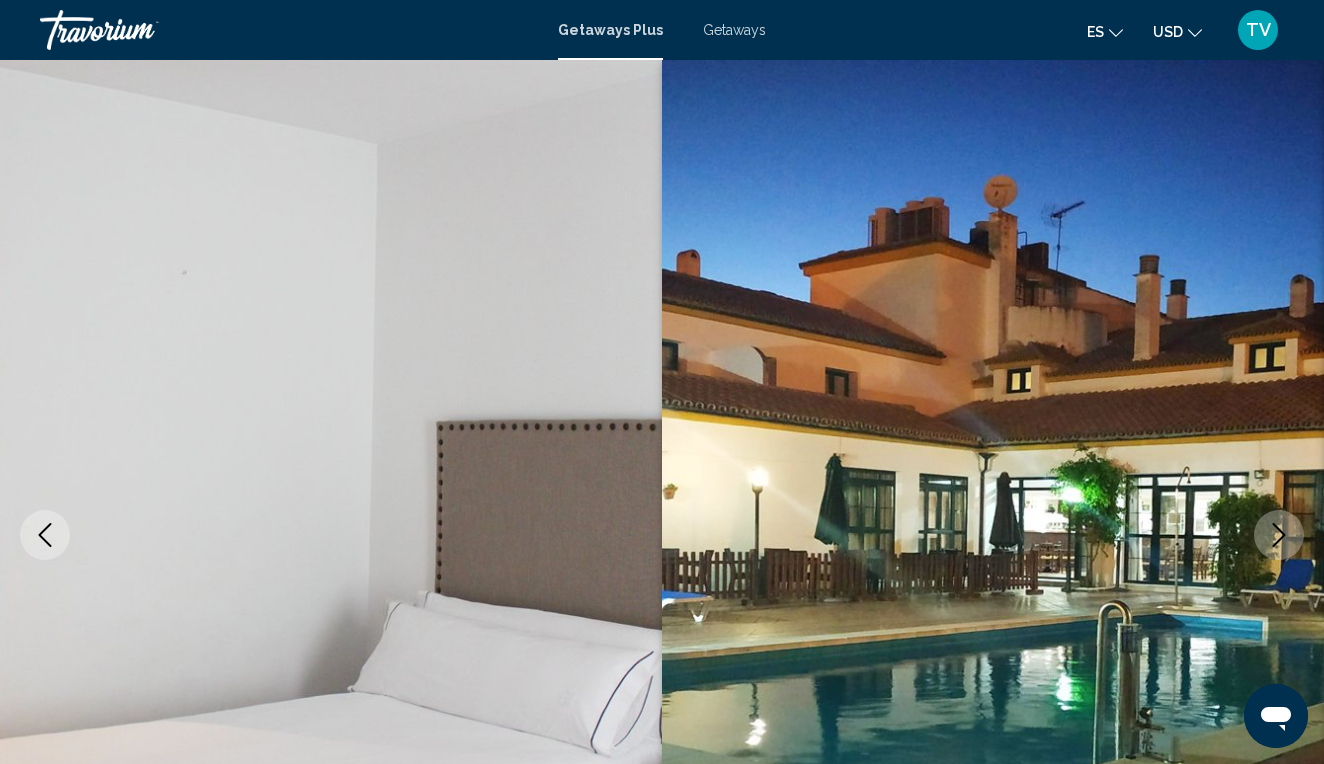 click at bounding box center [1279, 535] 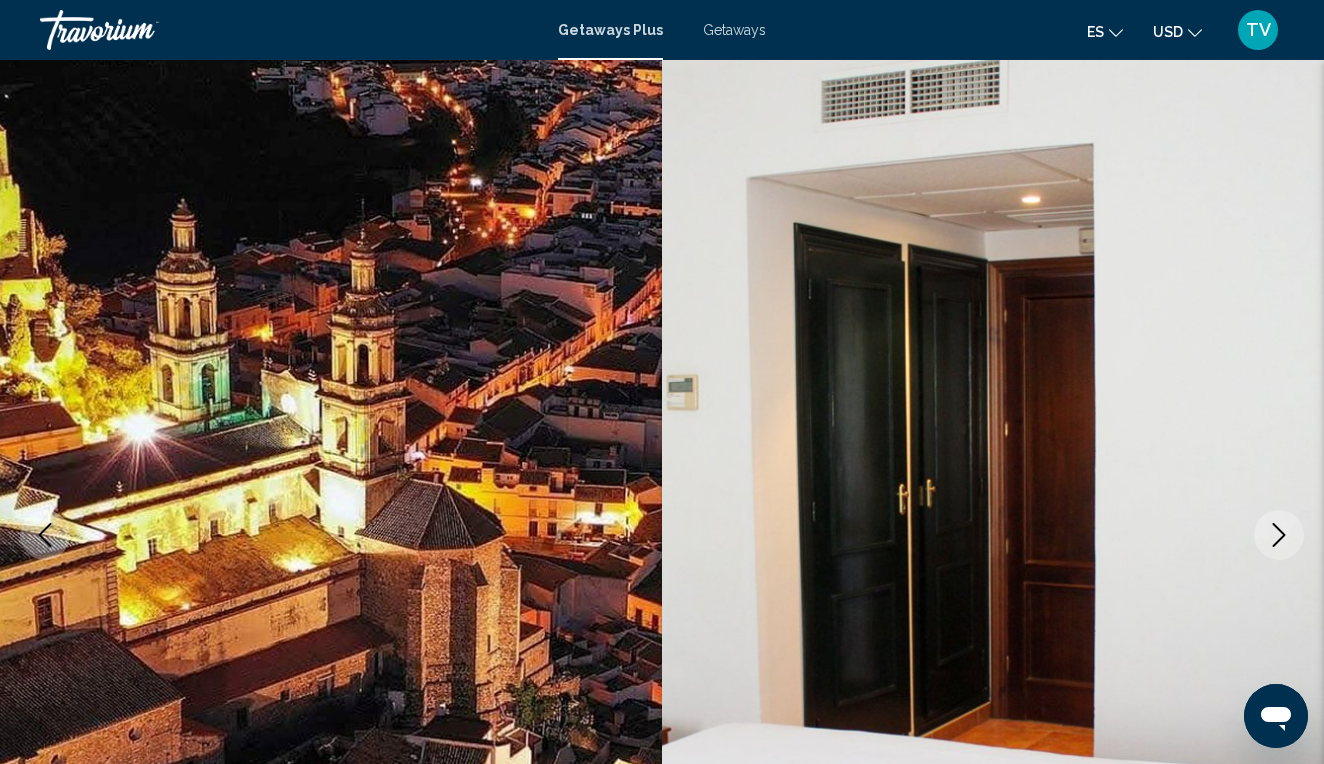 click 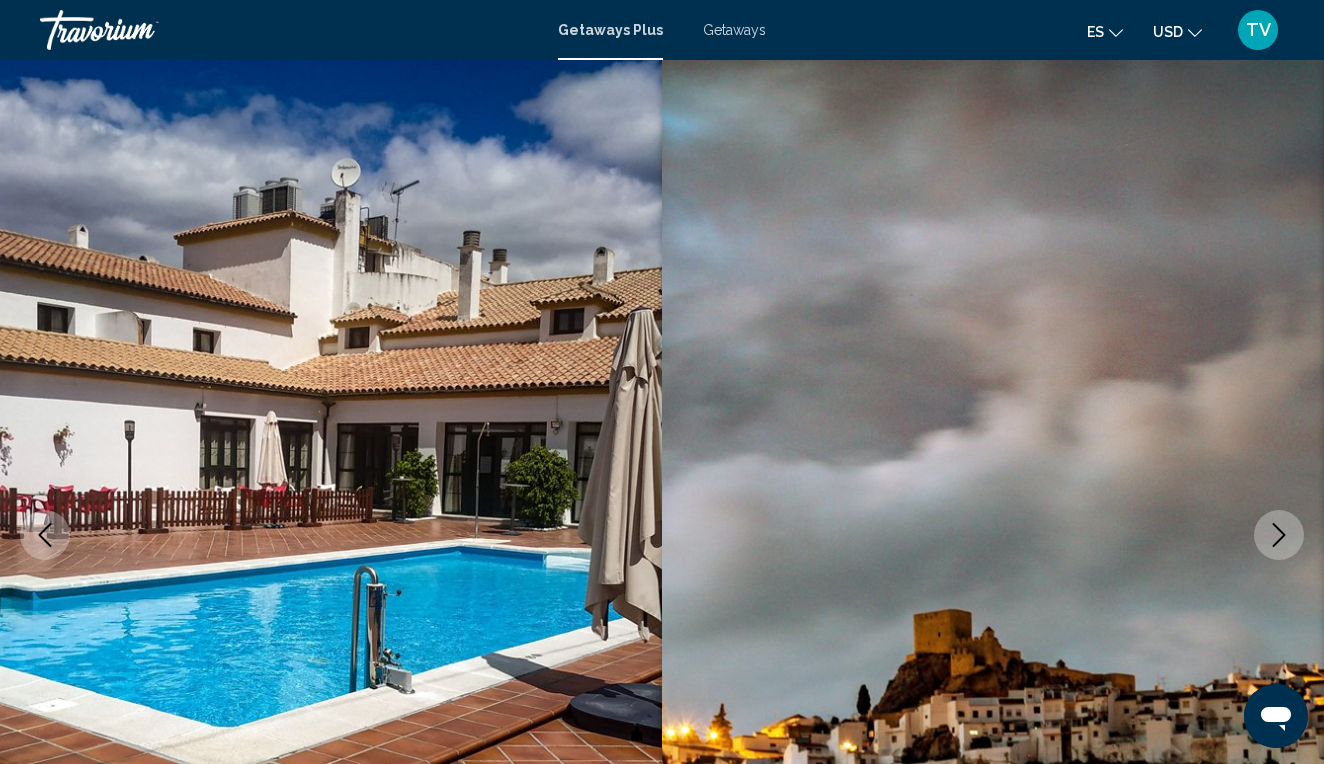 click 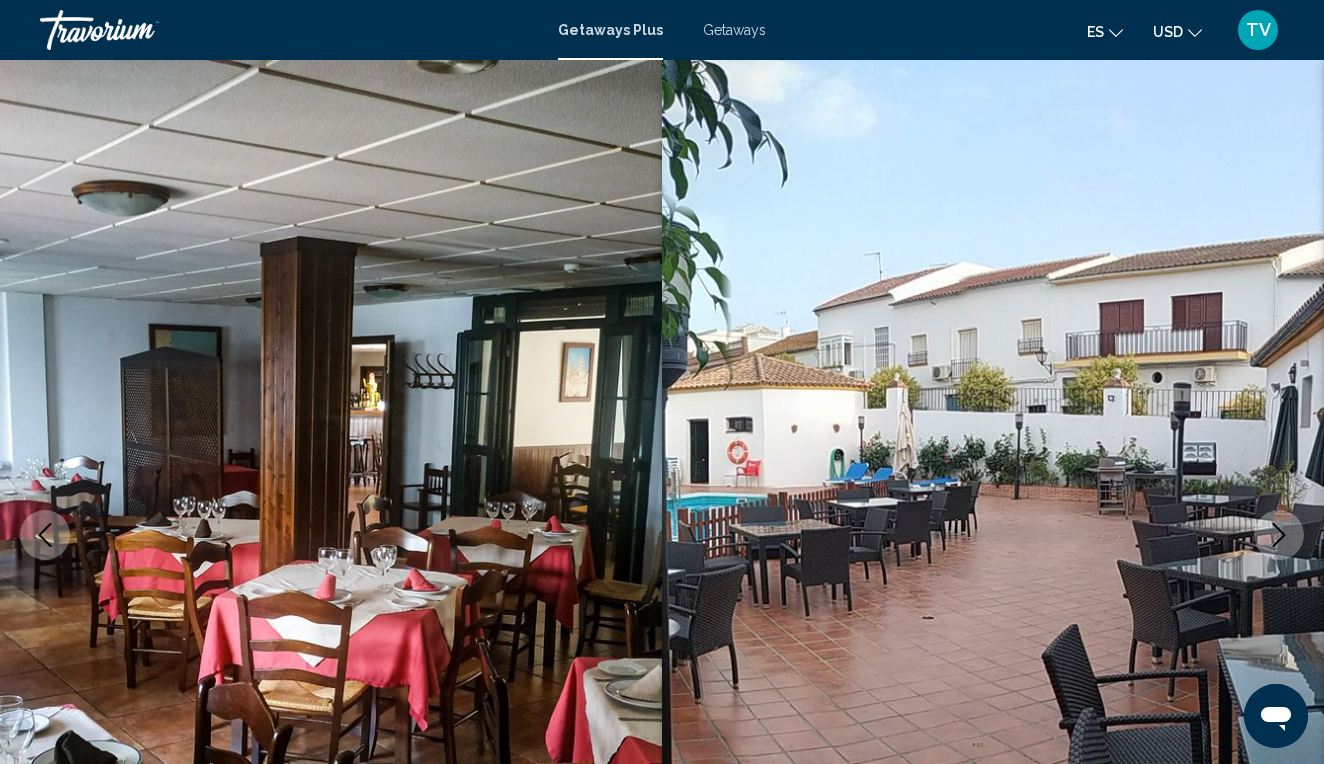 click 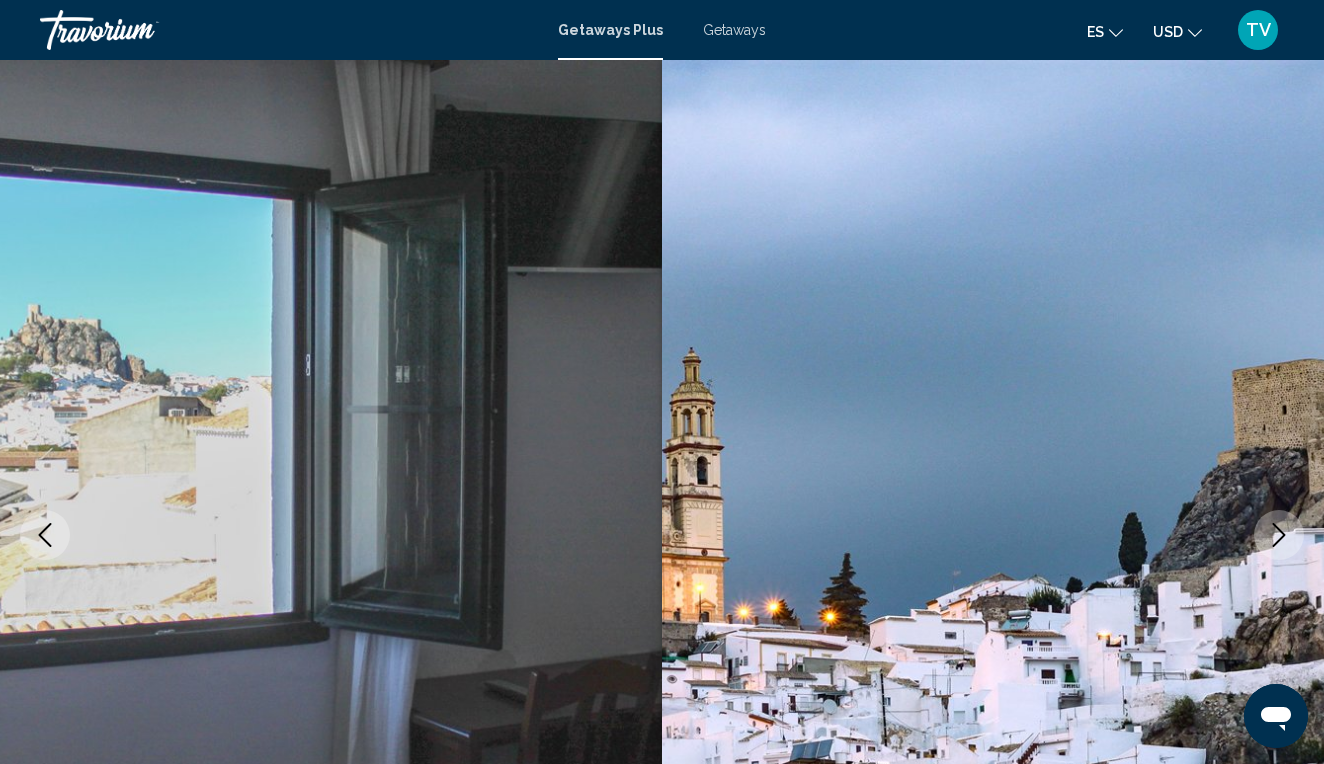 click 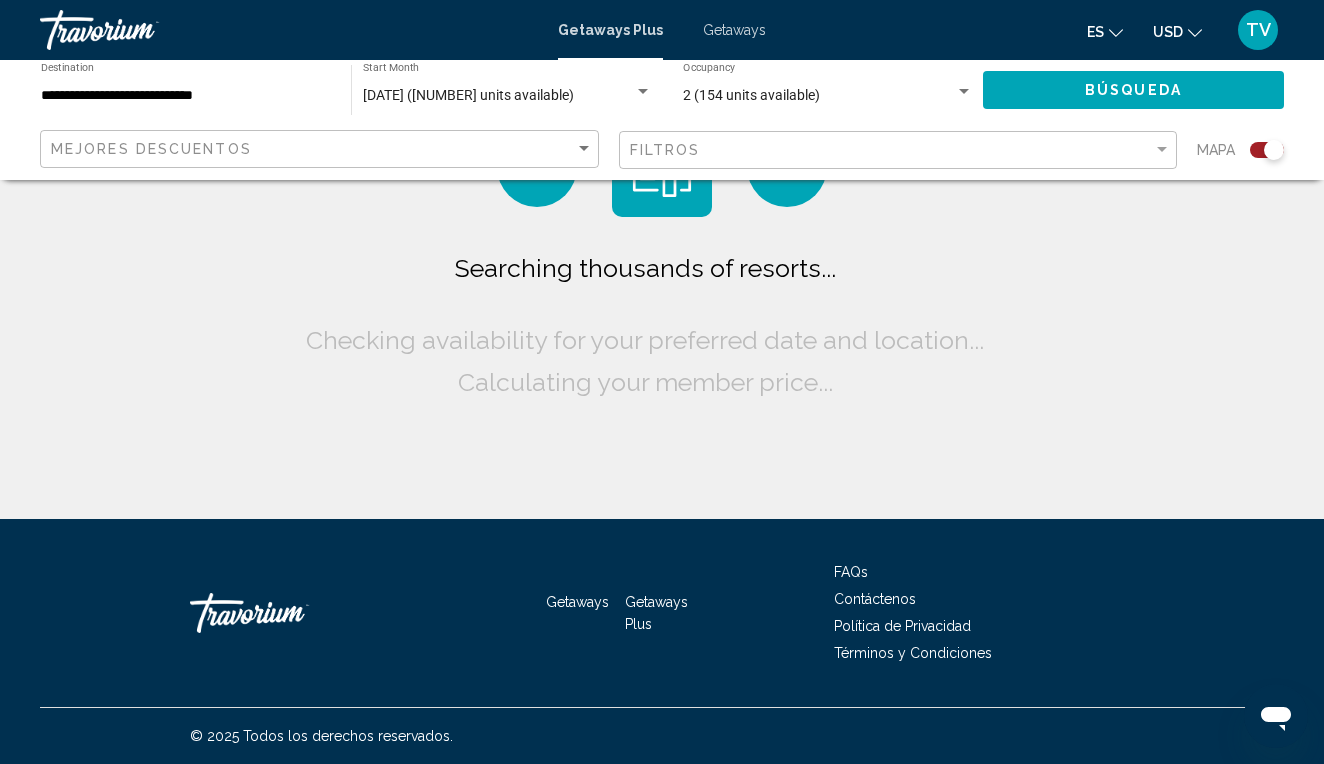 scroll, scrollTop: 0, scrollLeft: 0, axis: both 